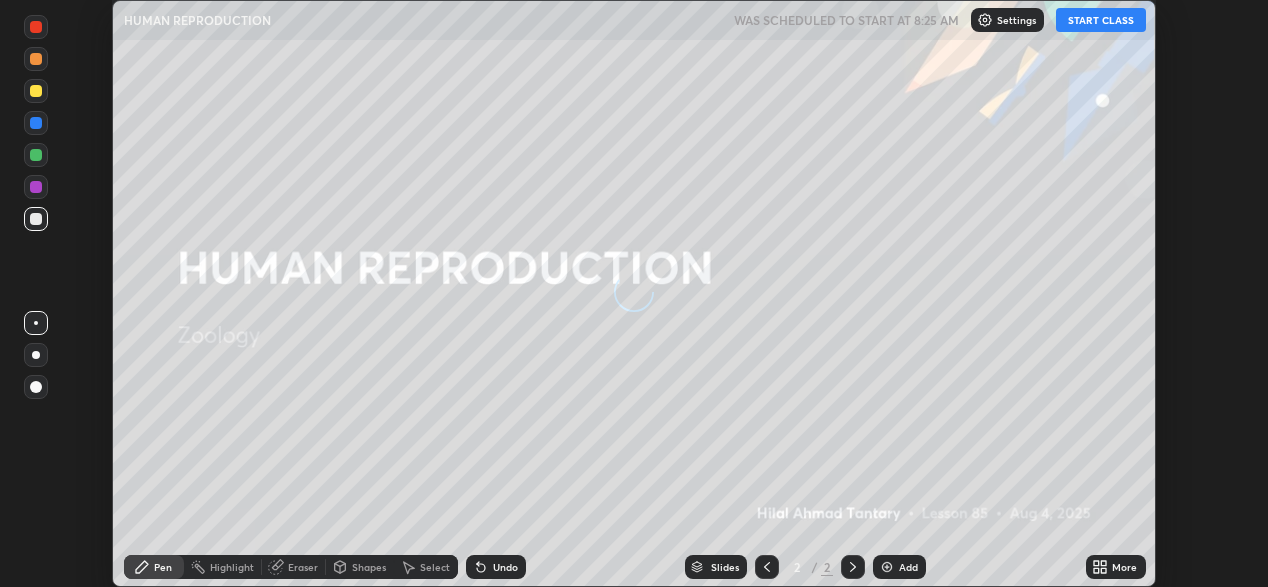scroll, scrollTop: 0, scrollLeft: 0, axis: both 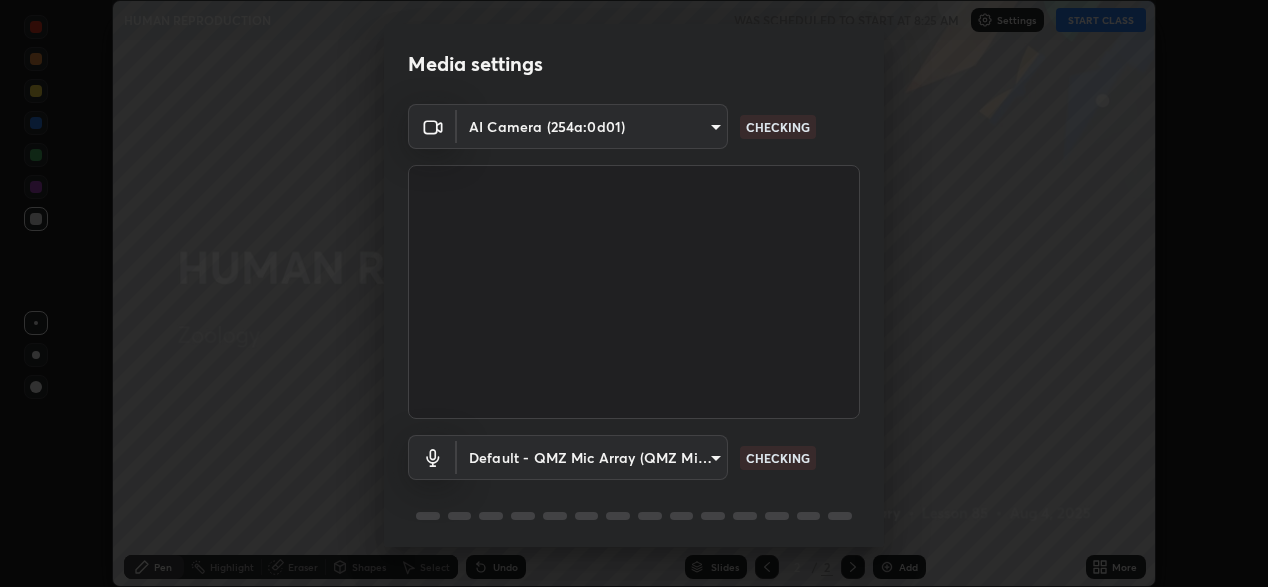 click on "Erase all HUMAN REPRODUCTION WAS SCHEDULED TO START AT 8:25 AM Settings START CLASS Setting up your live class HUMAN REPRODUCTION • L85 of Zoology [FIRST] [LAST] Pen Highlight Eraser Shapes Select Undo Slides 2 / 2 Add More Enable hand raising Enable raise hand to speak to learners. Once enabled, chat will be turned off temporarily. Enable x No doubts shared Encourage your learners to ask a doubt for better clarity Report an issue Reason for reporting Buffering Chat not working Audio - Video sync issue Educator video quality low Attach an image Report Media settings AI Camera (254a:0d01) 664947b118d8751b82732ff26bbc17451969833cab06c9456bae3d5566fa4814 CHECKING Default - QMZ Mic Array (QMZ Mic Array) default CHECKING 1 / 5 Next" at bounding box center [634, 293] 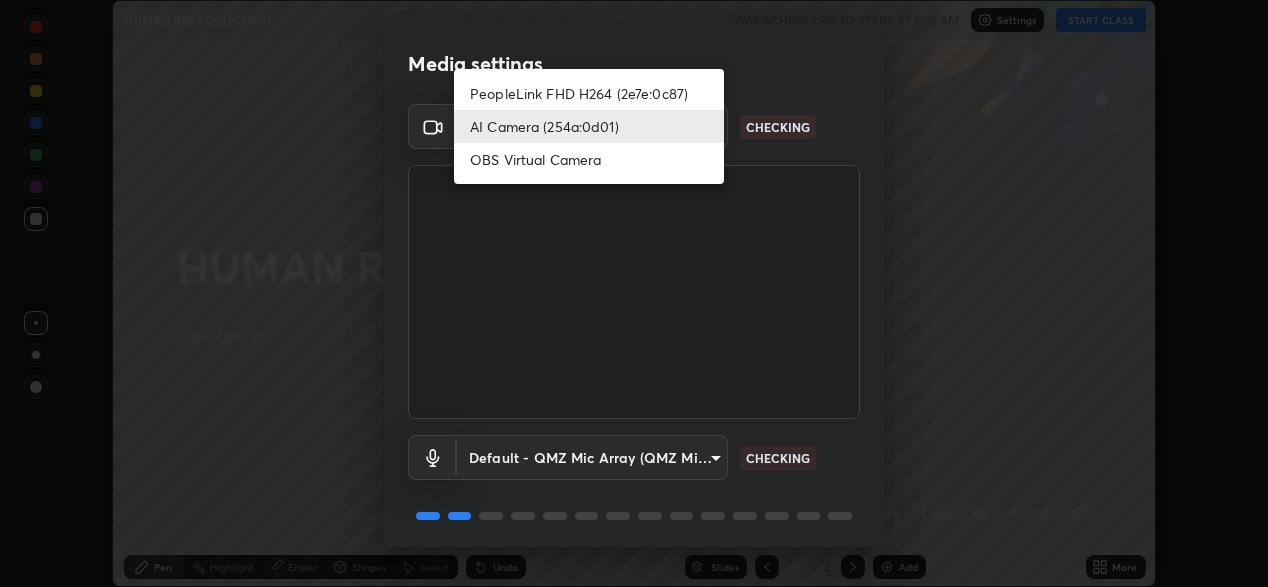 click on "PeopleLink FHD H264 (2e7e:0c87)" at bounding box center (589, 93) 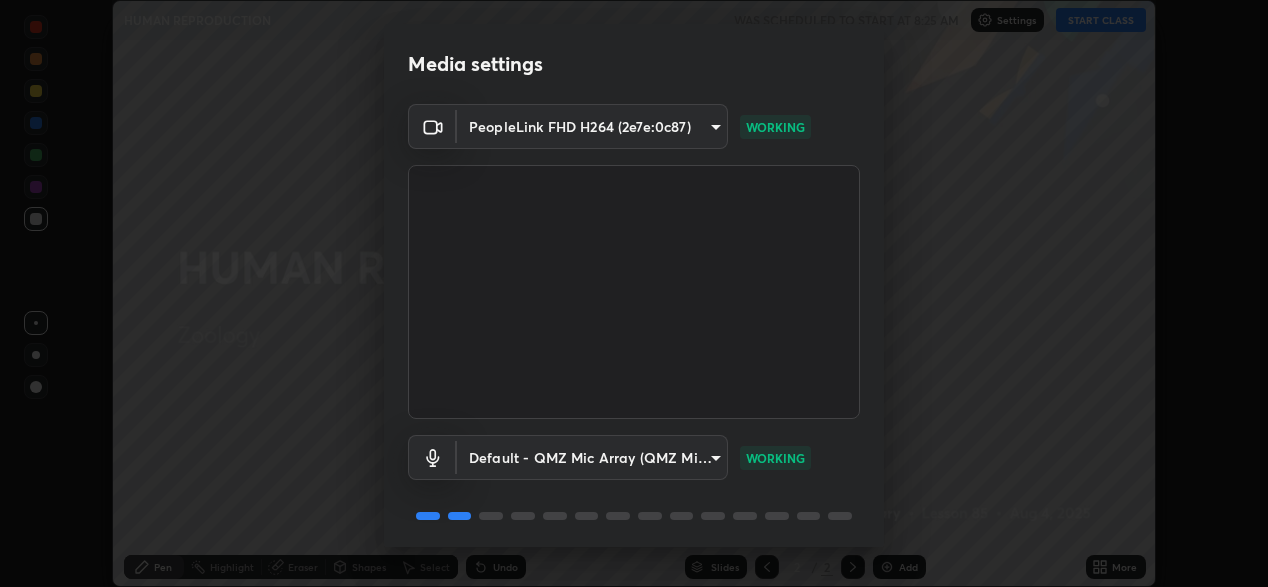scroll, scrollTop: 69, scrollLeft: 0, axis: vertical 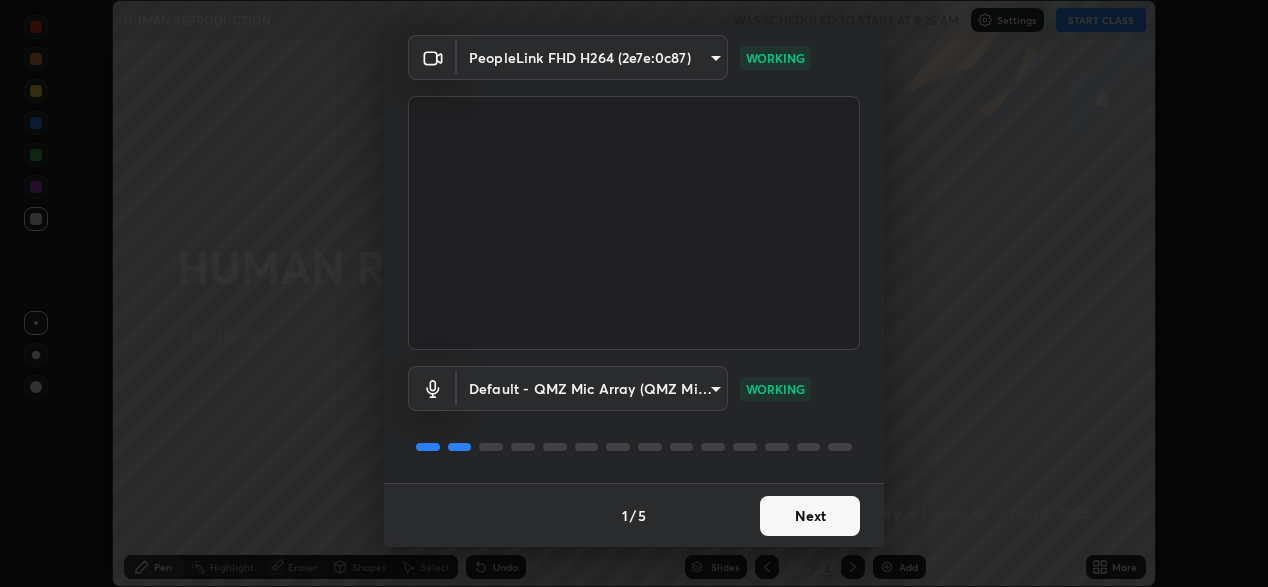 click on "Next" at bounding box center [810, 516] 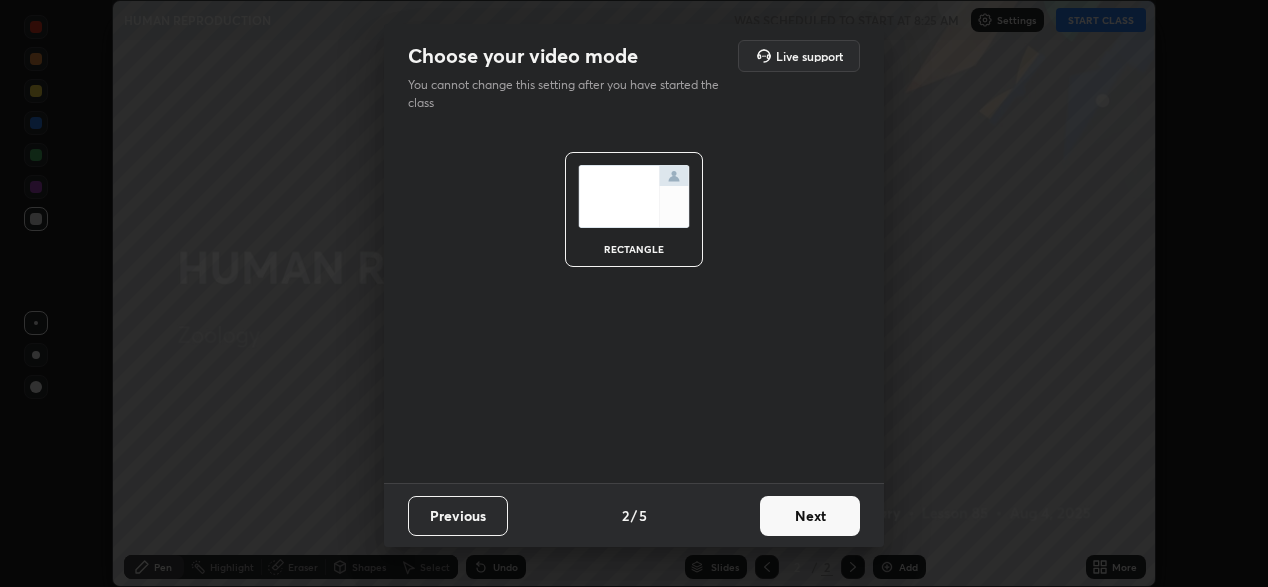 scroll, scrollTop: 0, scrollLeft: 0, axis: both 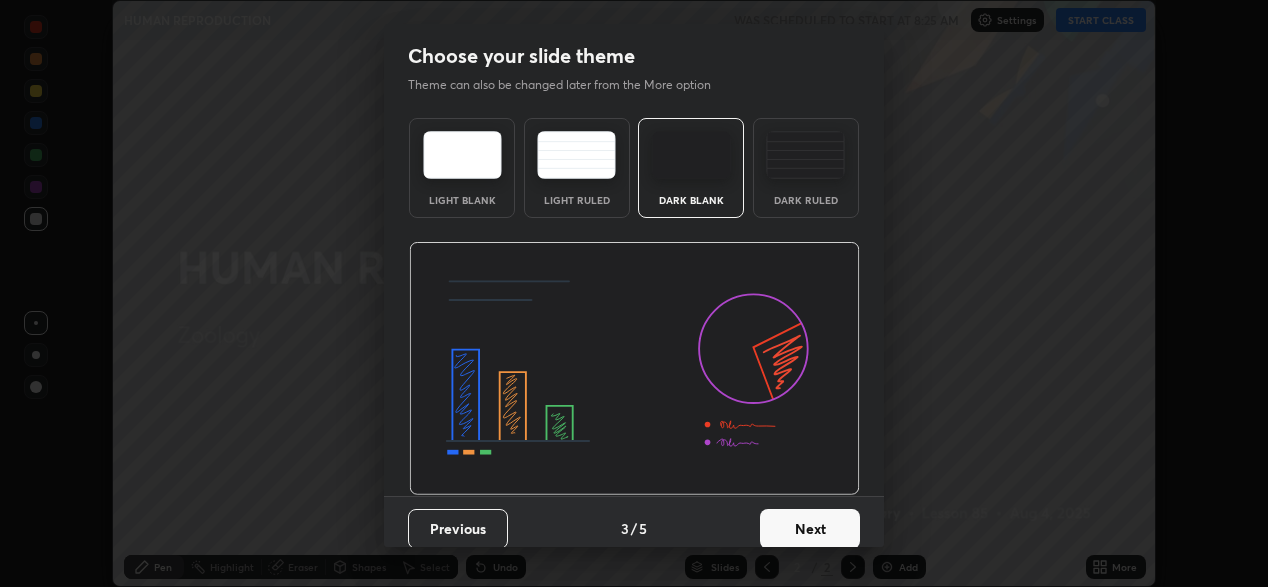 click on "Next" at bounding box center [810, 529] 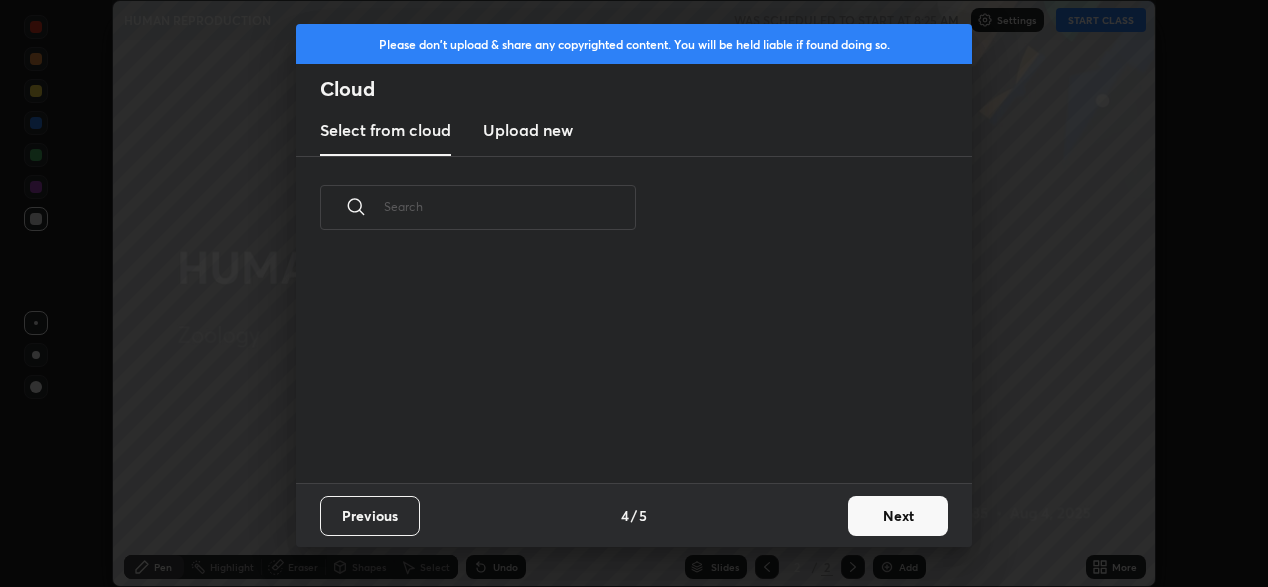 click on "Next" at bounding box center (898, 516) 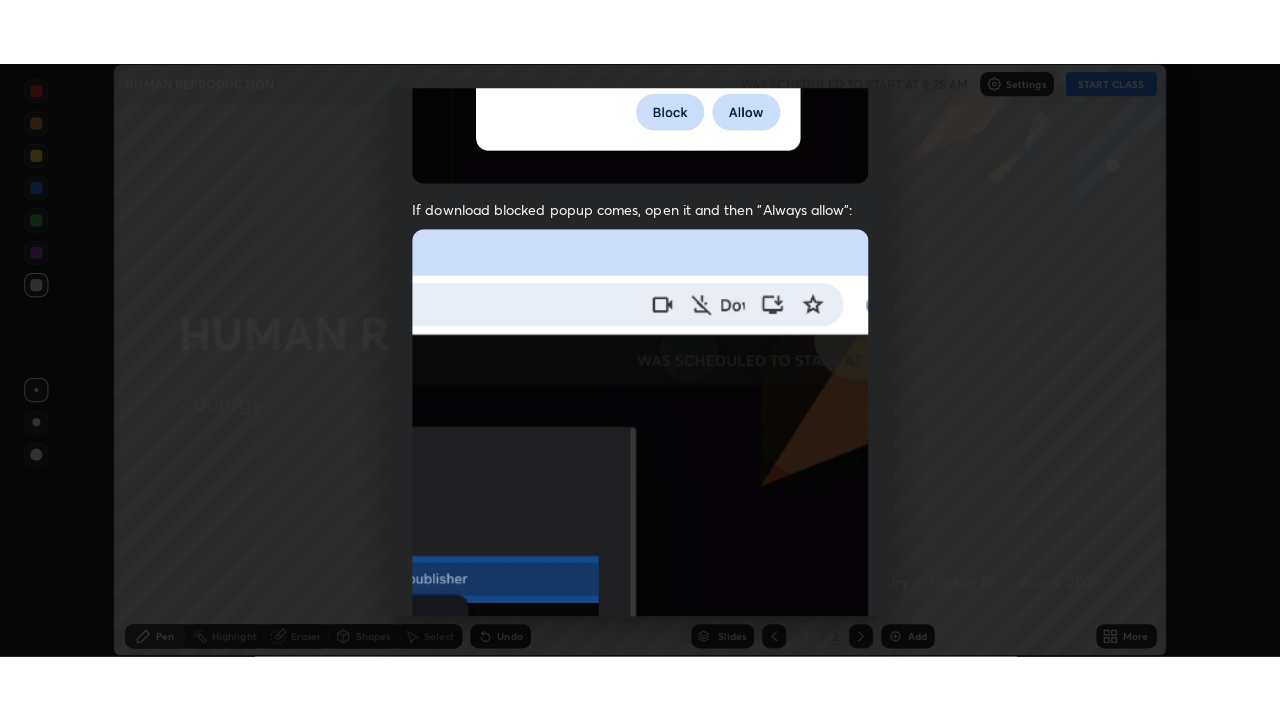 scroll, scrollTop: 477, scrollLeft: 0, axis: vertical 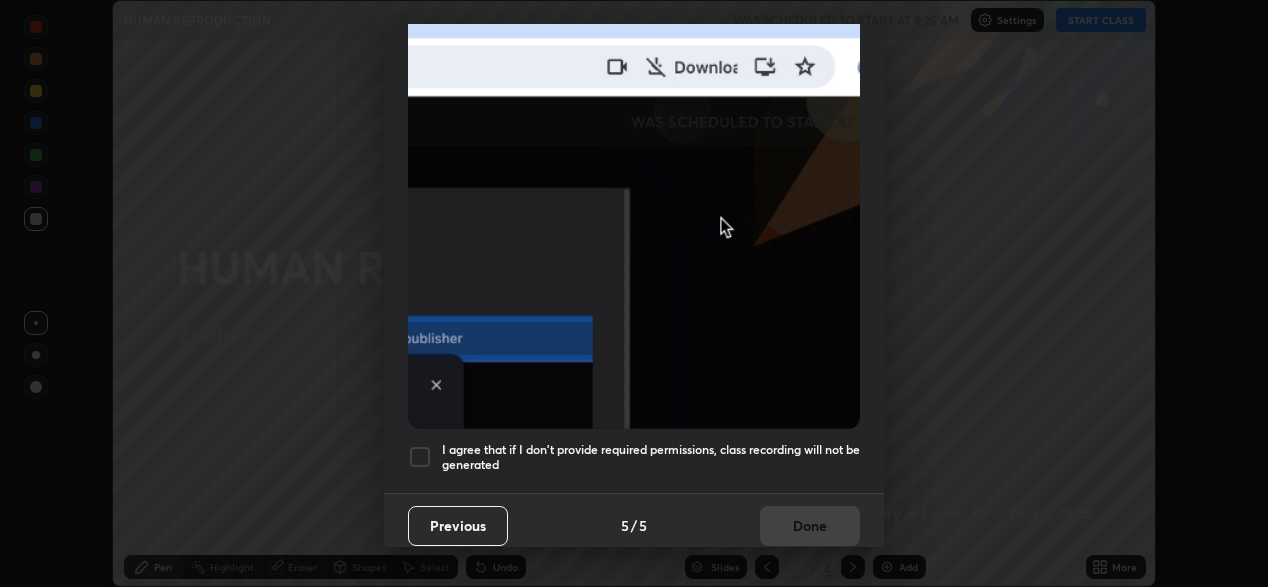 click on "I agree that if I don't provide required permissions, class recording will not be generated" at bounding box center [651, 457] 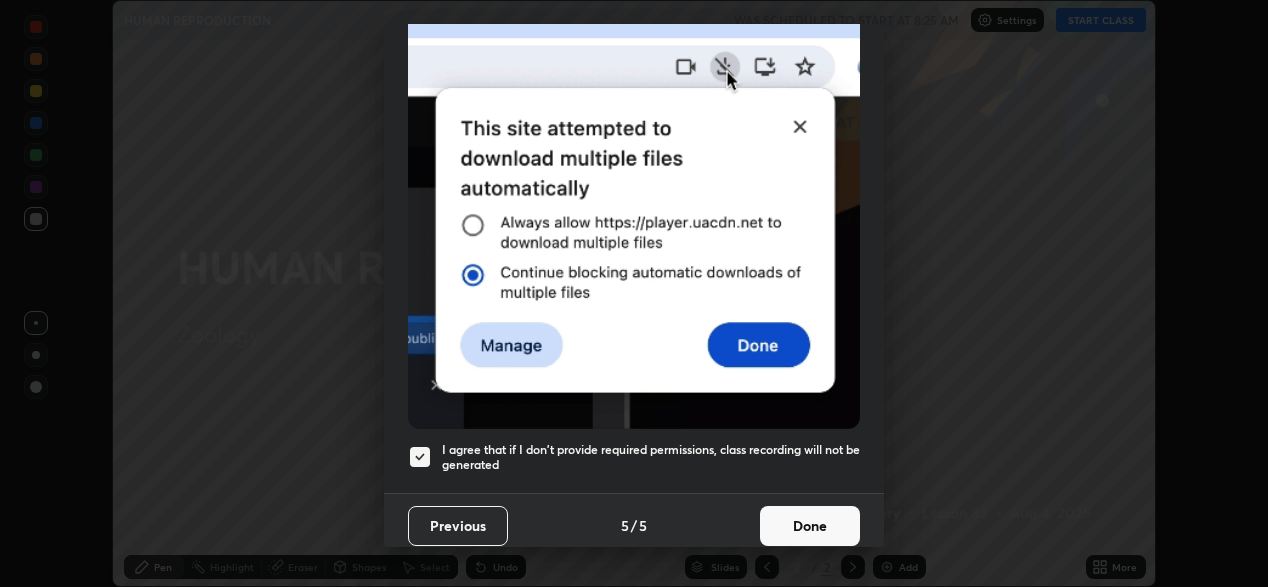 click on "Done" at bounding box center [810, 526] 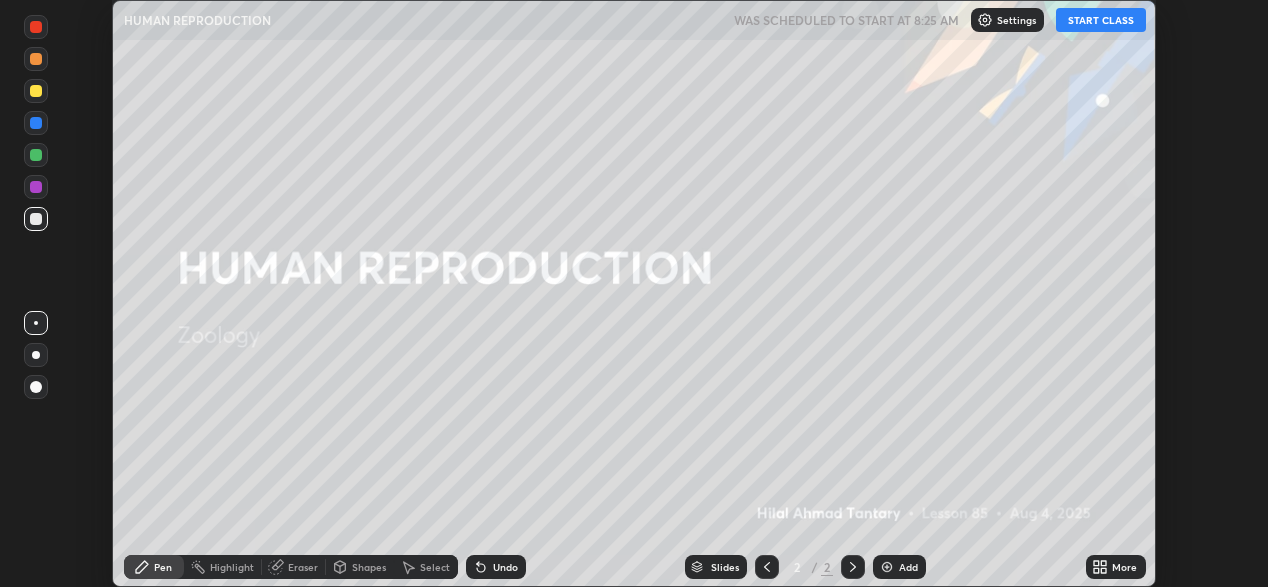 click on "START CLASS" at bounding box center (1101, 20) 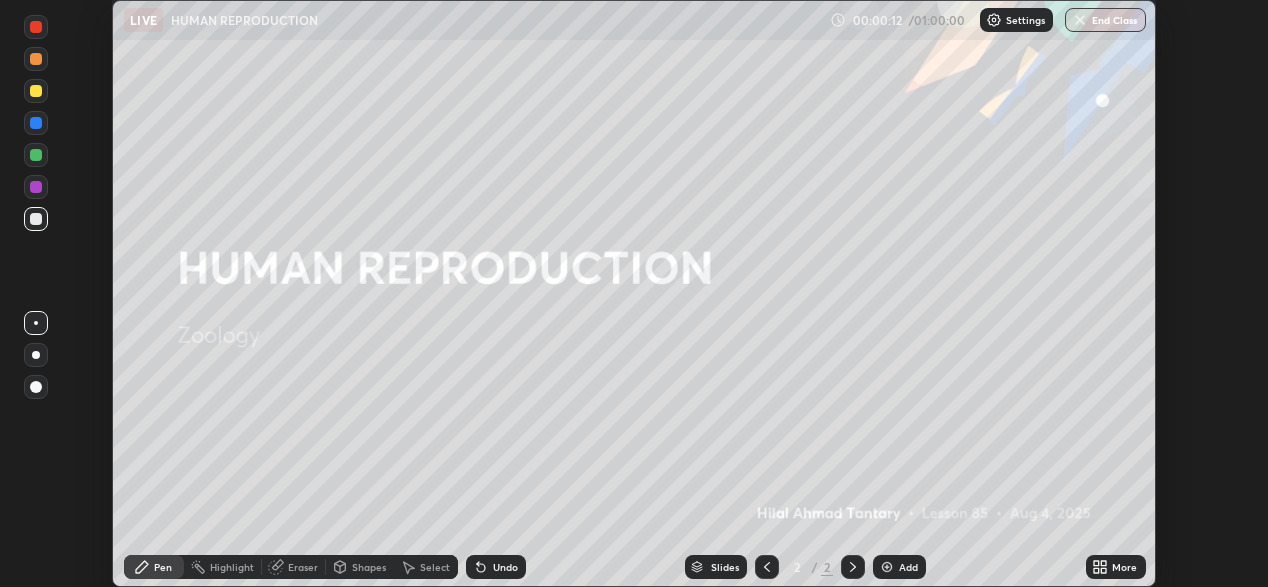 click at bounding box center (36, 355) 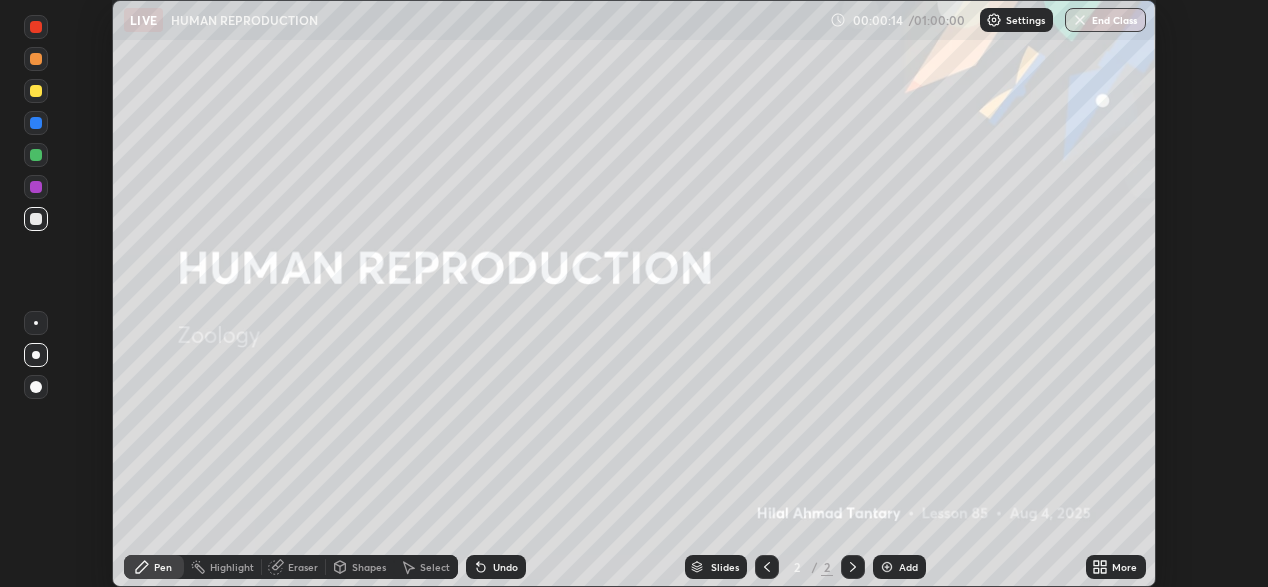 click 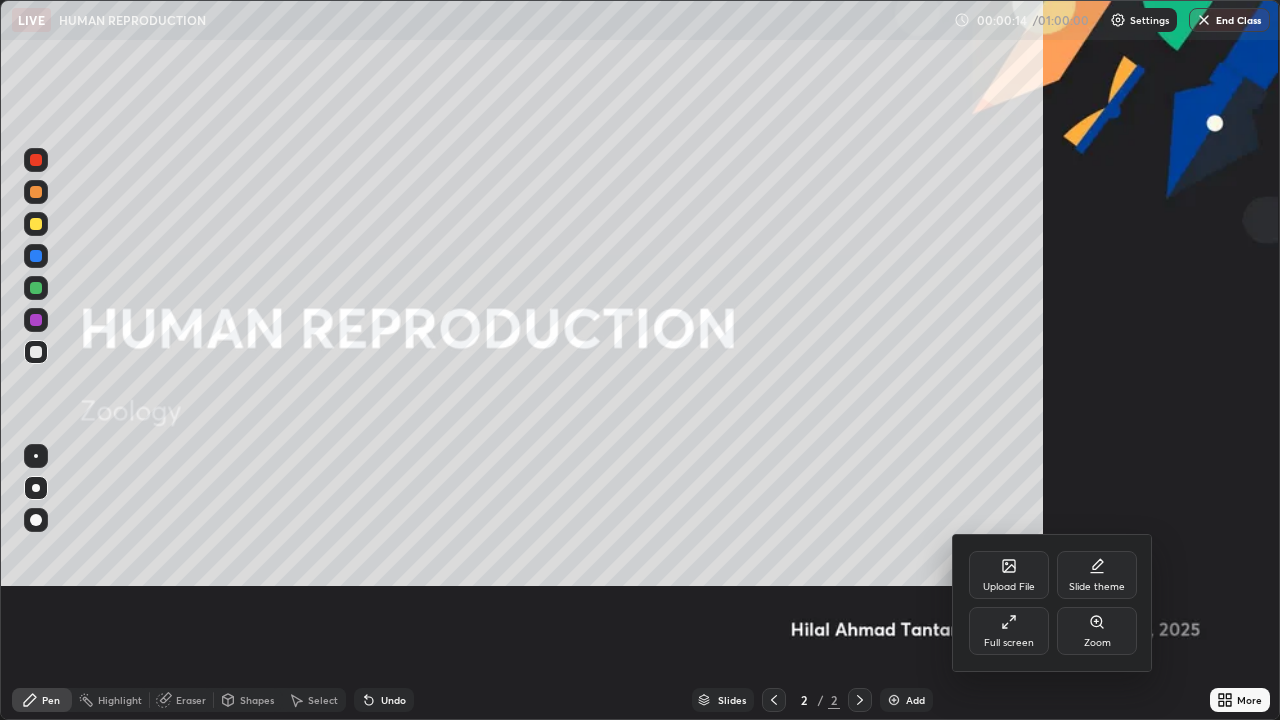 scroll, scrollTop: 99280, scrollLeft: 98720, axis: both 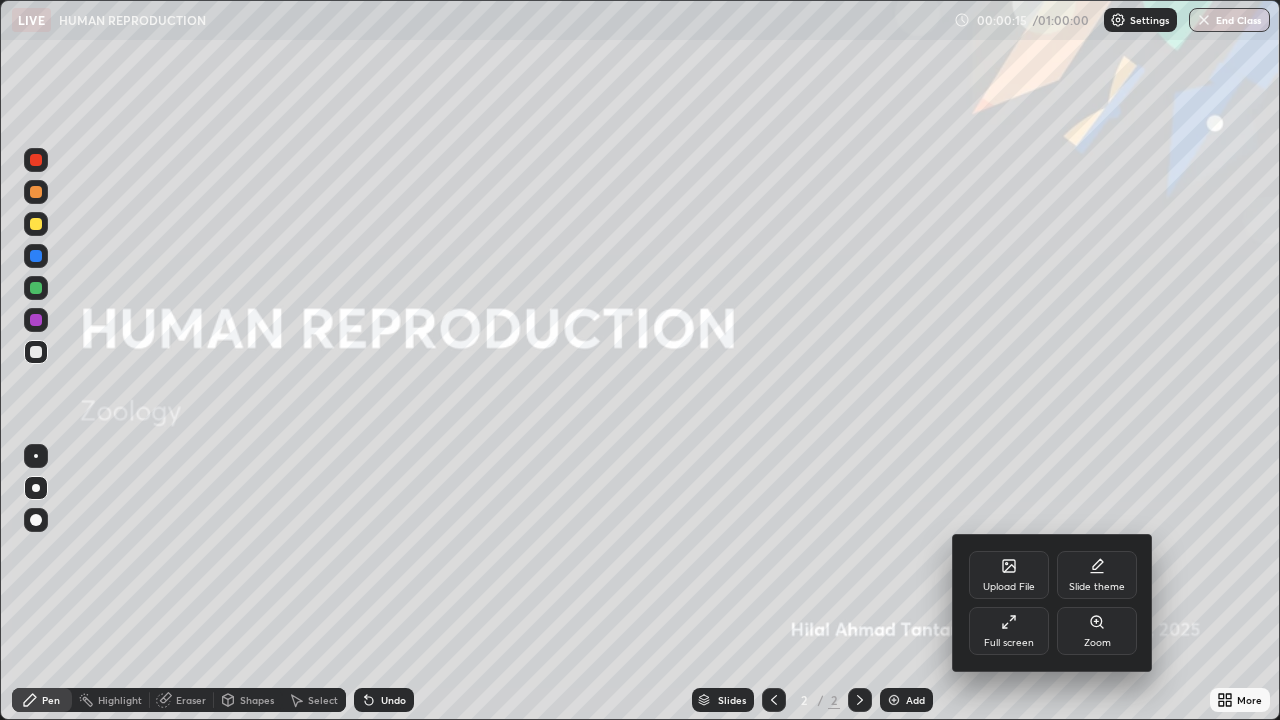 click on "Full screen" at bounding box center (1009, 631) 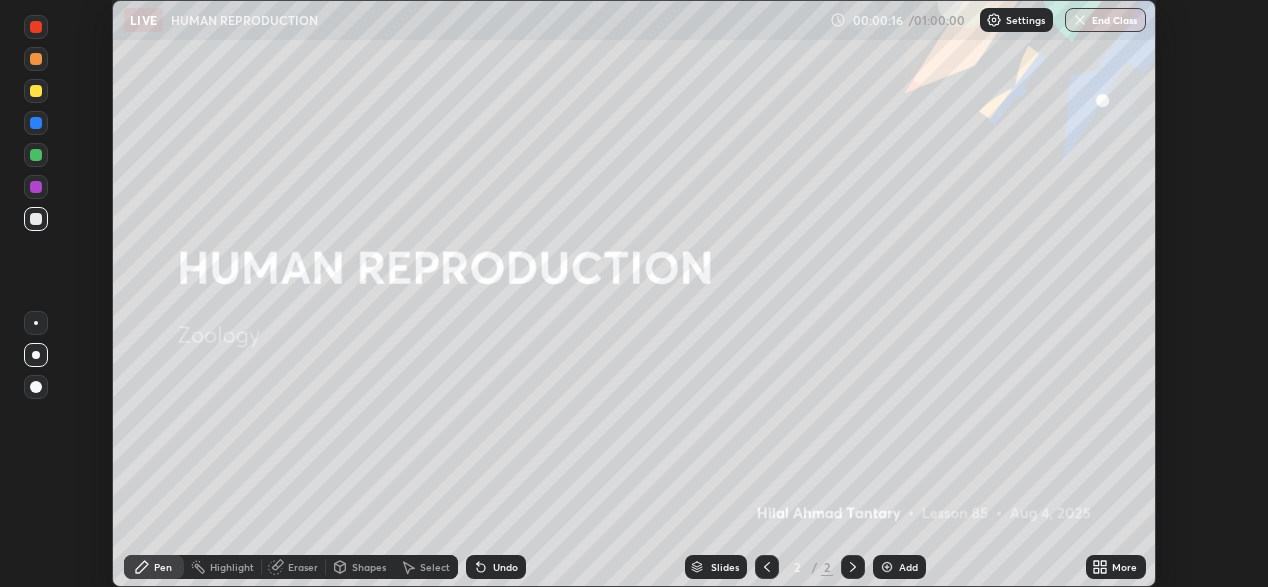 scroll, scrollTop: 587, scrollLeft: 1268, axis: both 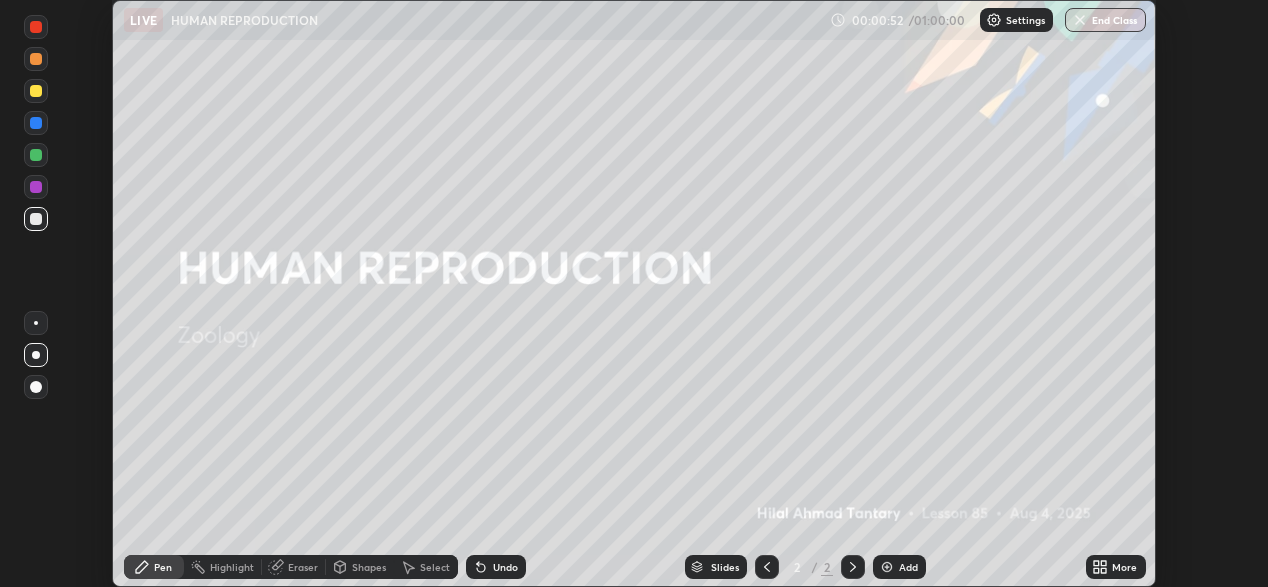 click on "Shapes" at bounding box center (369, 567) 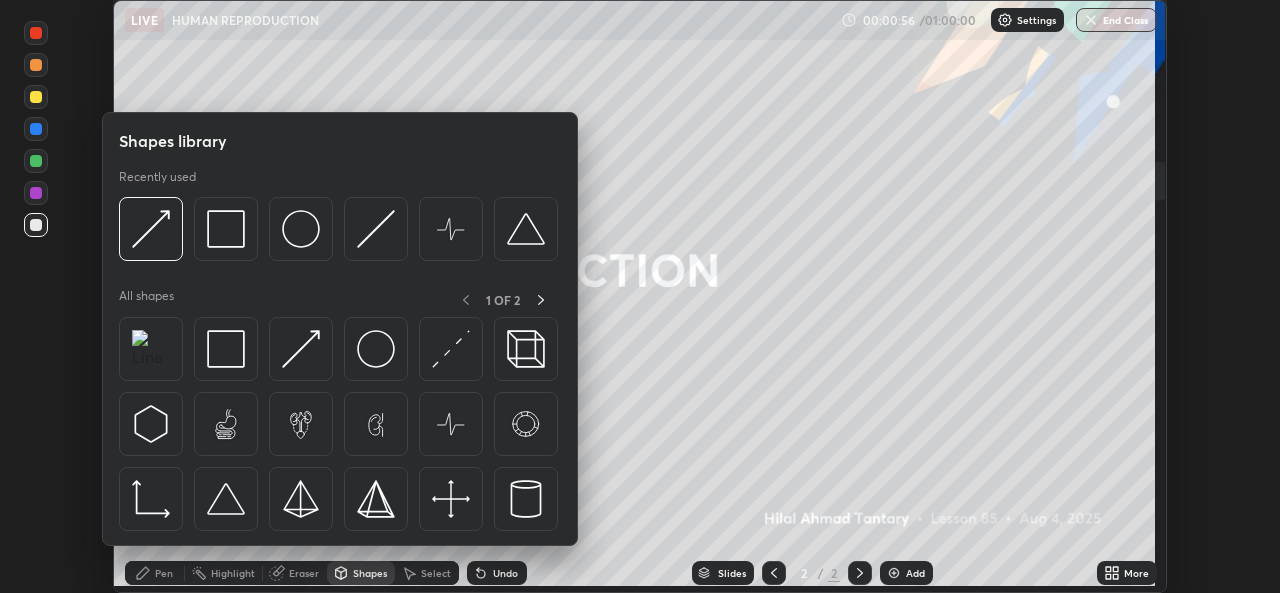 scroll, scrollTop: 99407, scrollLeft: 98720, axis: both 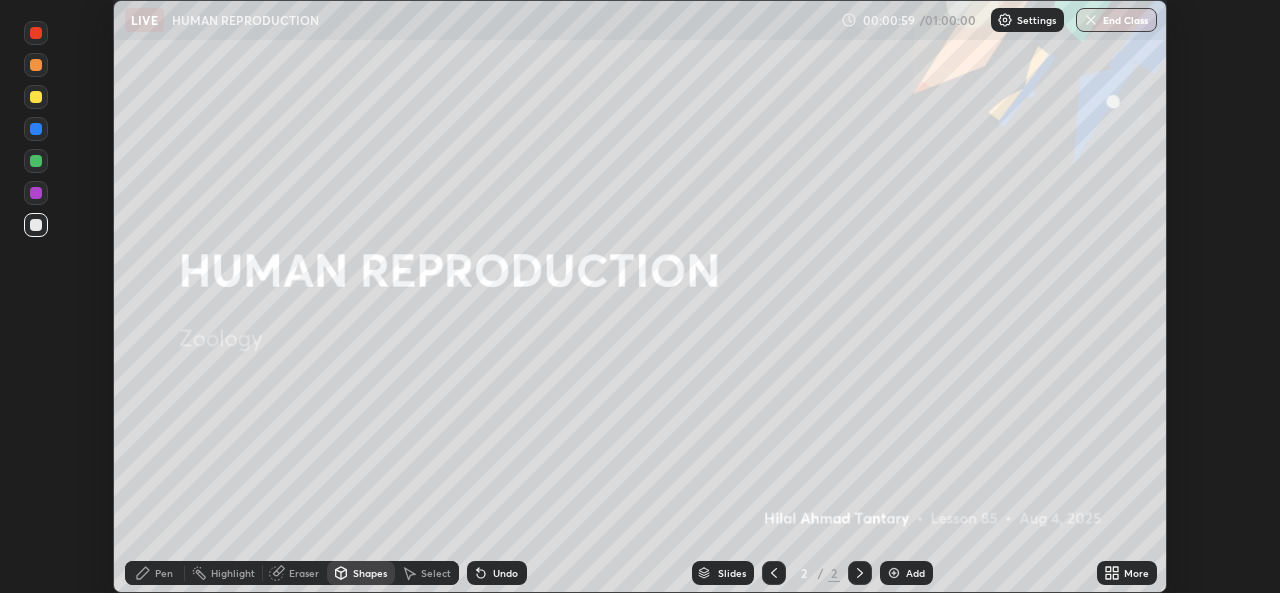 click on "Shapes" at bounding box center (370, 573) 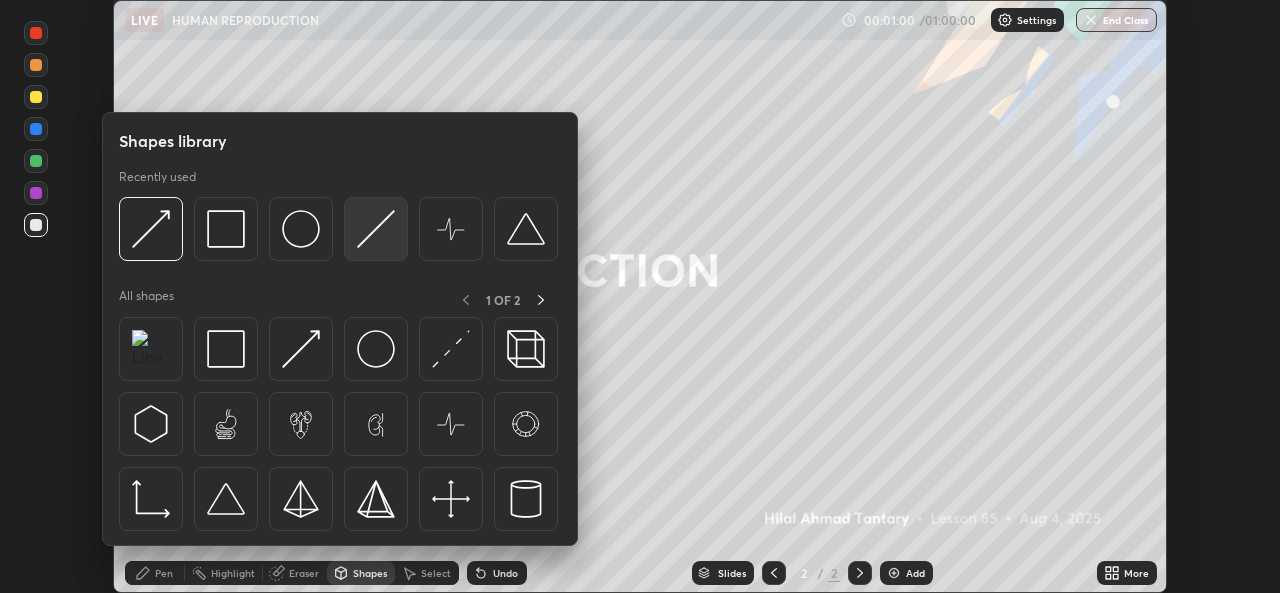 click at bounding box center (376, 229) 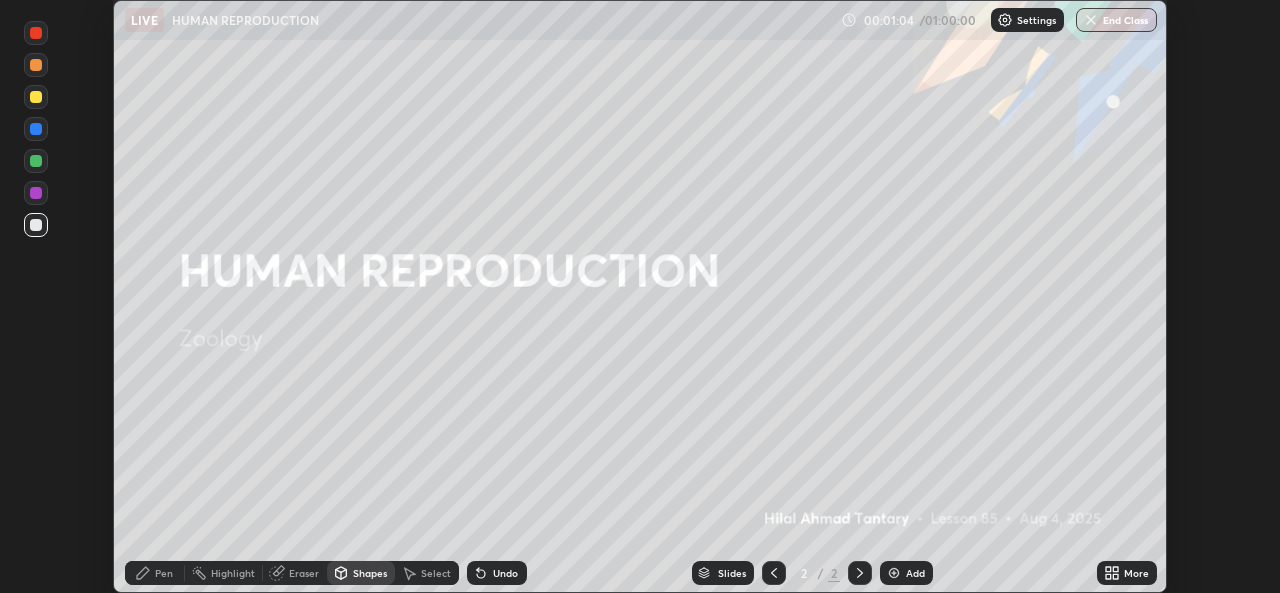 click on "Pen" at bounding box center (164, 573) 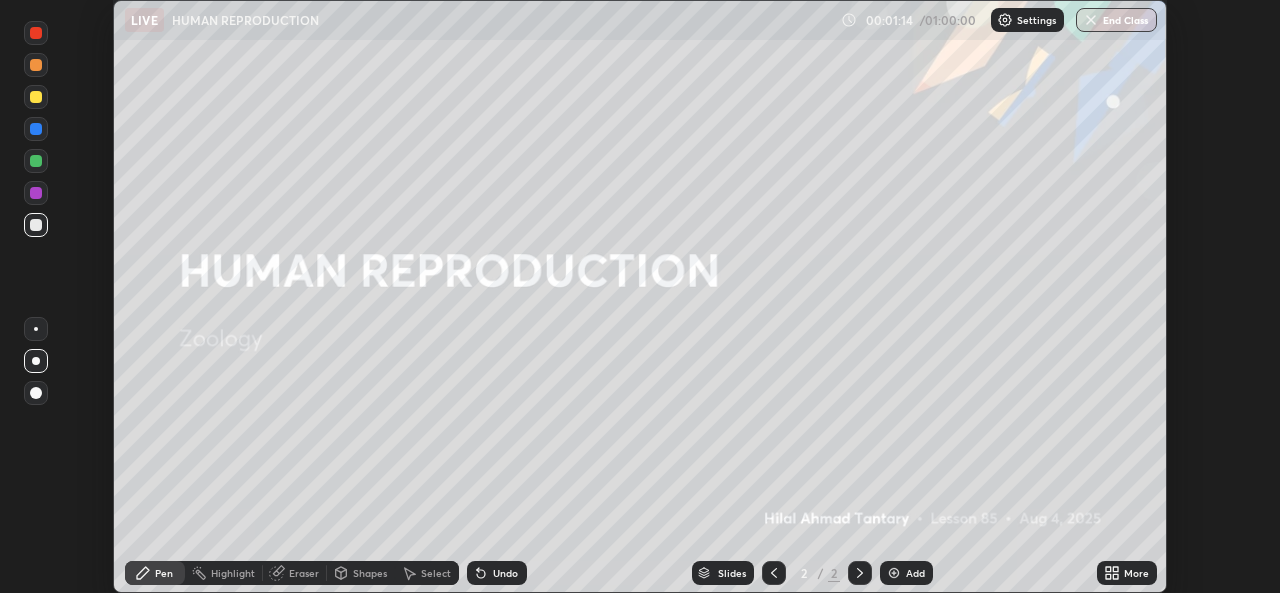 click on "Shapes" at bounding box center [370, 573] 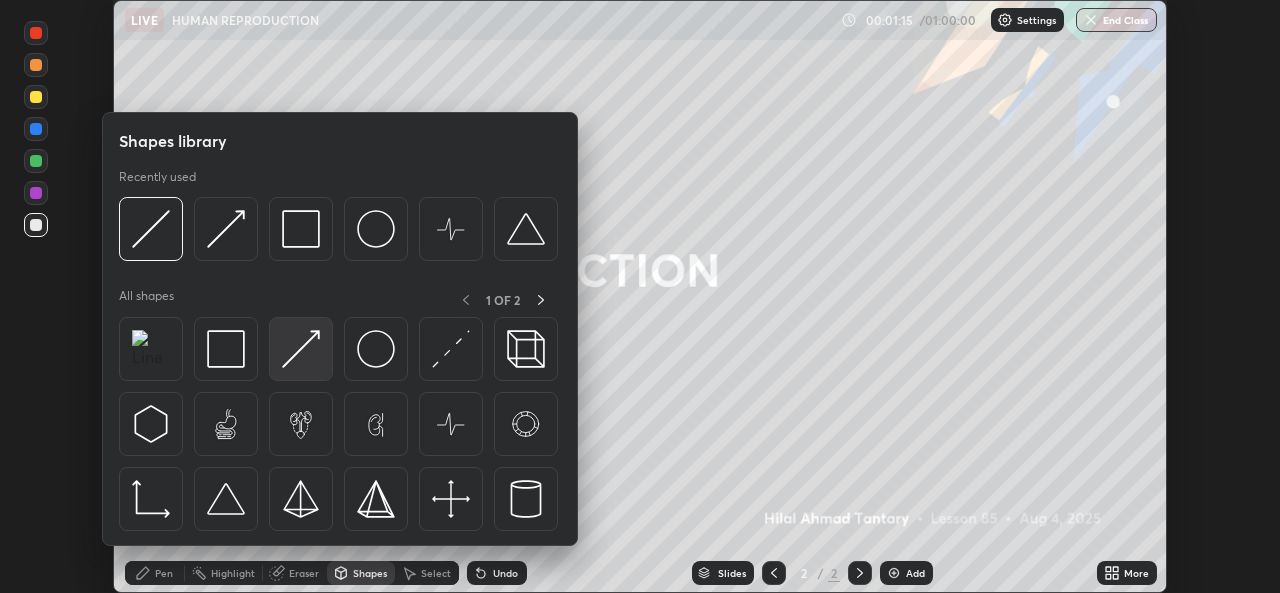 click at bounding box center [301, 349] 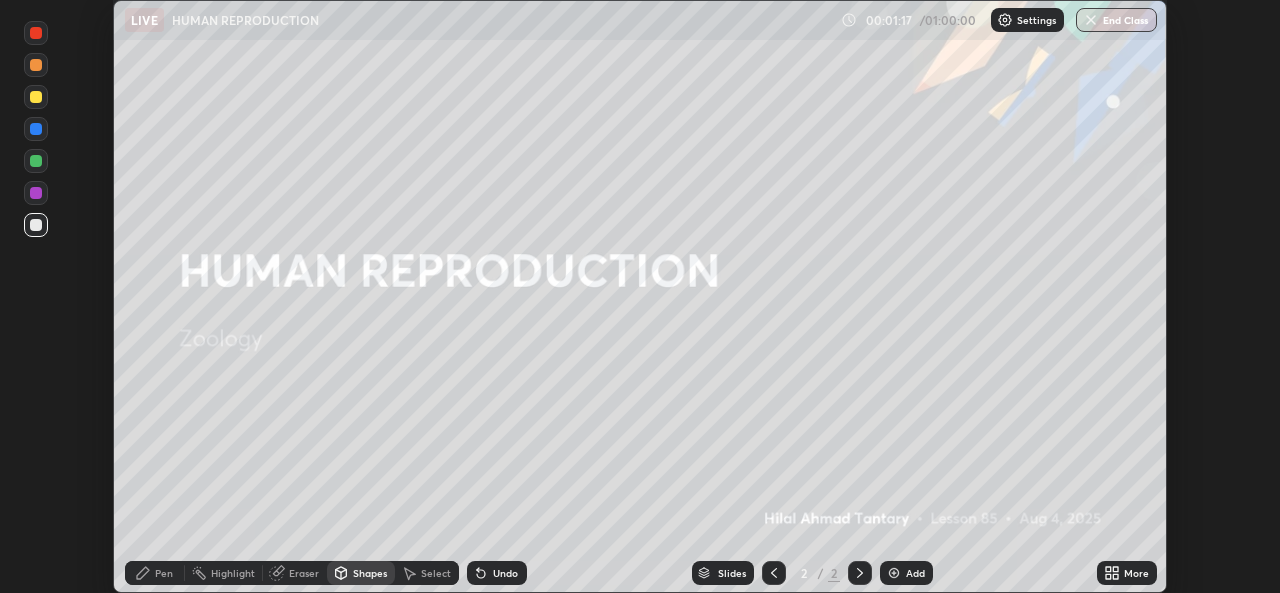 click on "Pen" at bounding box center (164, 573) 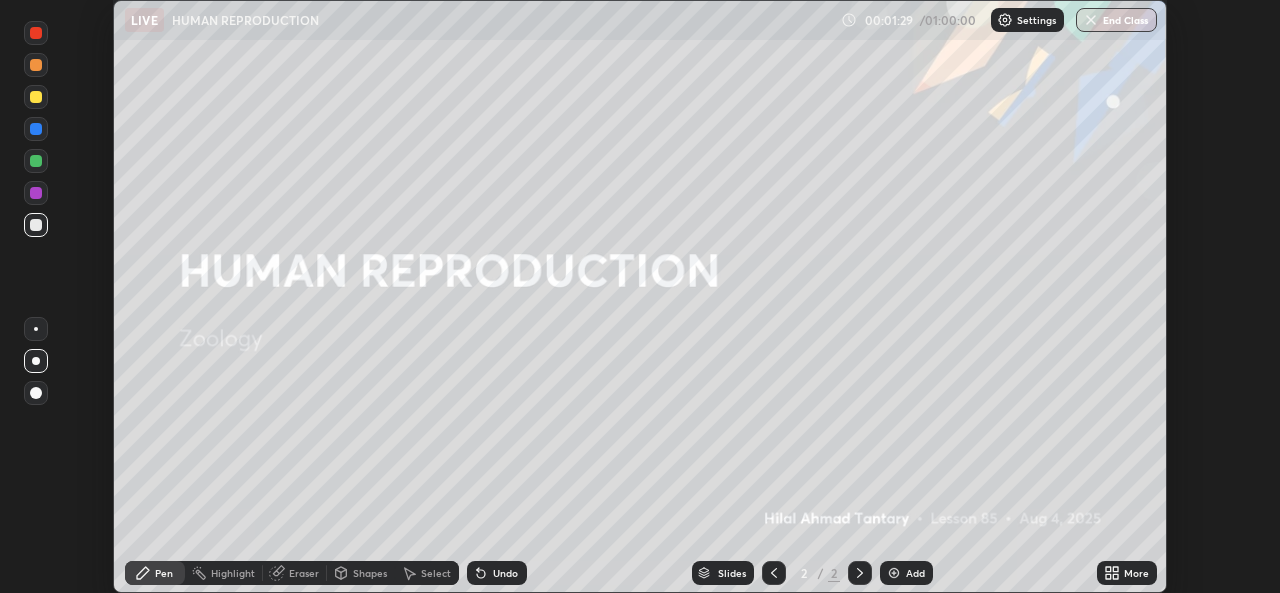 click on "Shapes" at bounding box center [370, 573] 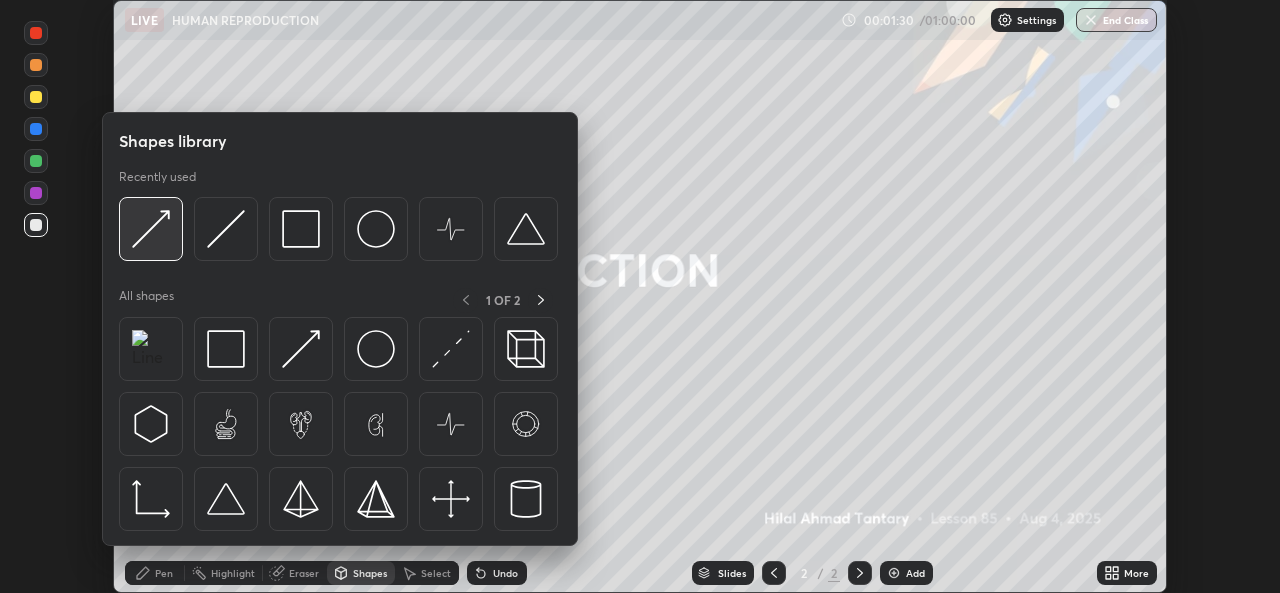 click at bounding box center (151, 229) 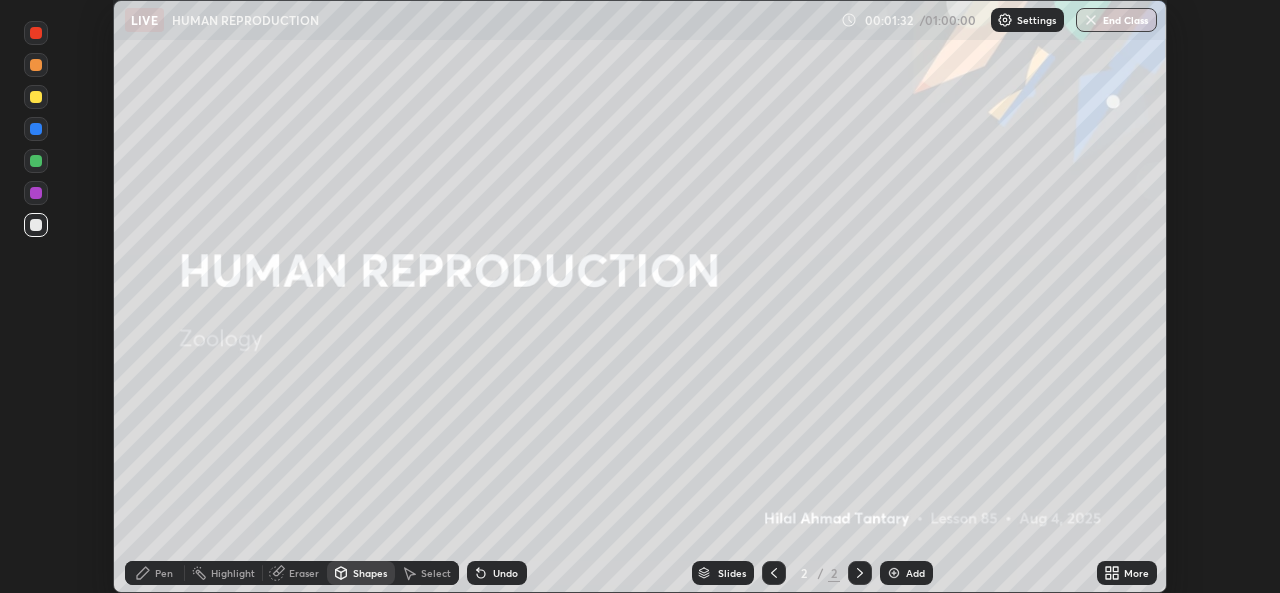 click on "Pen" at bounding box center [164, 573] 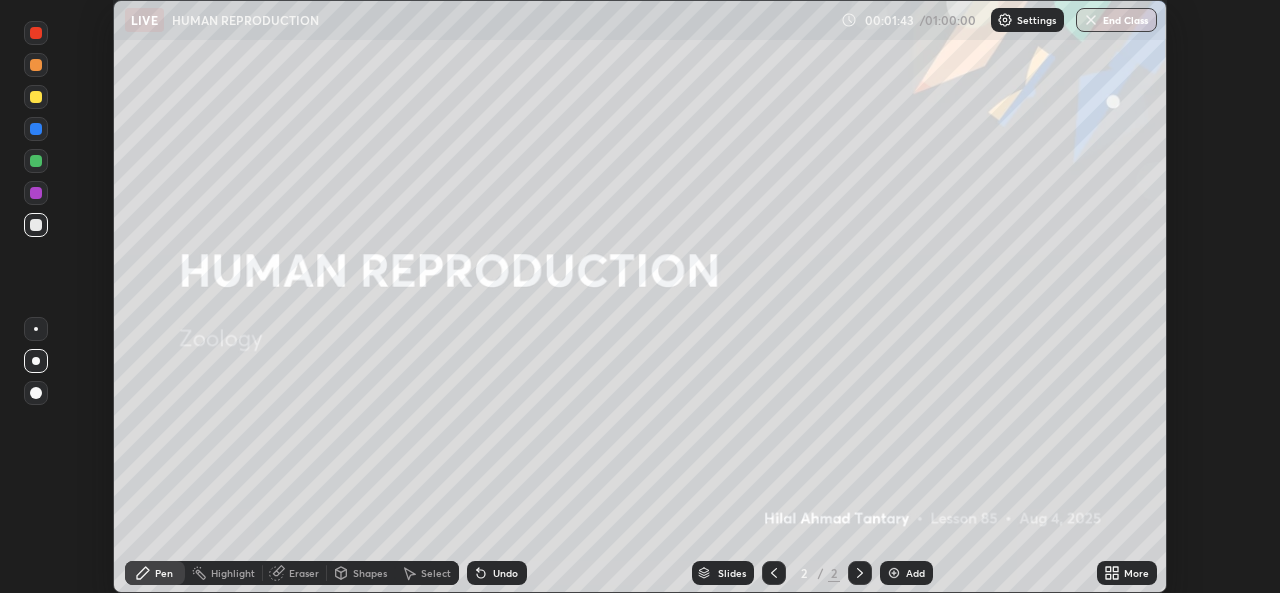 click on "Shapes" at bounding box center [370, 573] 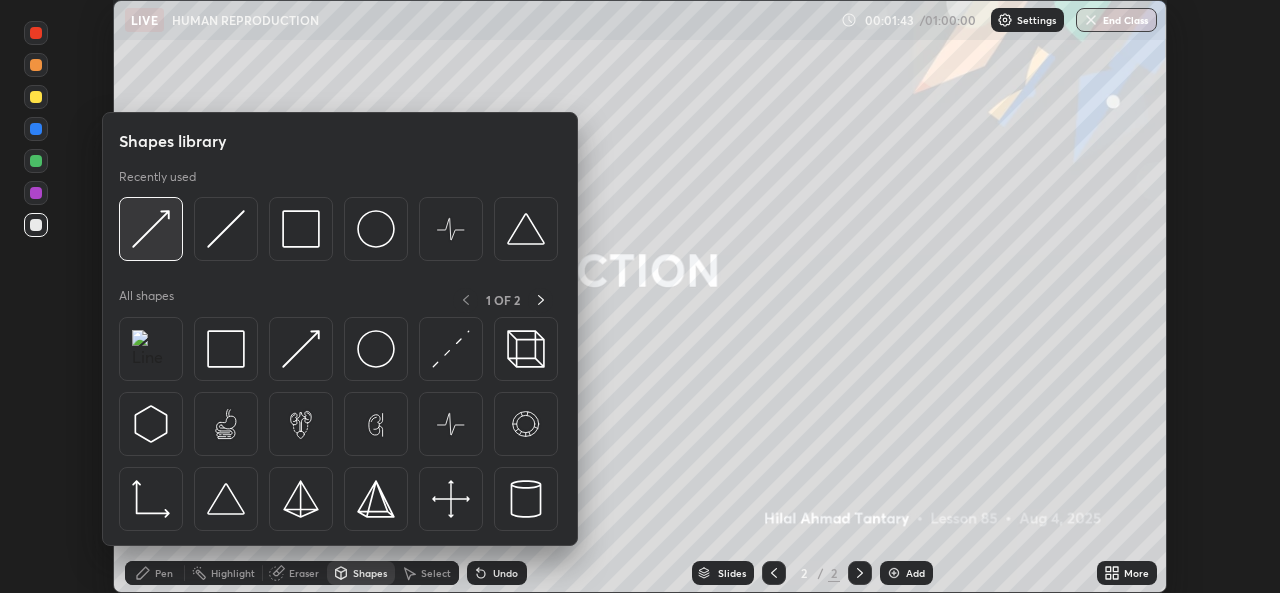 click at bounding box center (151, 229) 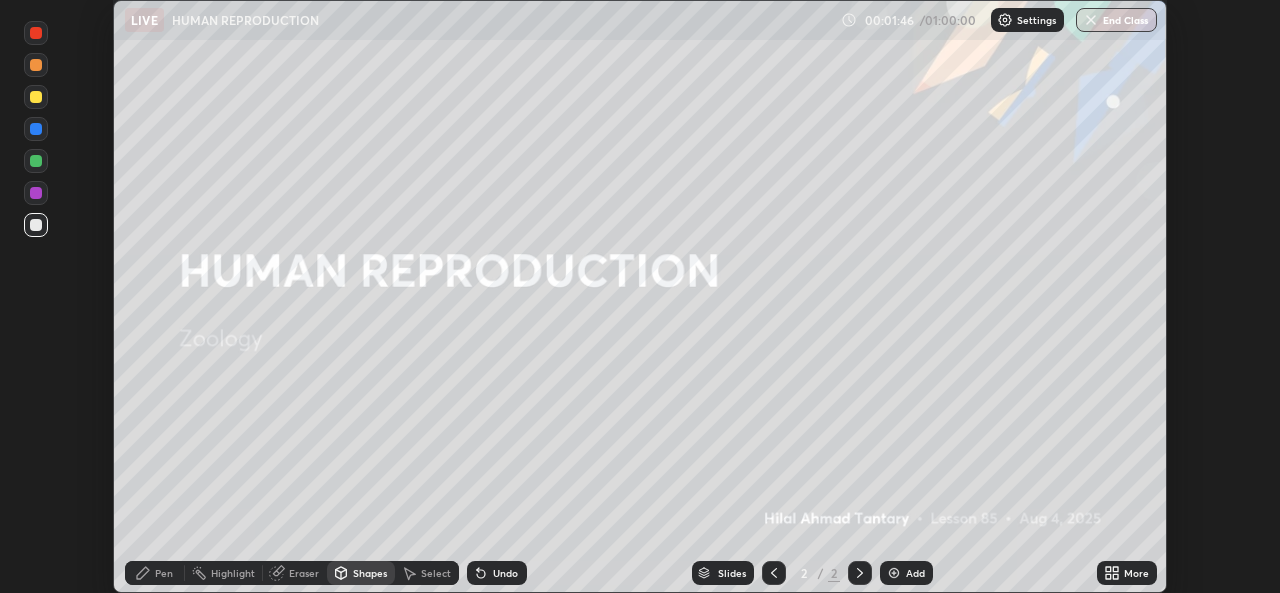 click on "Pen" at bounding box center [164, 573] 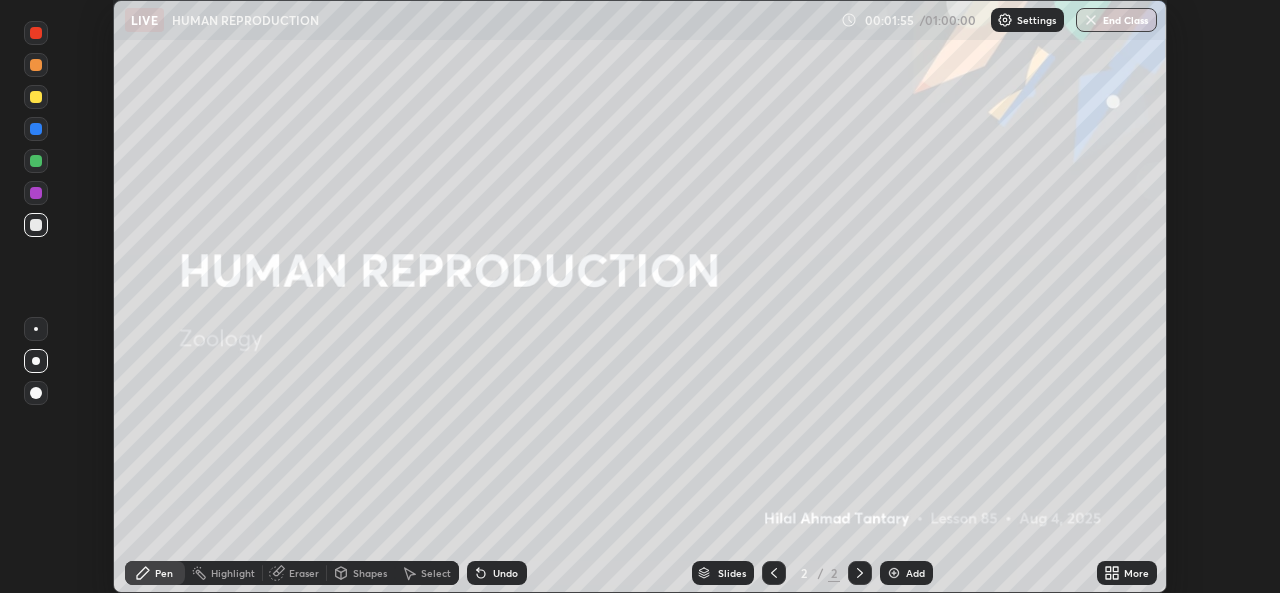 click on "Undo" at bounding box center [505, 573] 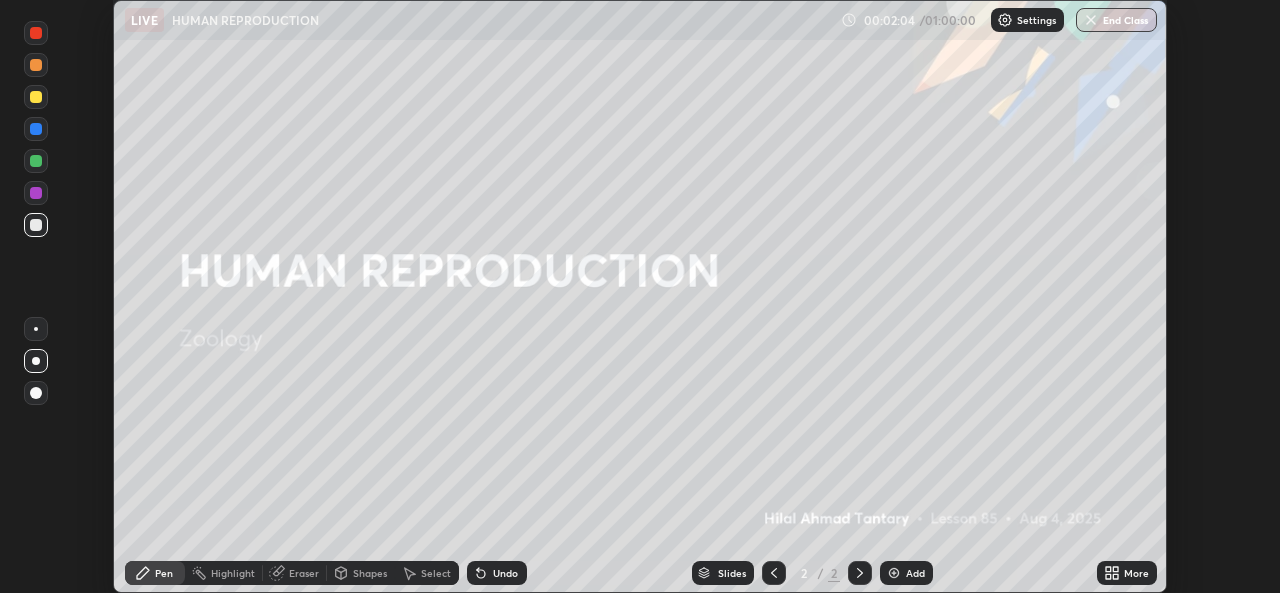 click on "Shapes" at bounding box center (370, 573) 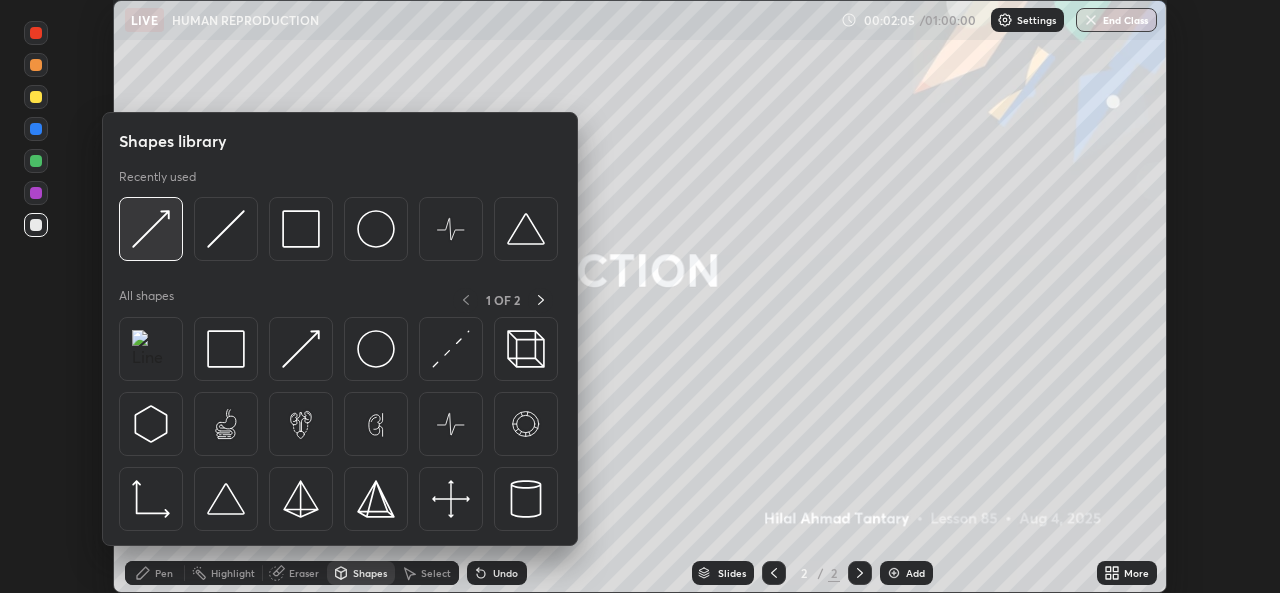 click at bounding box center (151, 229) 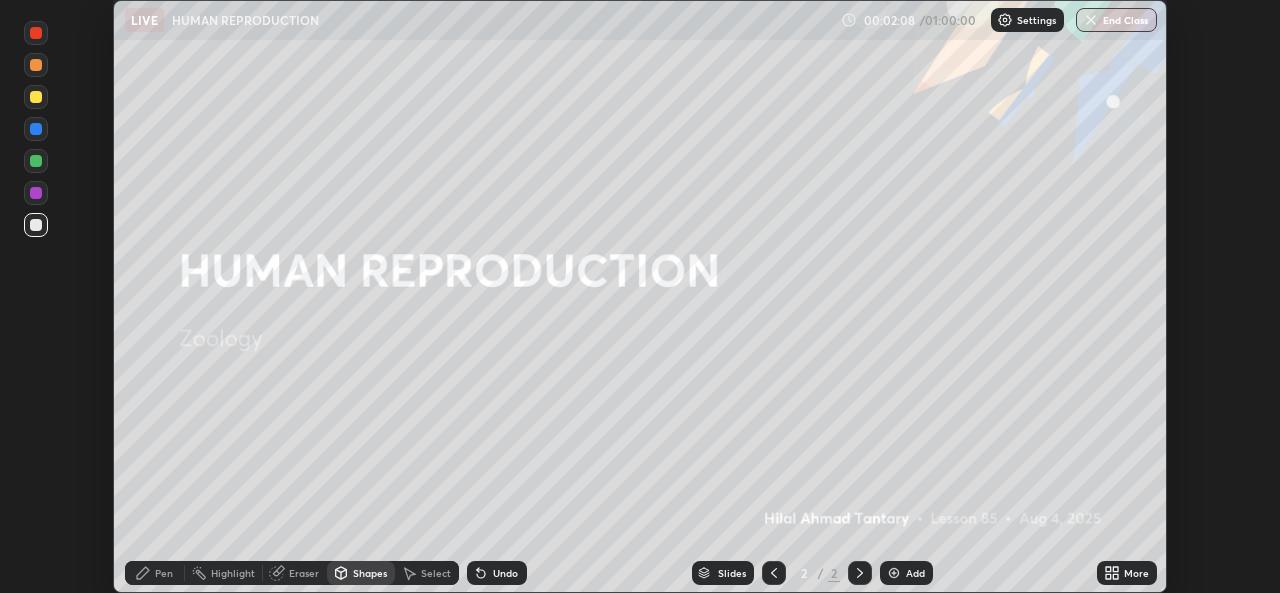 click on "Pen" at bounding box center [164, 573] 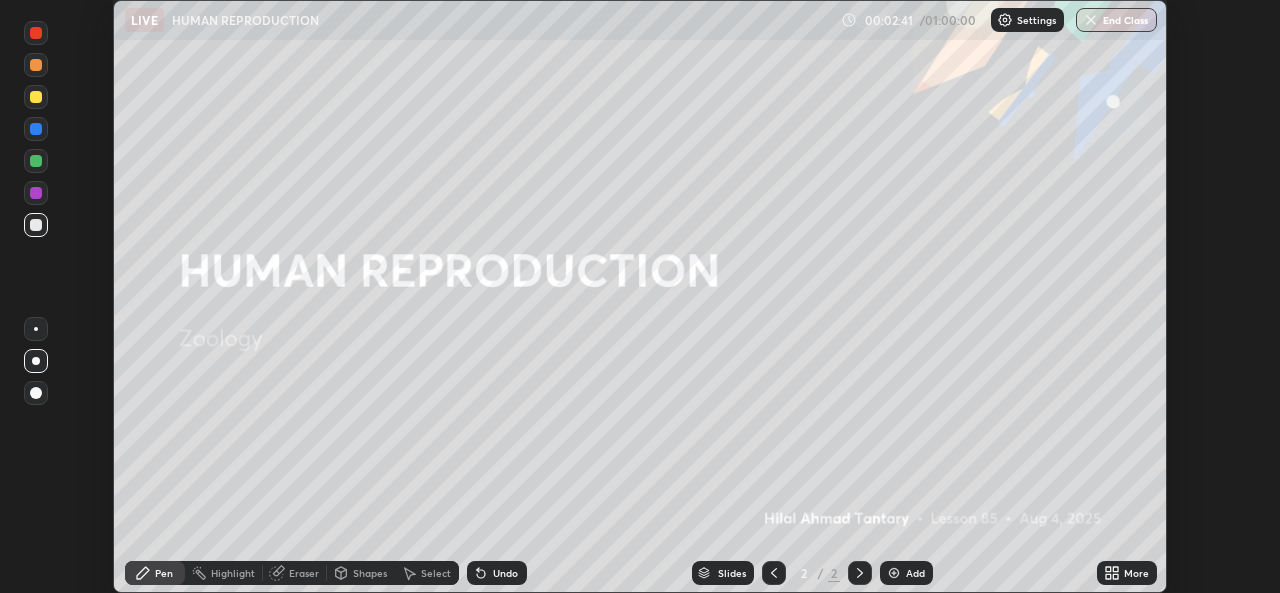 click on "Shapes" at bounding box center [370, 573] 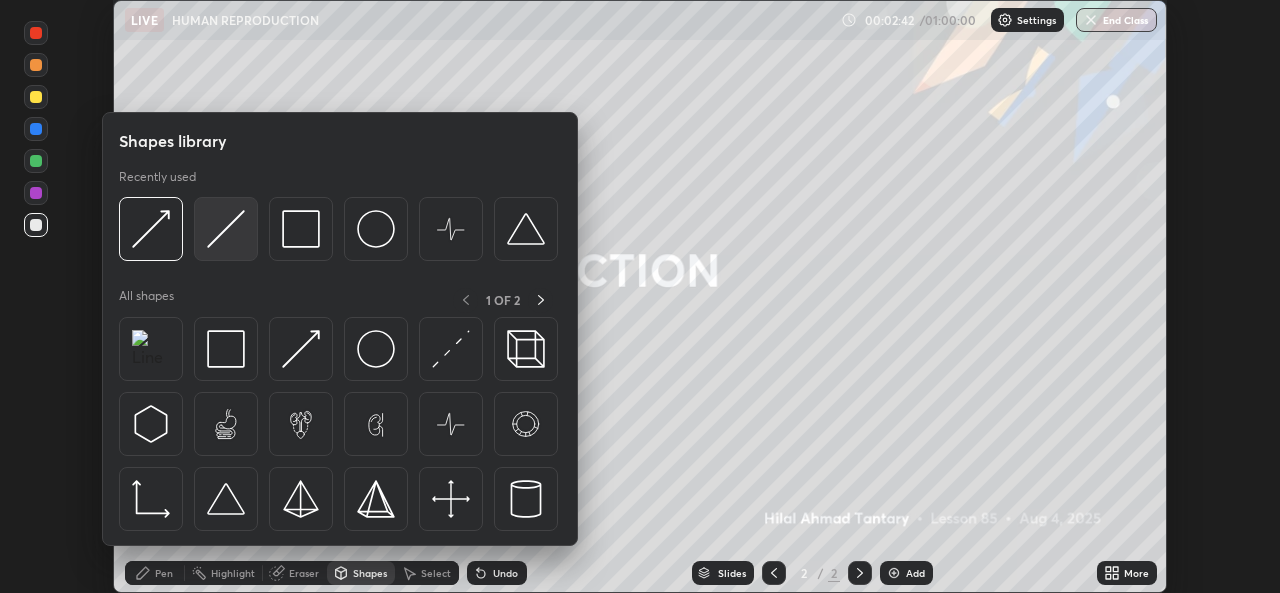 click at bounding box center (226, 229) 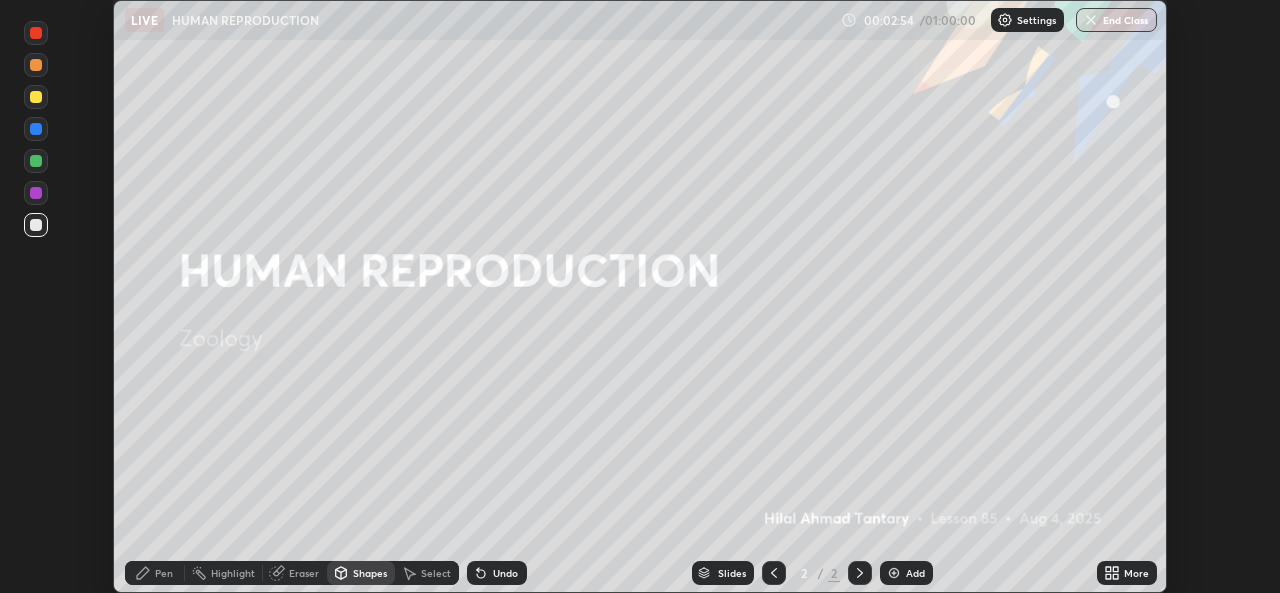 click on "Pen" at bounding box center [164, 573] 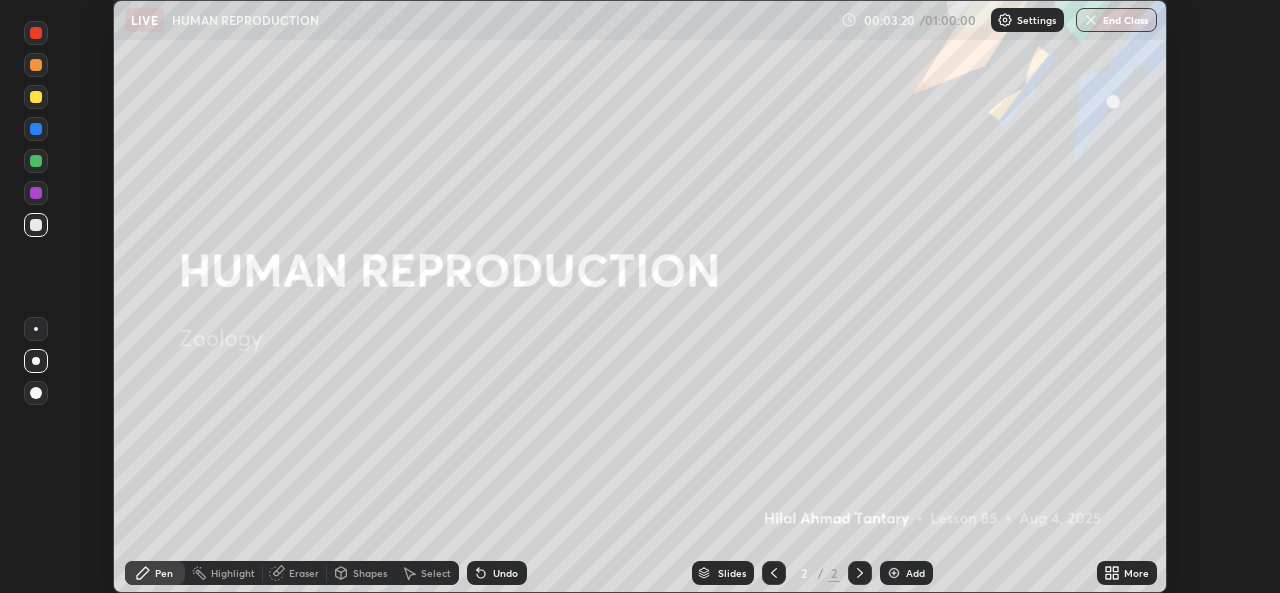 click on "Undo" at bounding box center (505, 573) 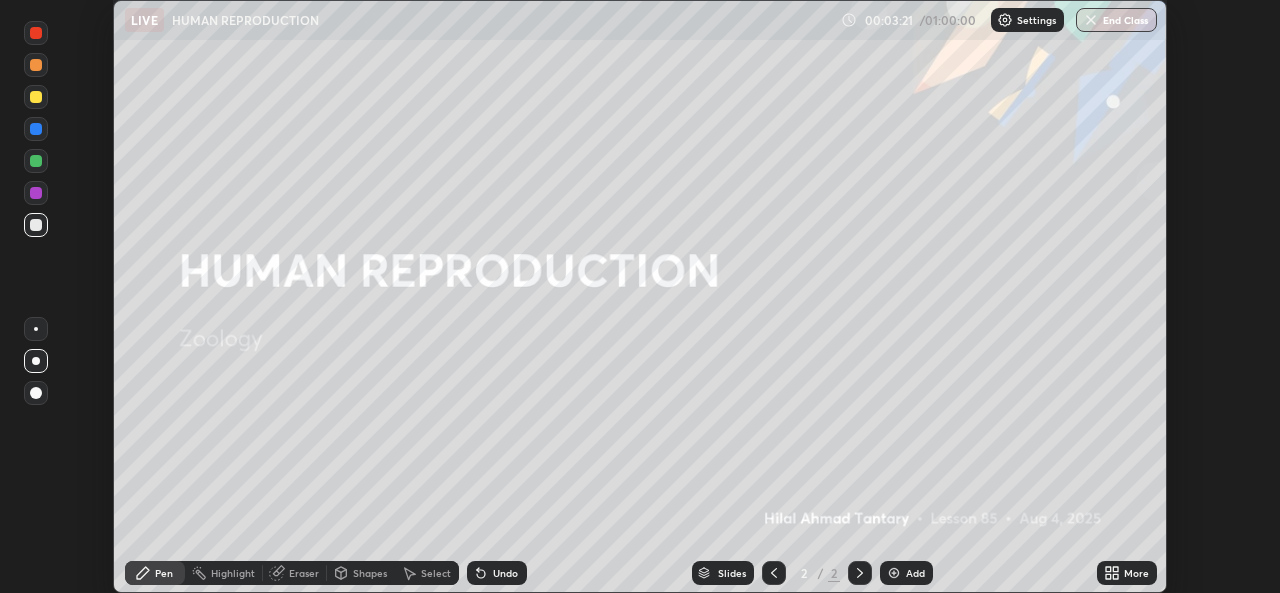 click 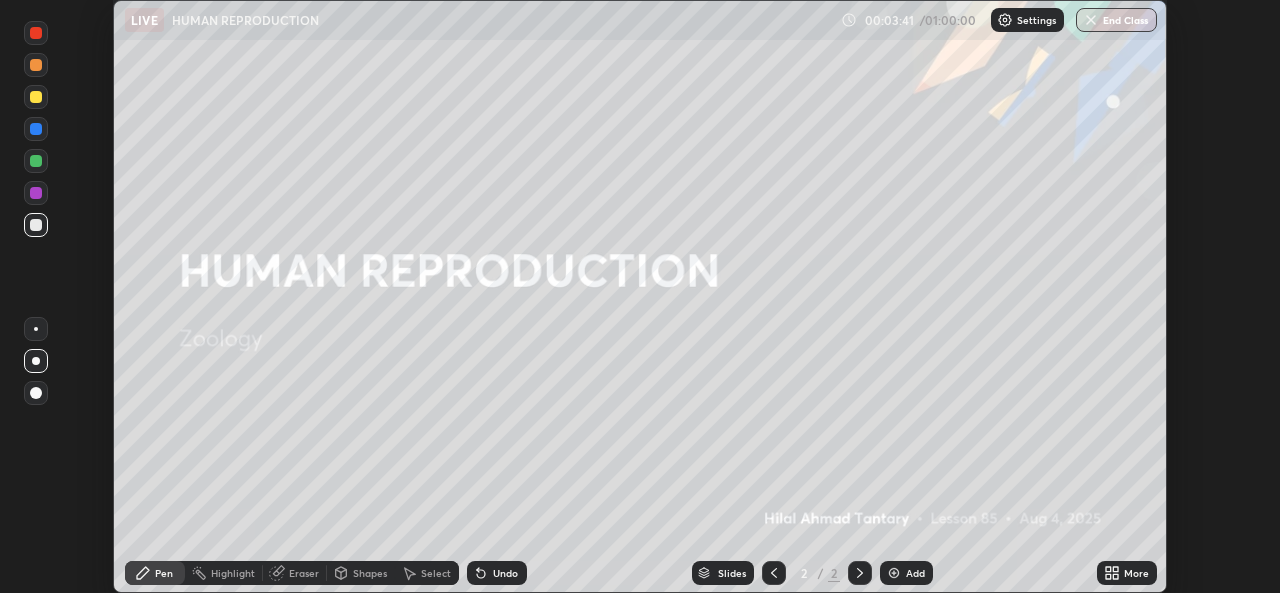 click on "Shapes" at bounding box center [370, 573] 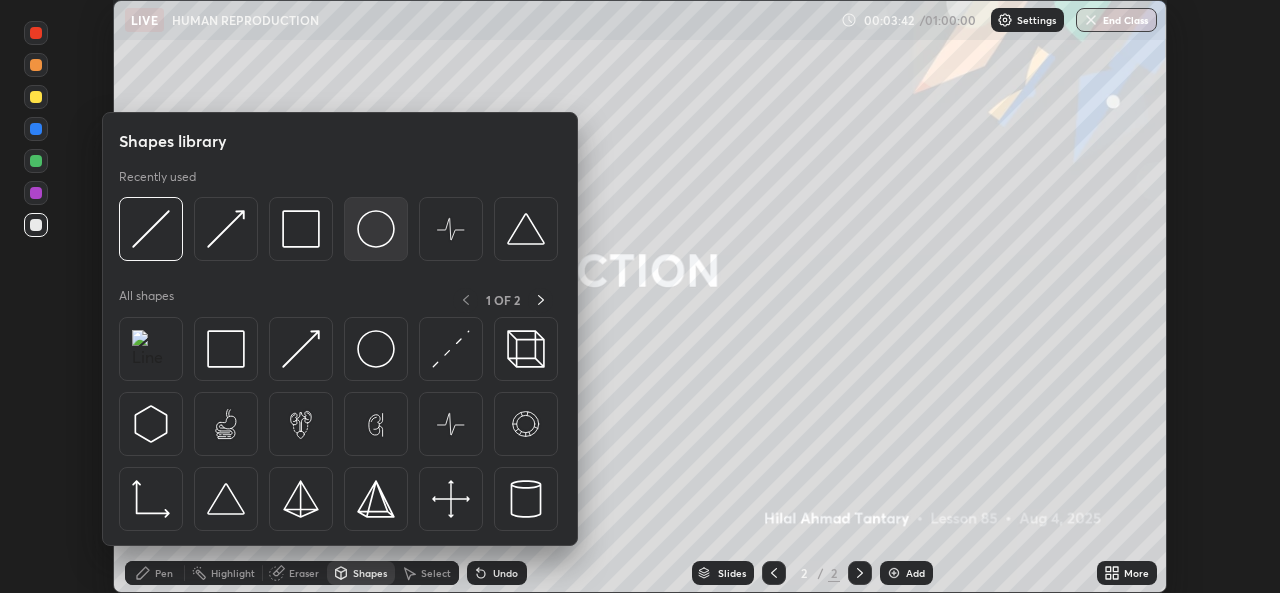 click at bounding box center [376, 229] 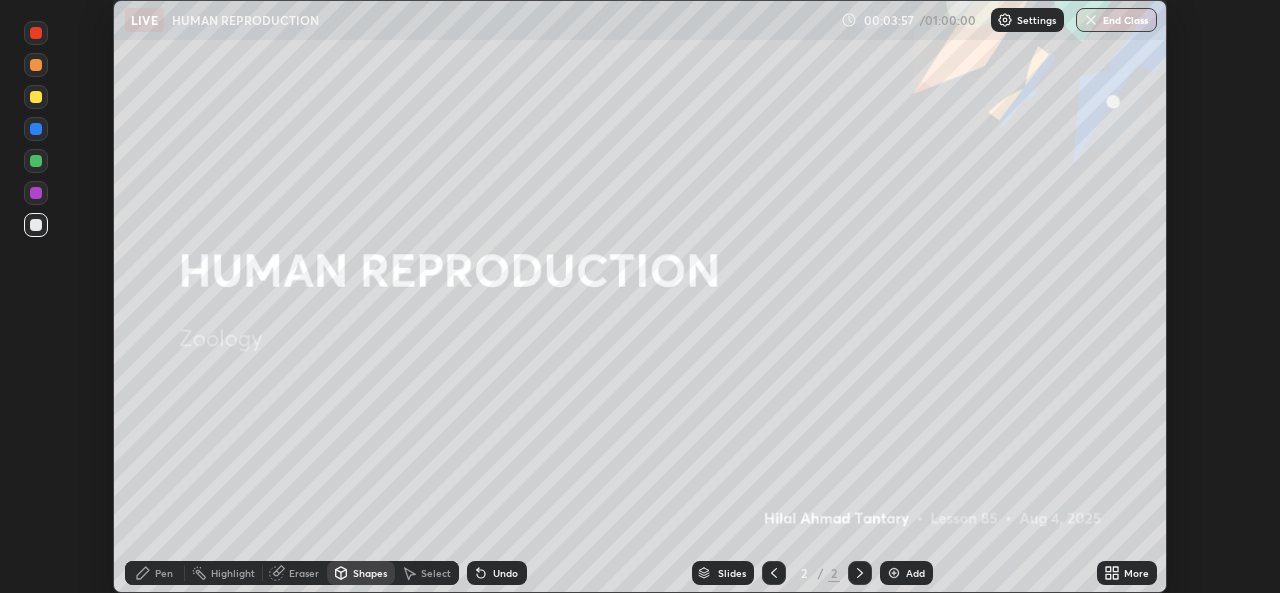 click on "Pen" at bounding box center (164, 573) 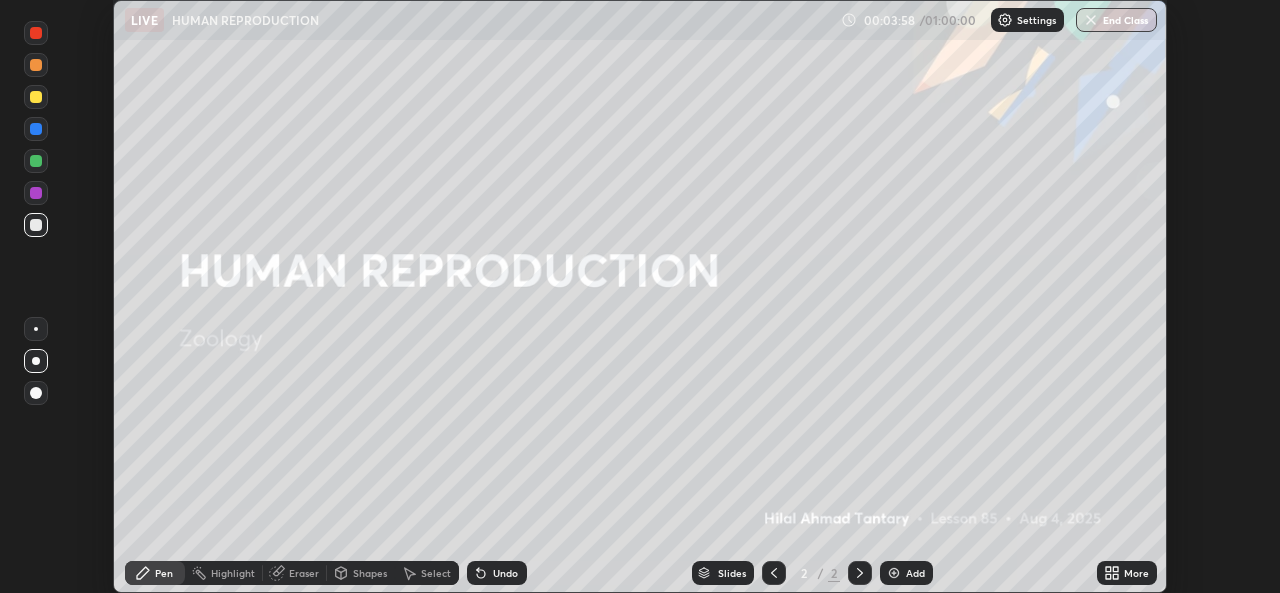 click at bounding box center (36, 129) 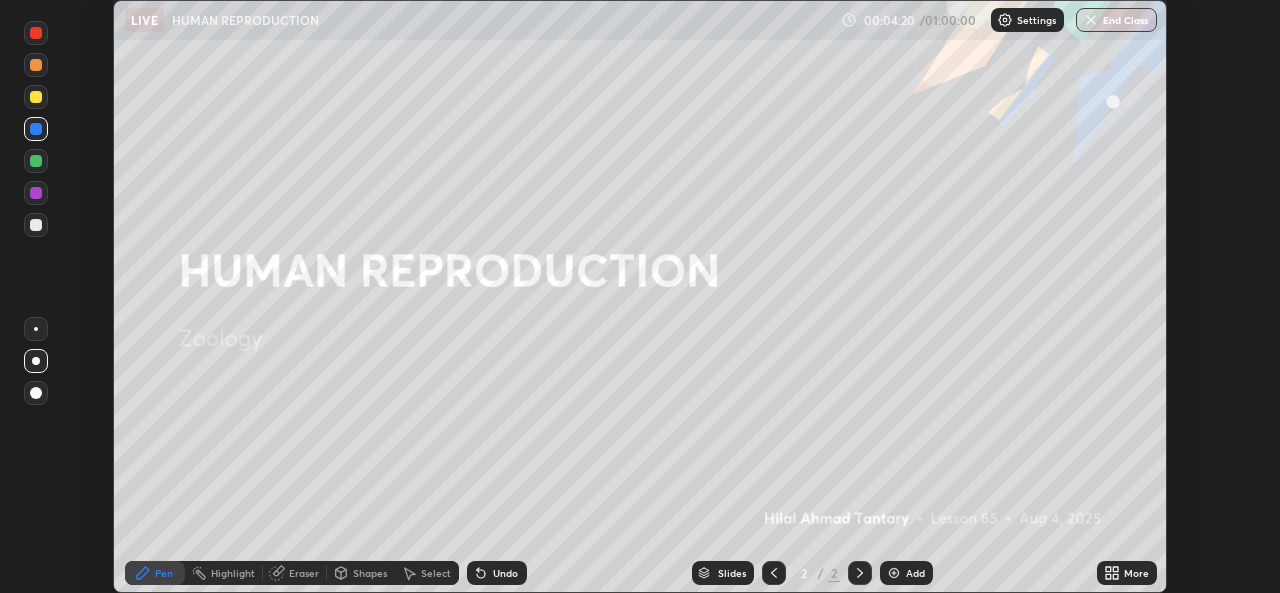 click on "Shapes" at bounding box center (370, 573) 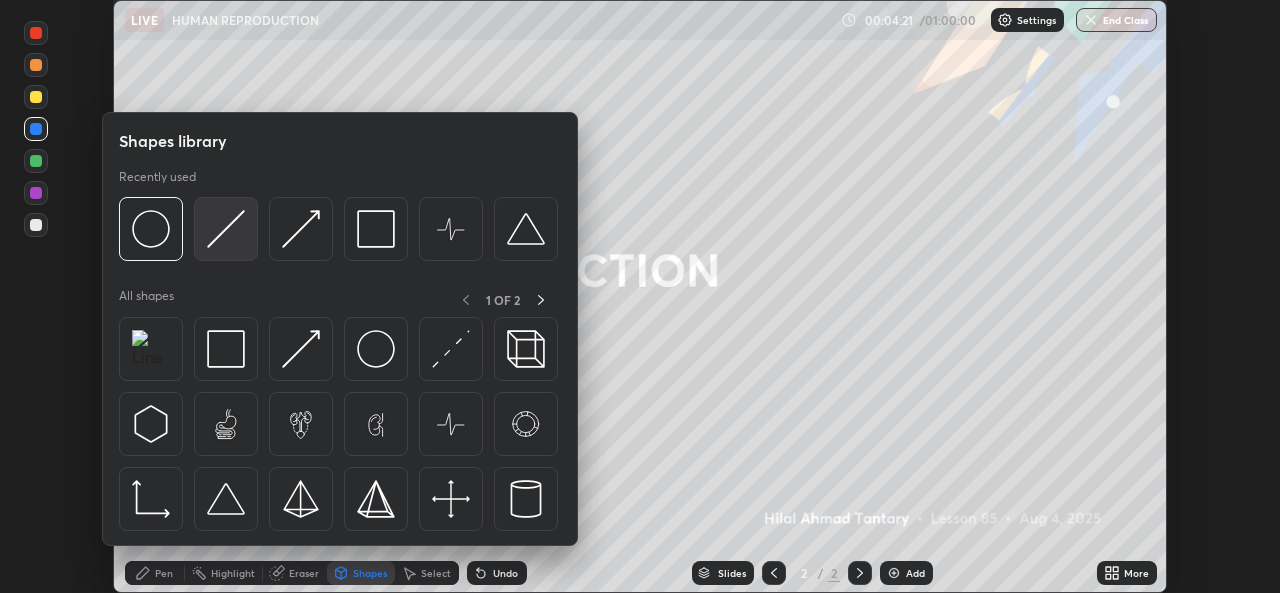 click at bounding box center (226, 229) 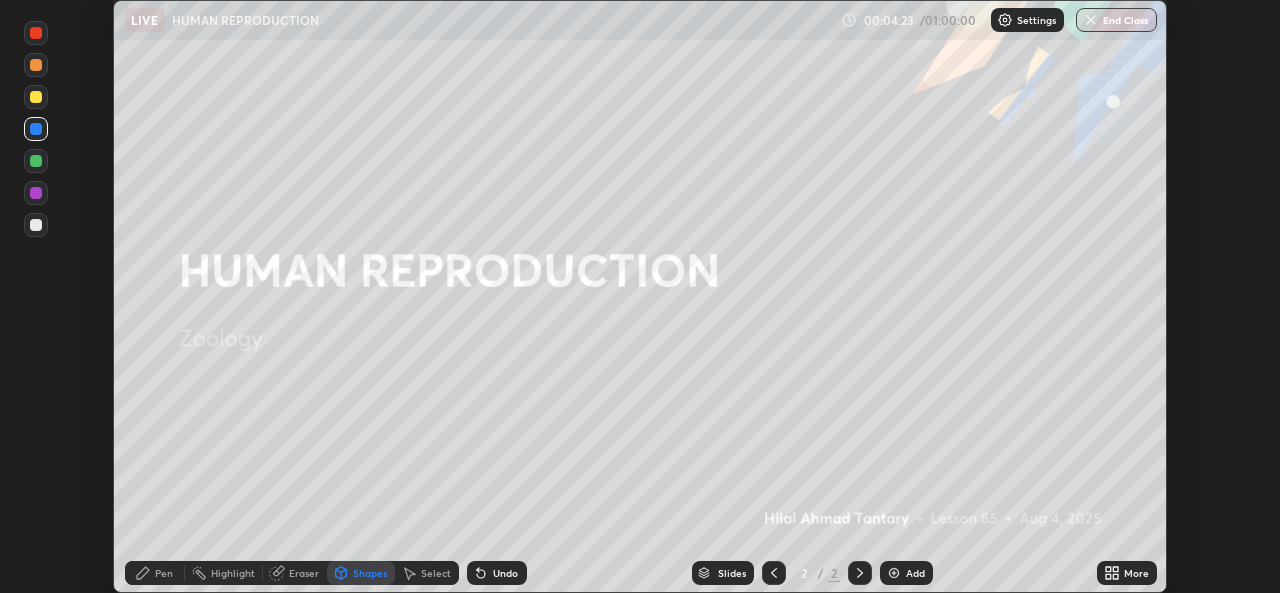 click on "Pen" at bounding box center (155, 573) 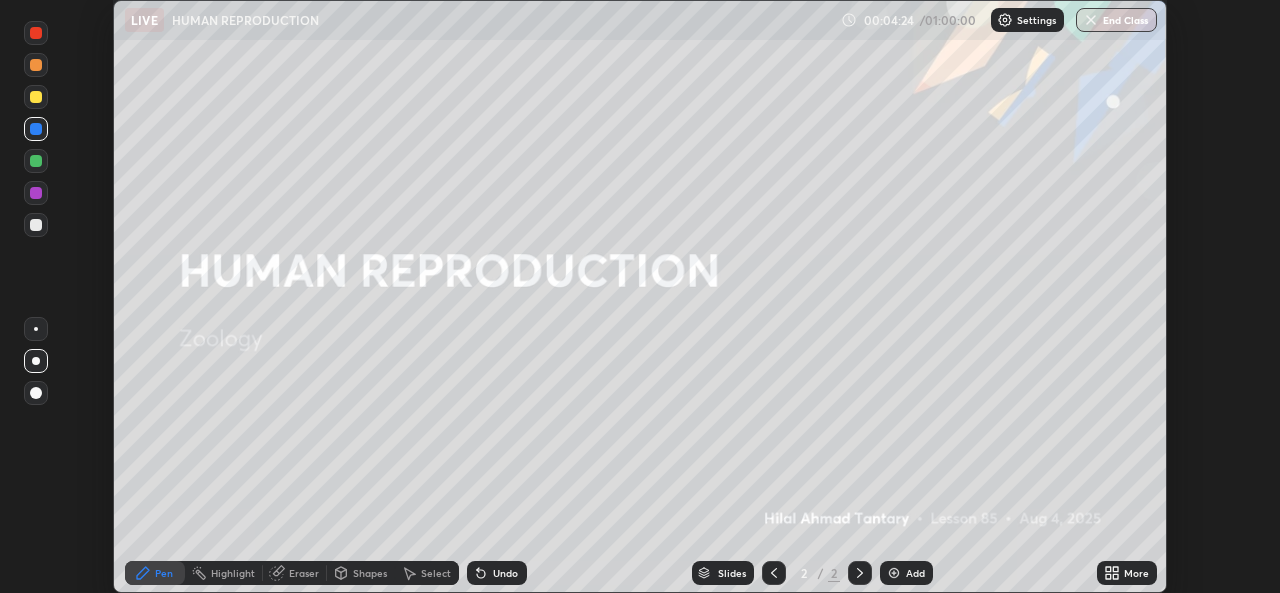 click at bounding box center (36, 393) 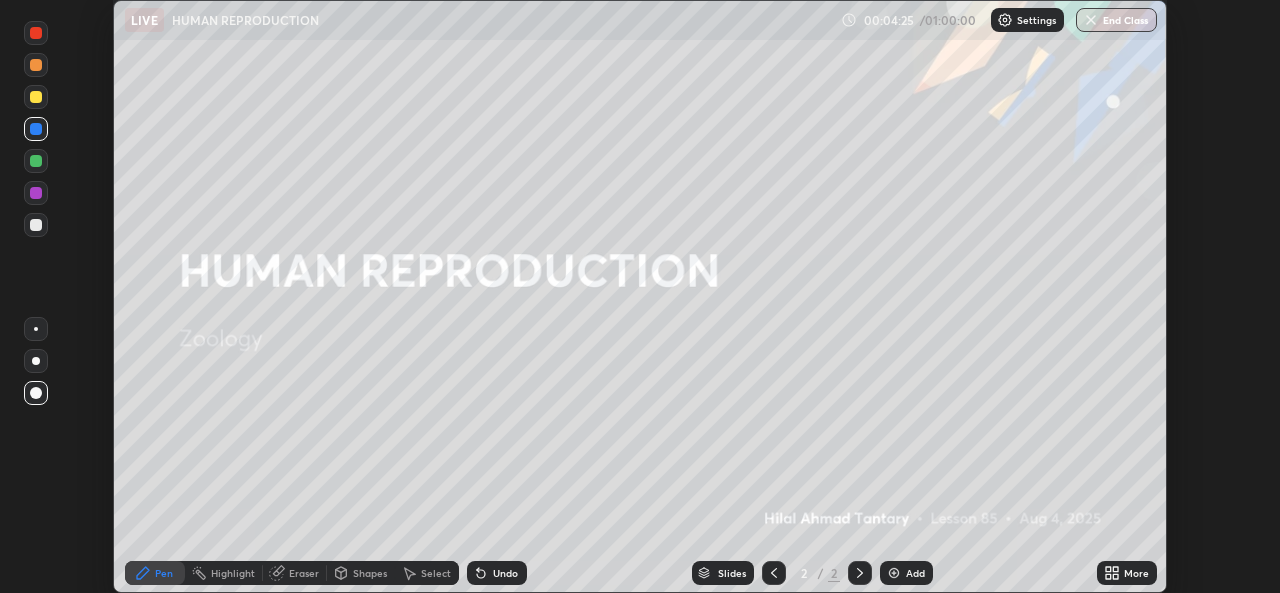 click on "Shapes" at bounding box center (370, 573) 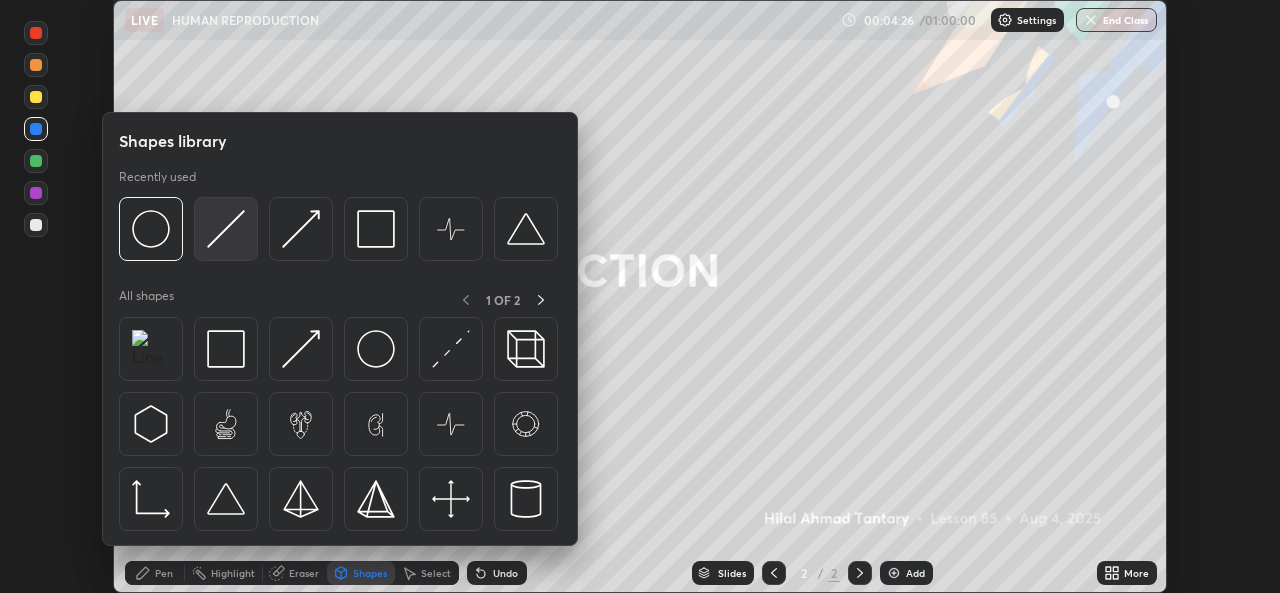 click at bounding box center [226, 229] 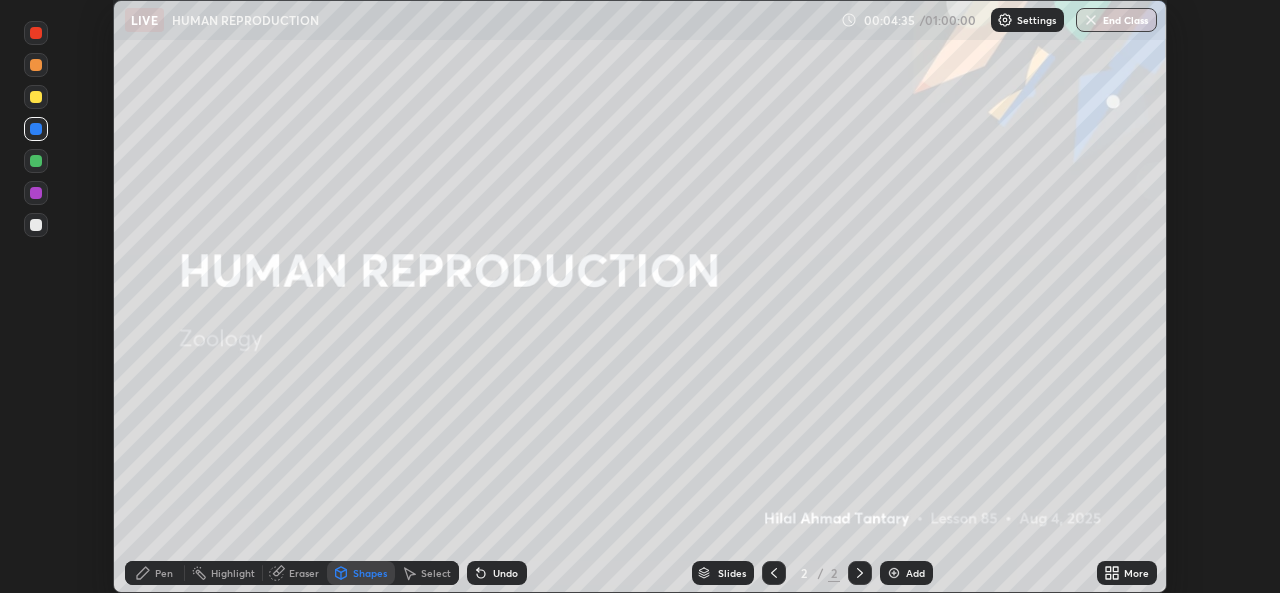 click on "Pen" at bounding box center [155, 573] 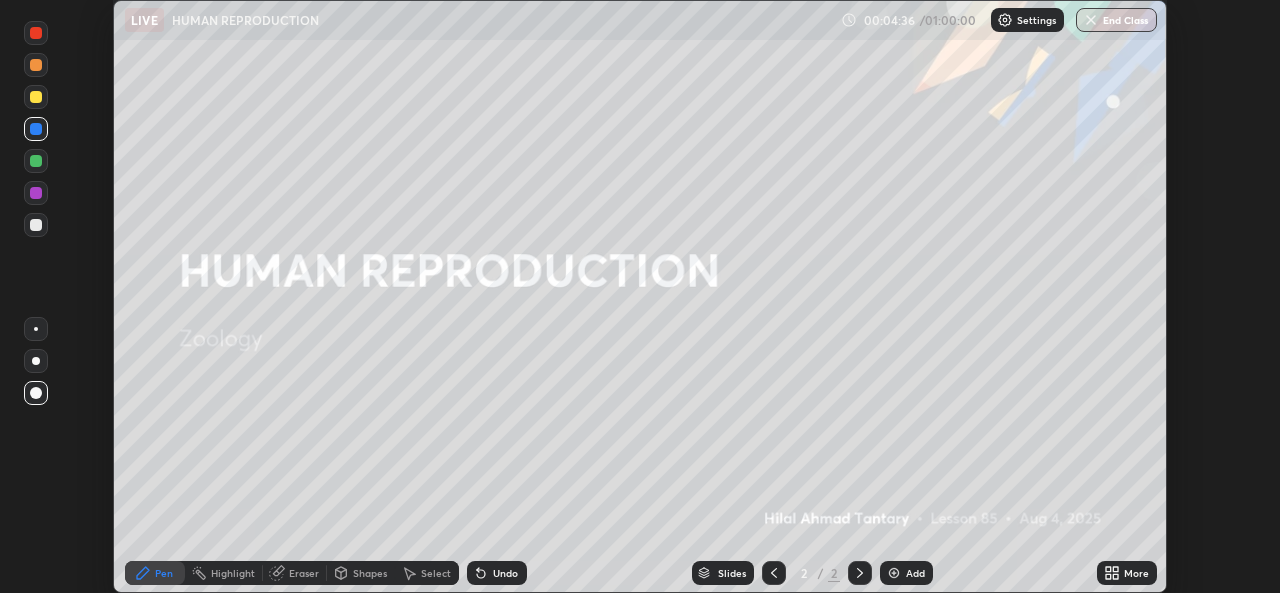 click at bounding box center [36, 361] 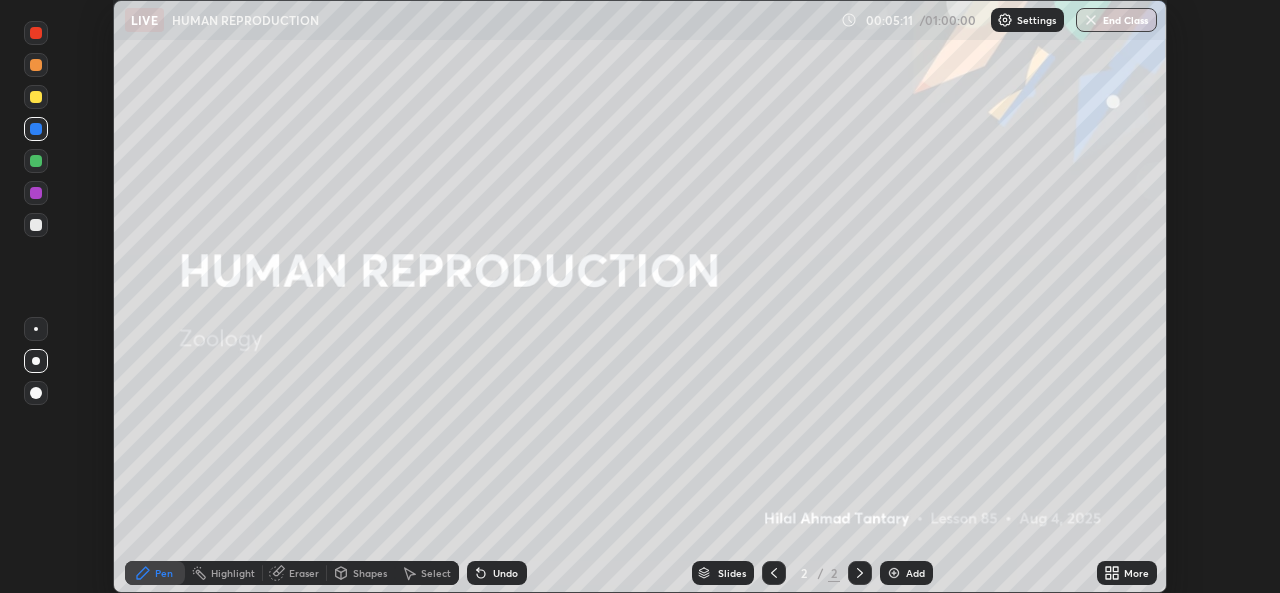 click at bounding box center [36, 97] 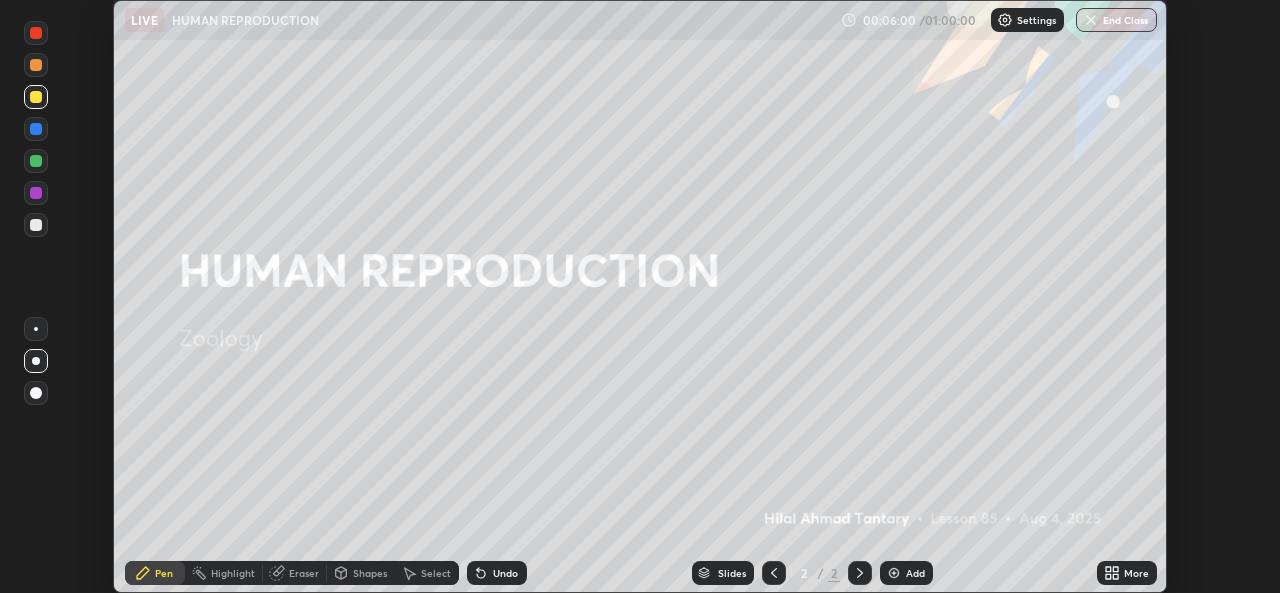 click on "Shapes" at bounding box center (361, 573) 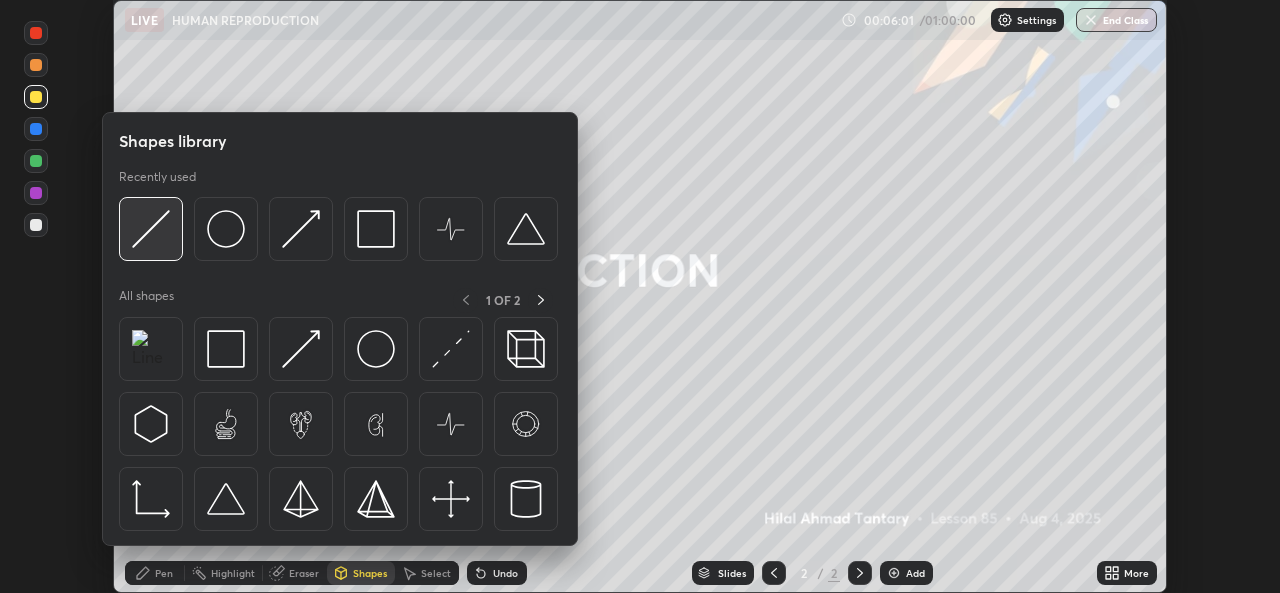 click at bounding box center (151, 229) 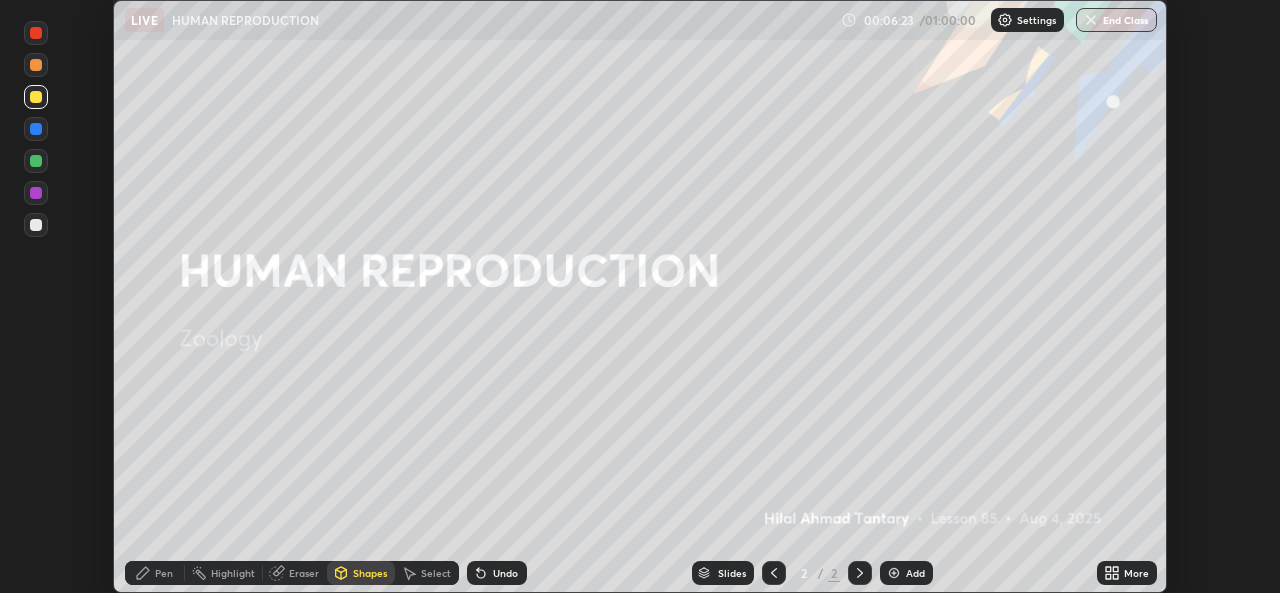 click at bounding box center [36, 65] 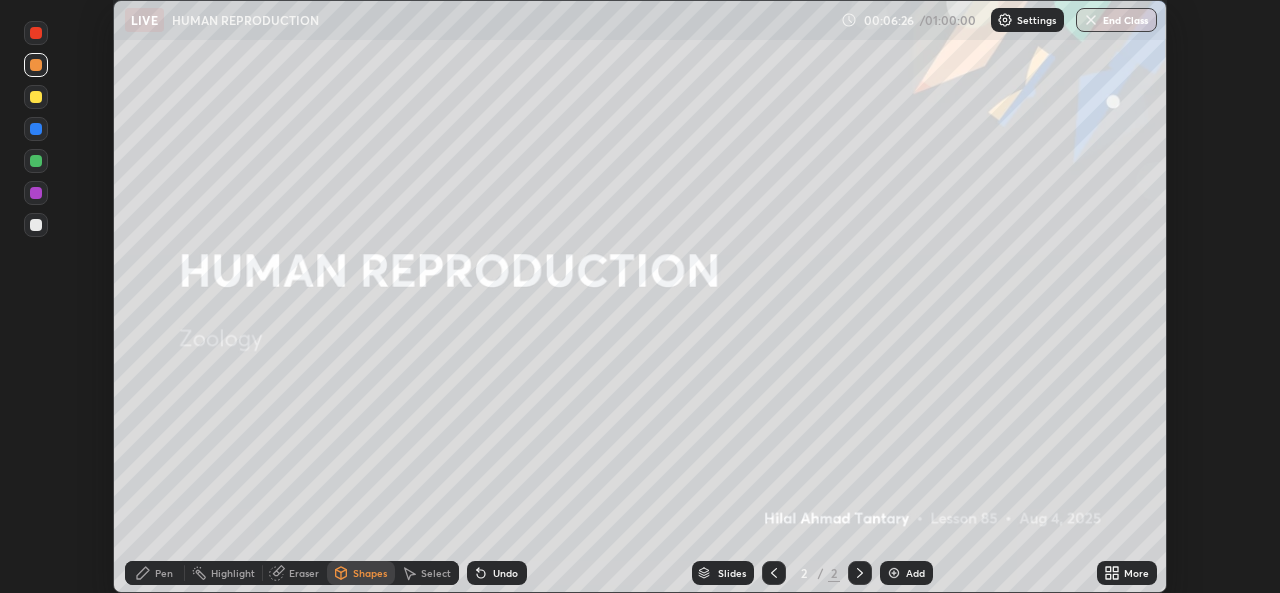 click 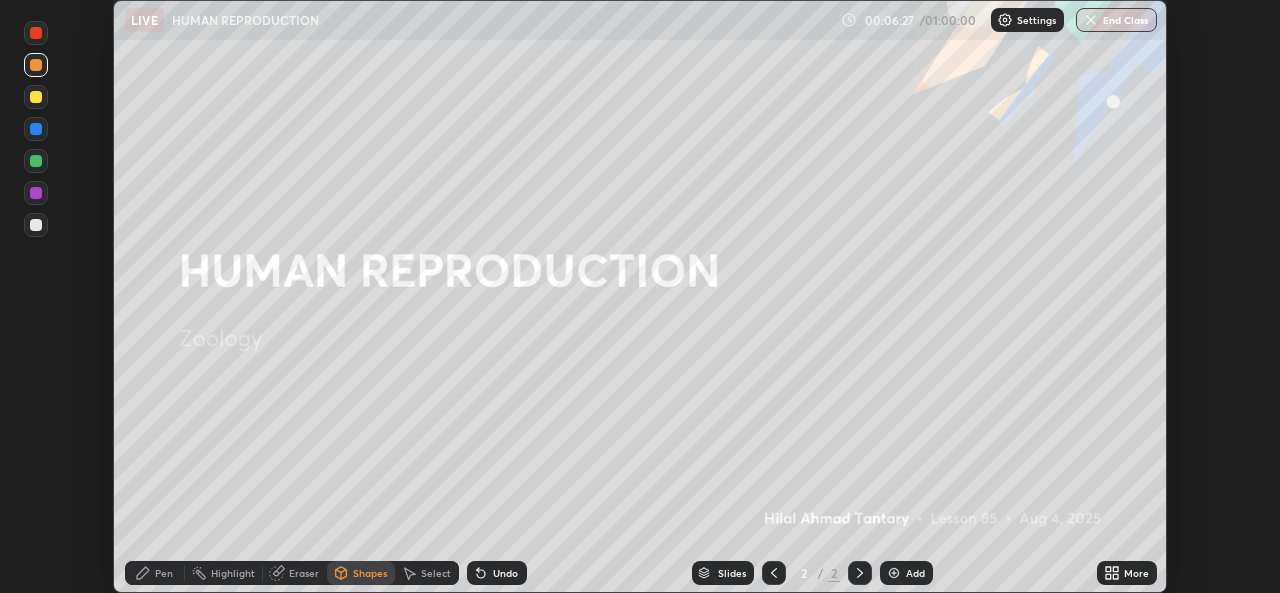 click on "Pen" at bounding box center [164, 573] 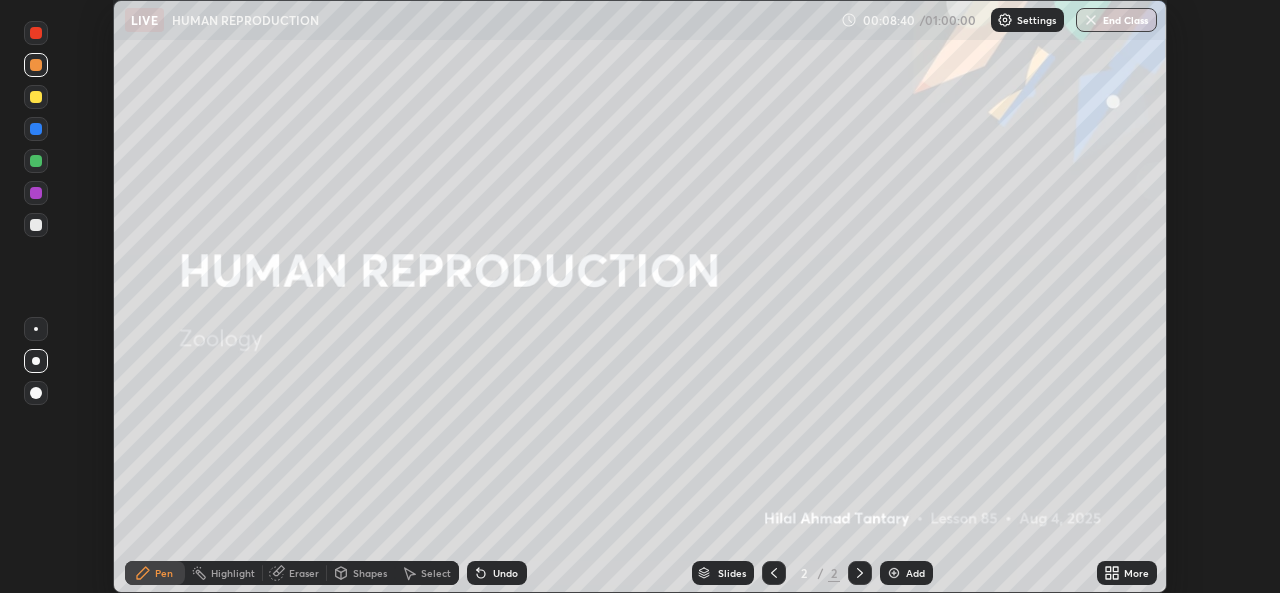 click at bounding box center [36, 161] 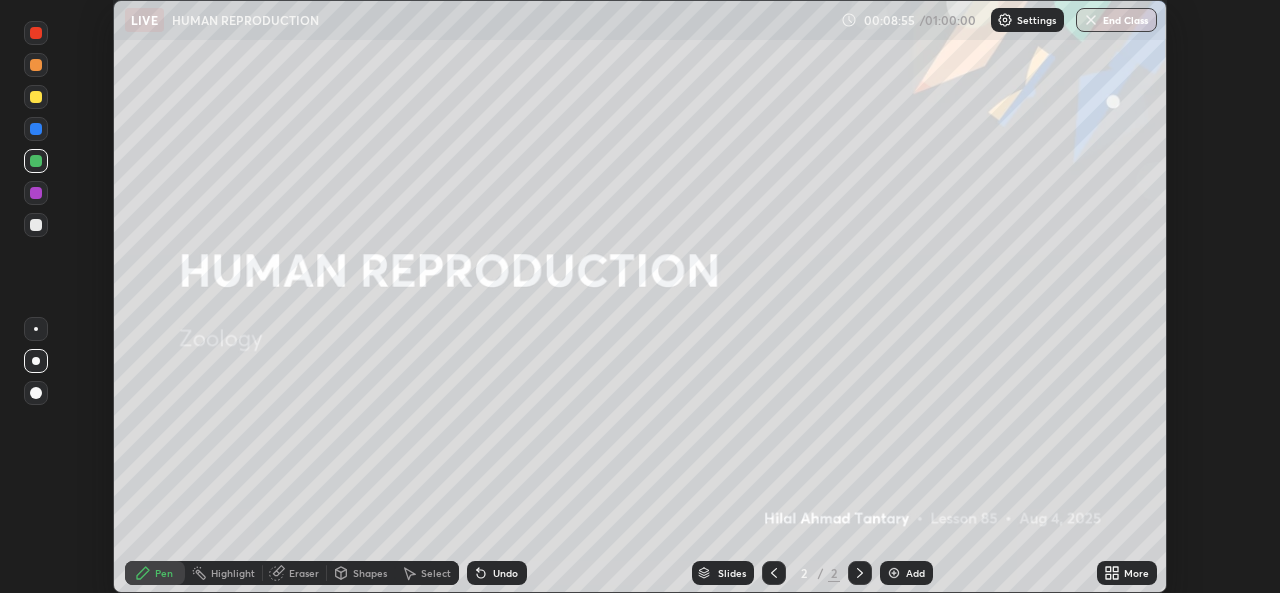 click on "Shapes" at bounding box center [361, 573] 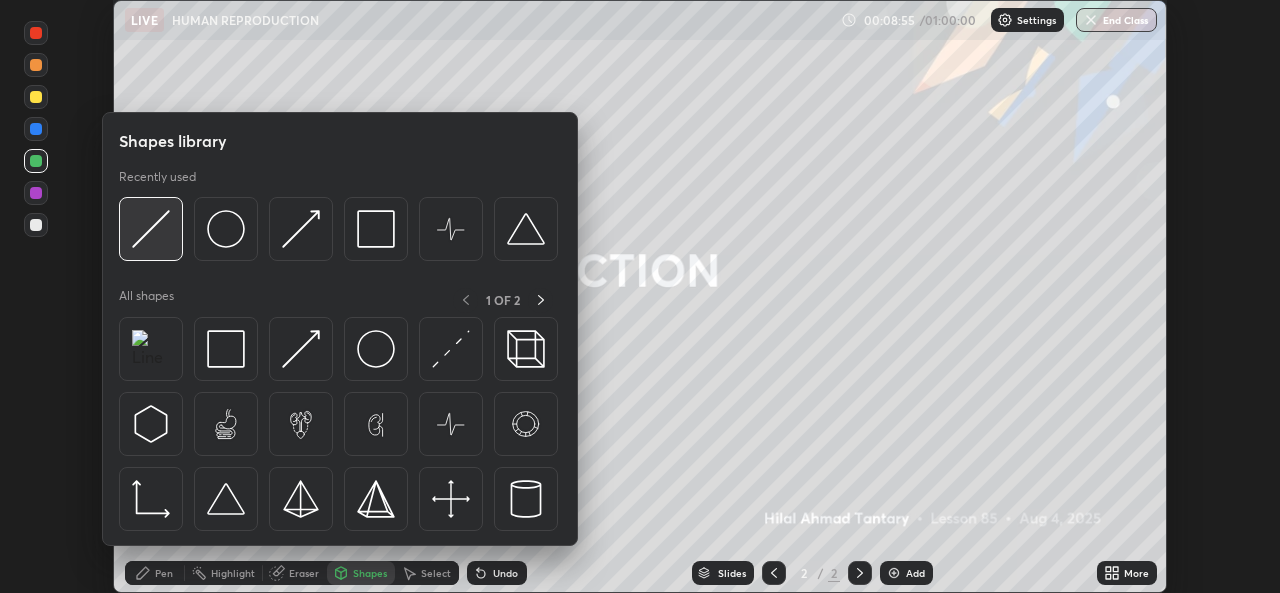 click at bounding box center [151, 229] 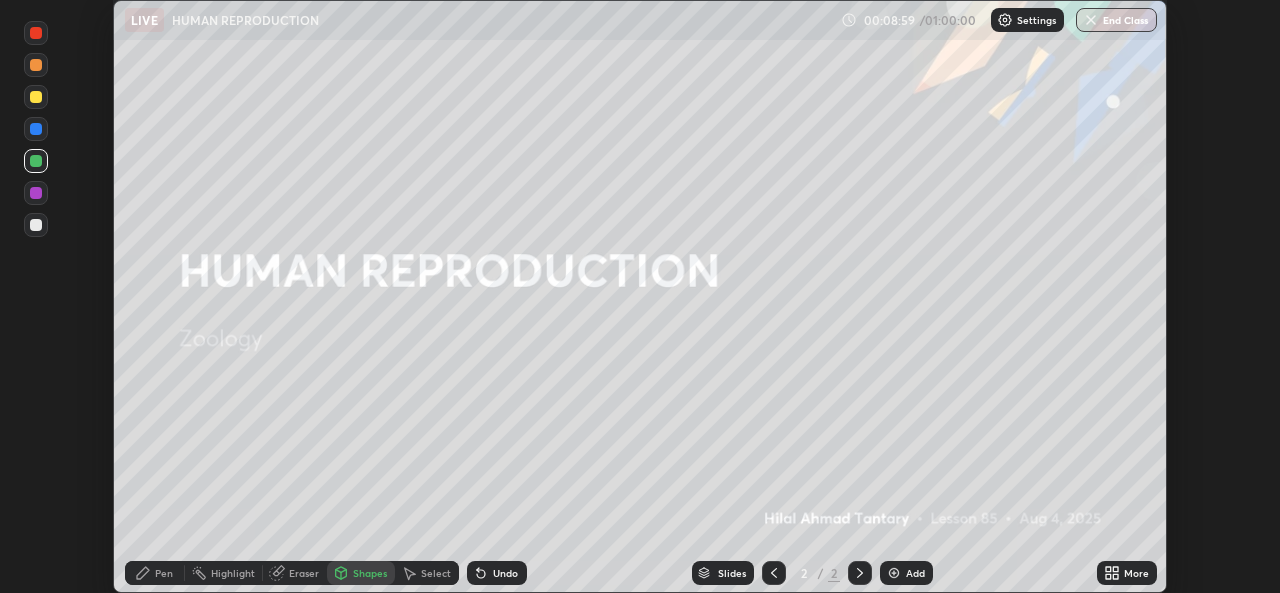click on "Shapes" at bounding box center [370, 573] 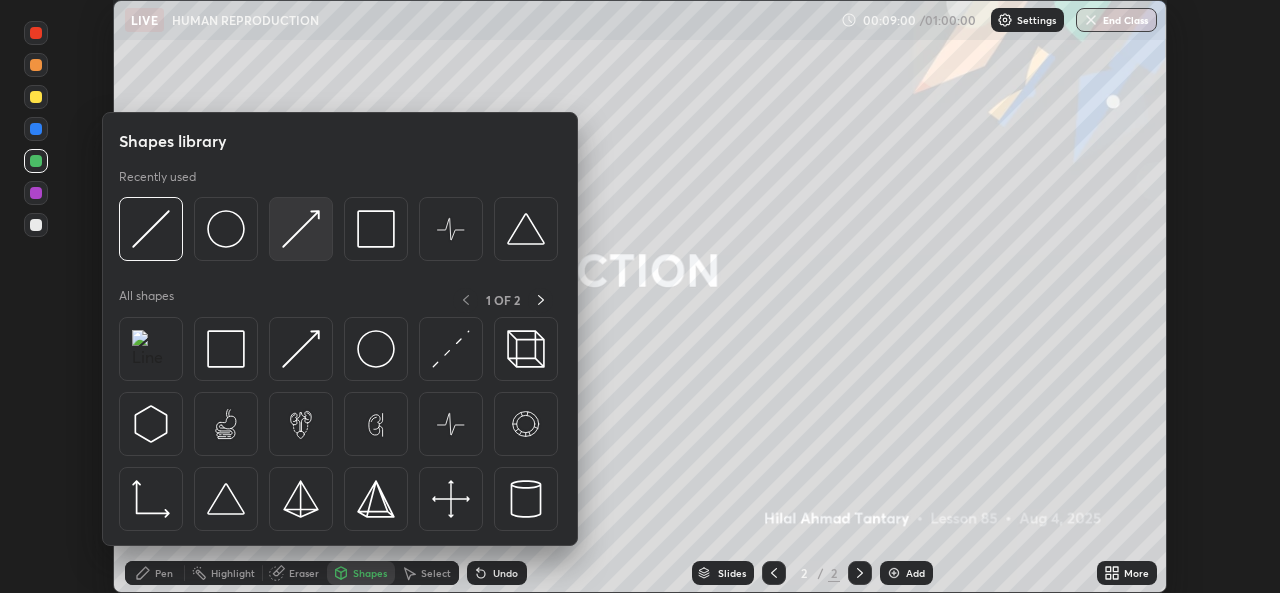 click at bounding box center [301, 229] 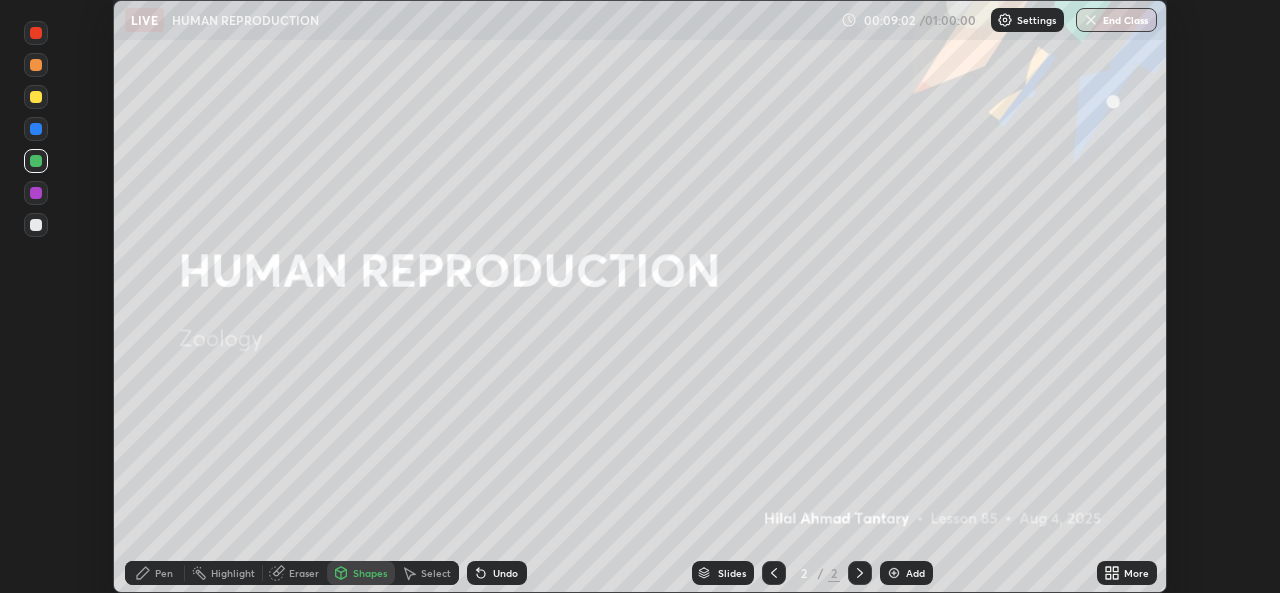 click on "Pen" at bounding box center [164, 573] 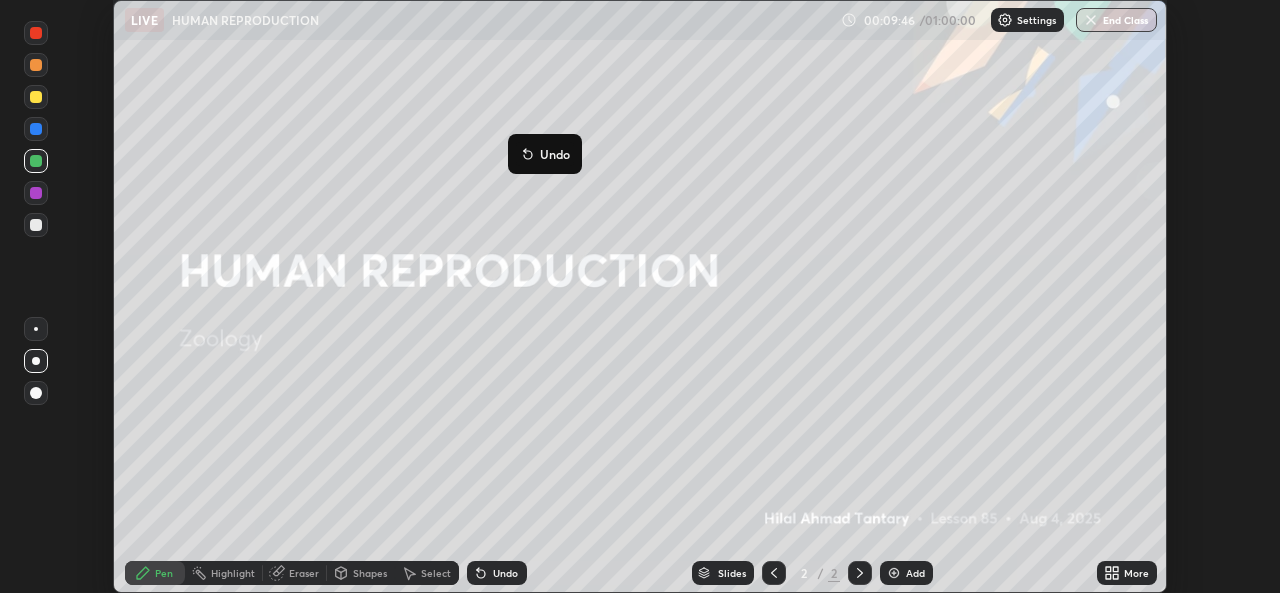 click on "Undo" at bounding box center (497, 573) 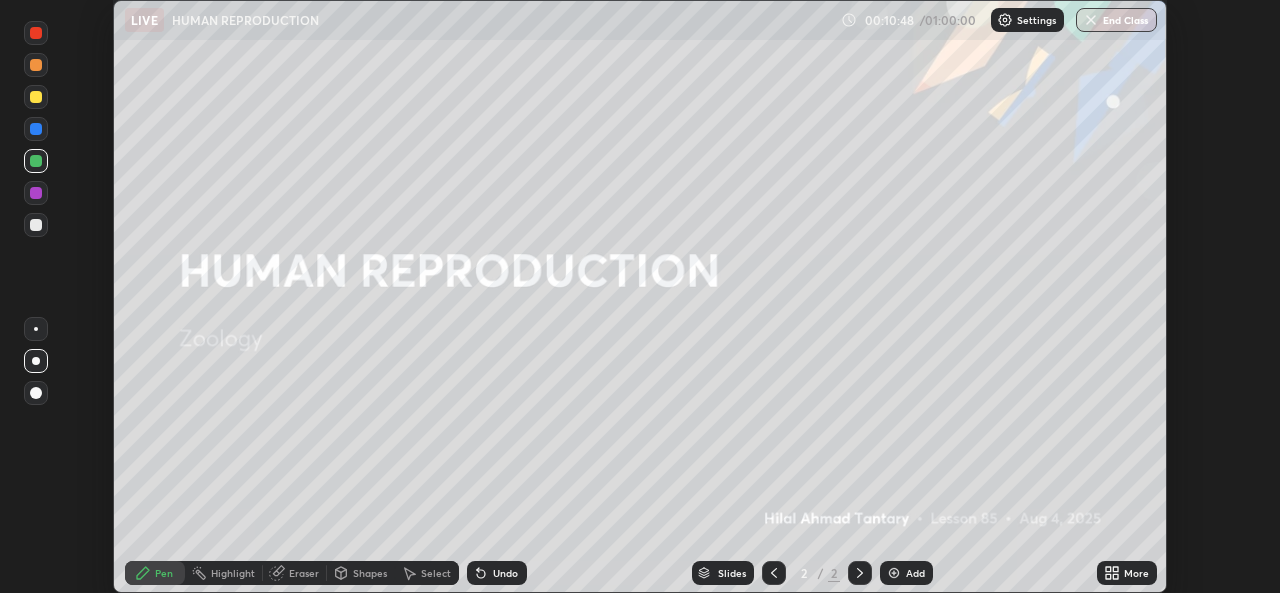 click at bounding box center [894, 573] 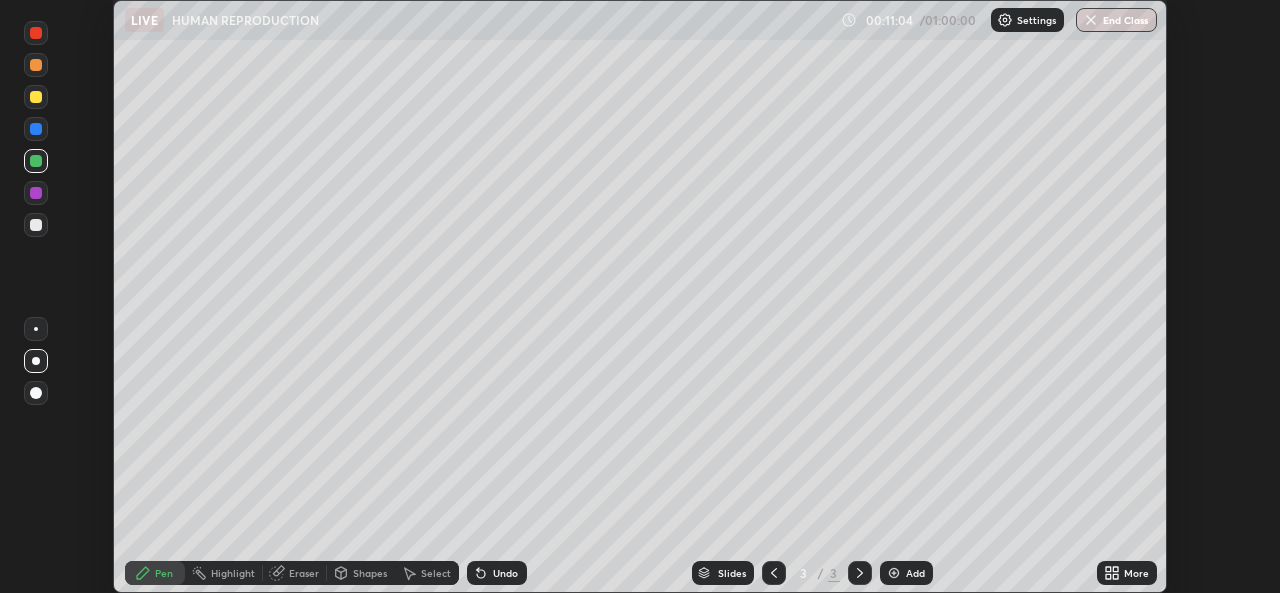 click on "Shapes" at bounding box center [370, 573] 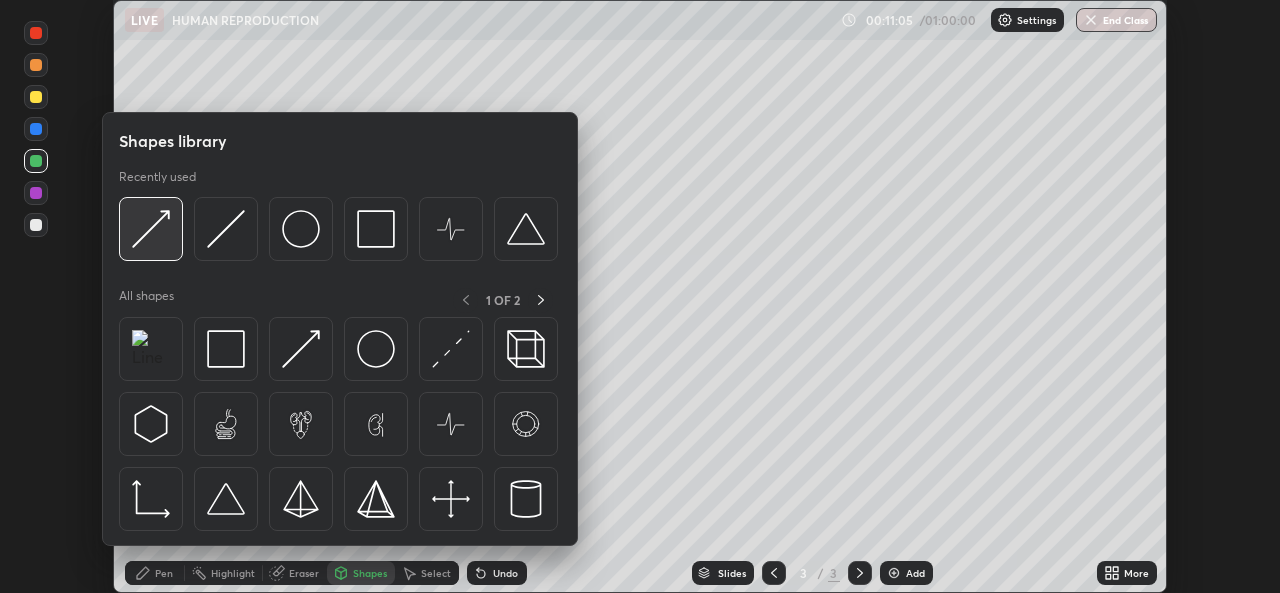 click at bounding box center (151, 229) 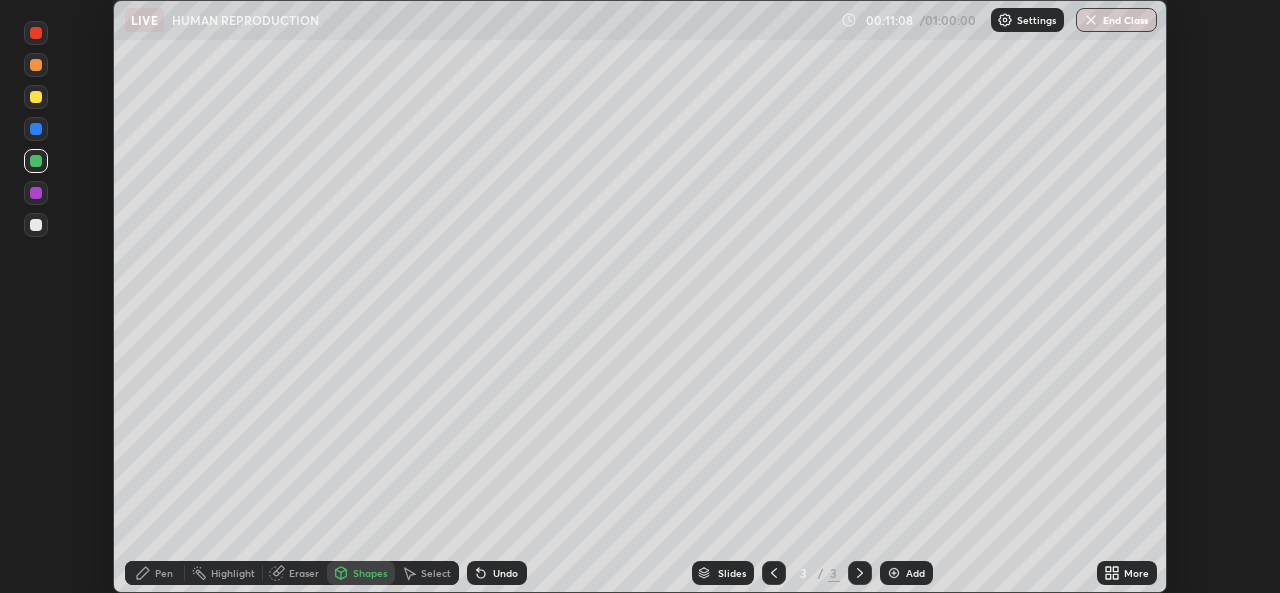 click on "Pen" at bounding box center [164, 573] 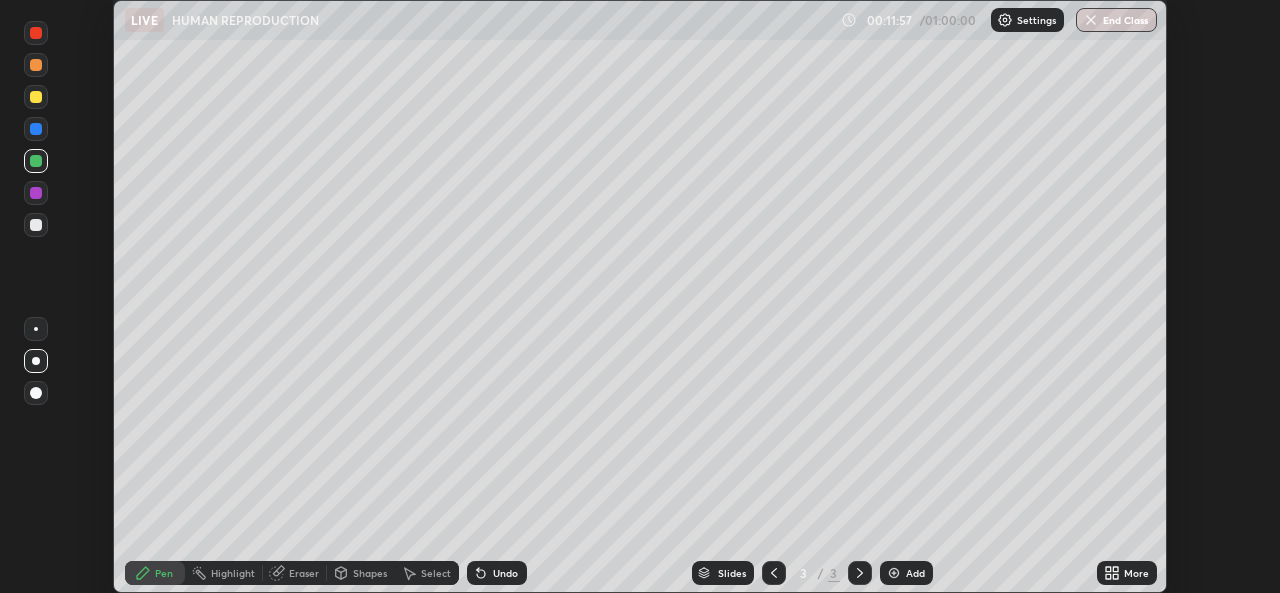 click on "Shapes" at bounding box center [361, 573] 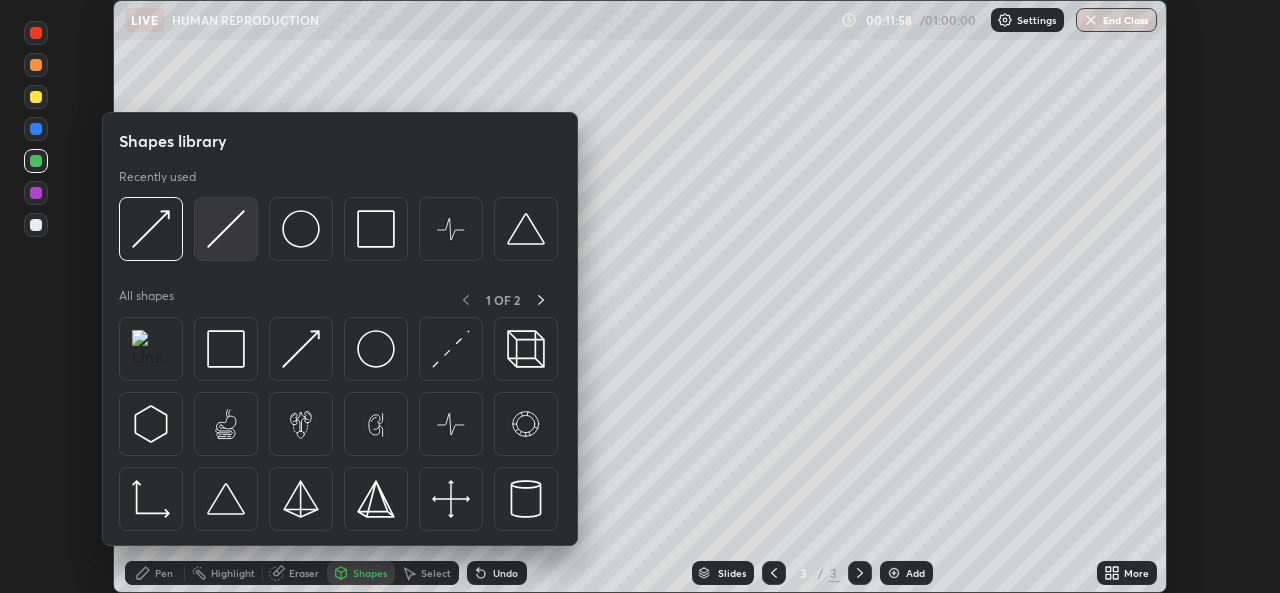 click at bounding box center (226, 229) 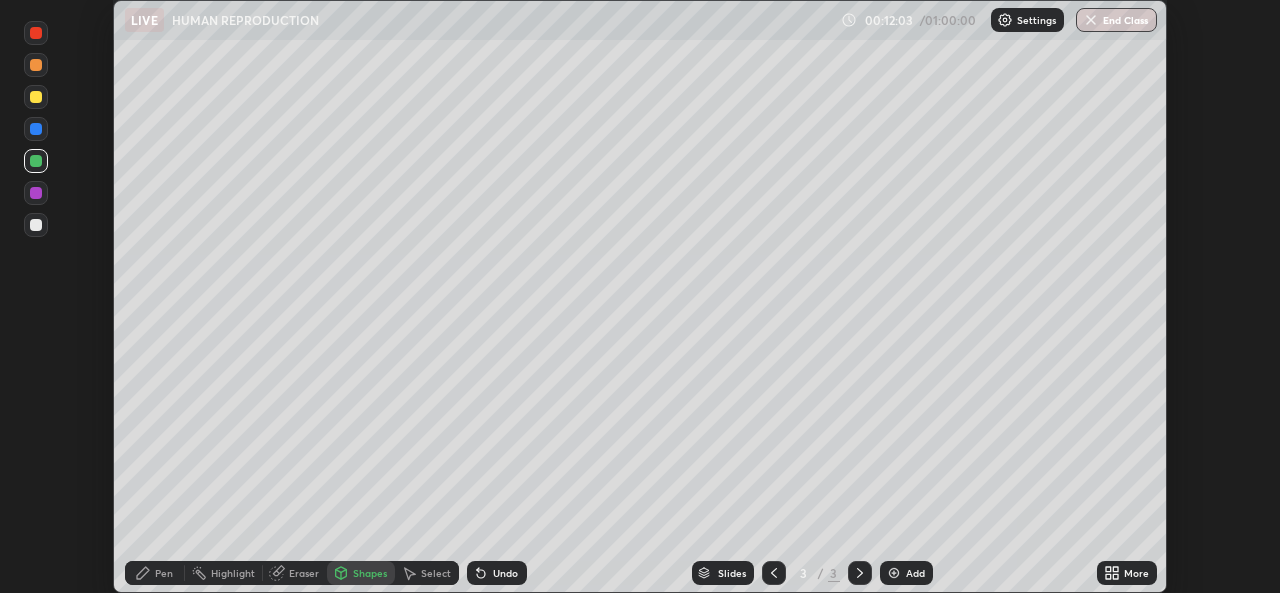 click on "Pen" at bounding box center (164, 573) 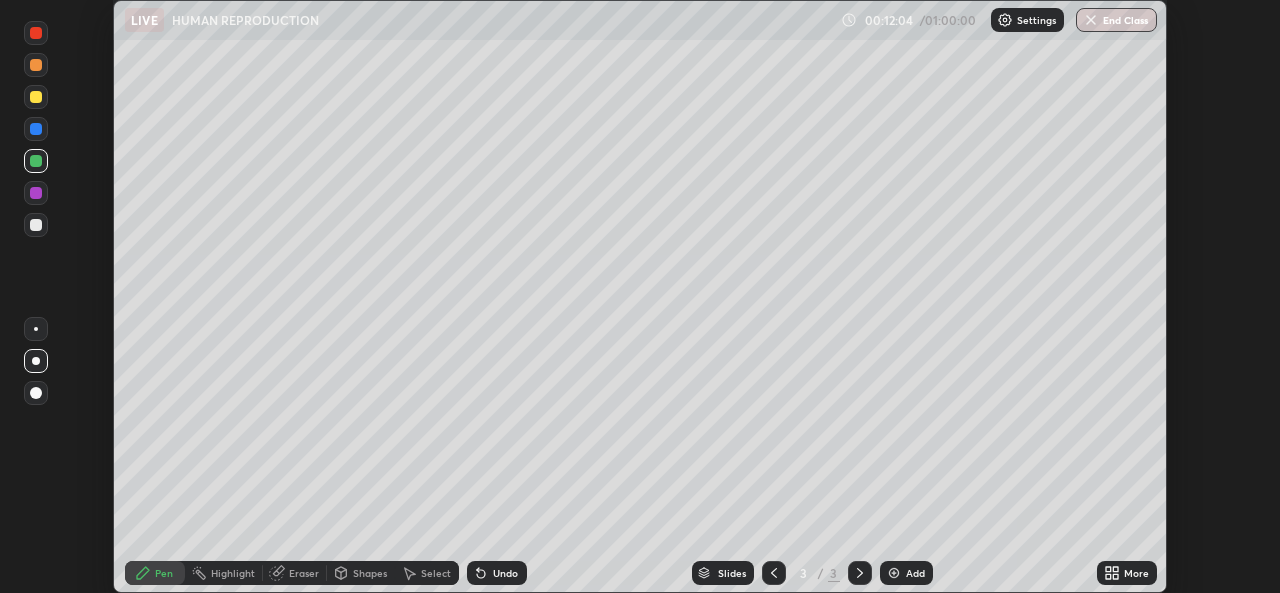 click on "Shapes" at bounding box center [361, 573] 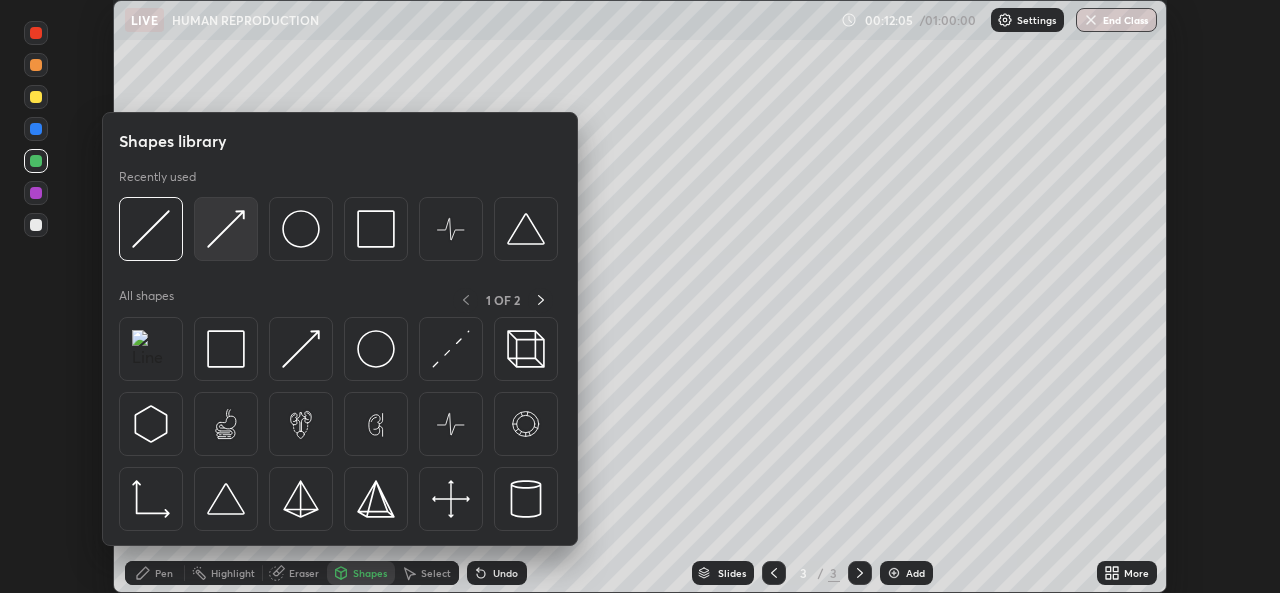 click at bounding box center (226, 229) 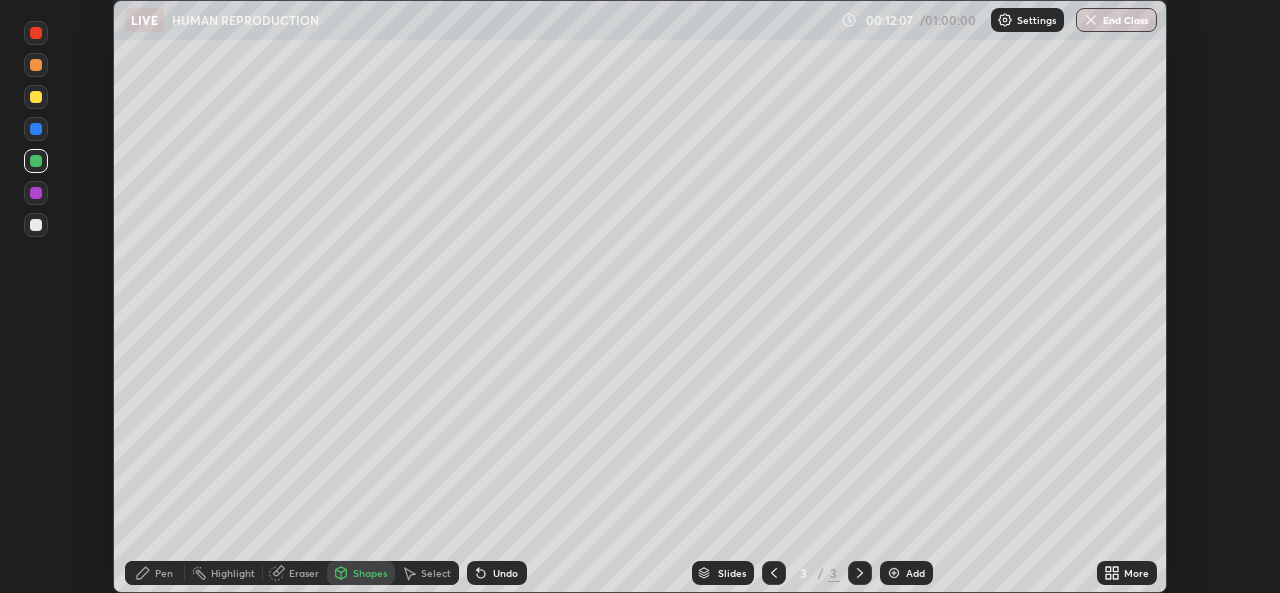 click on "Pen" at bounding box center (155, 573) 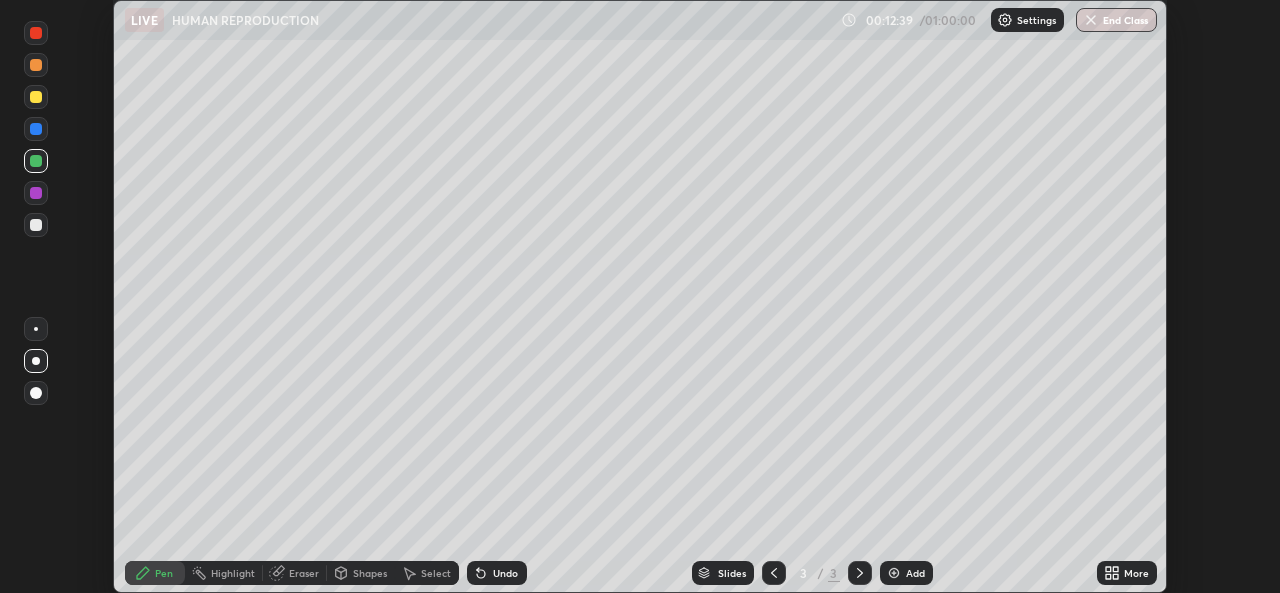 click on "Shapes" at bounding box center [370, 573] 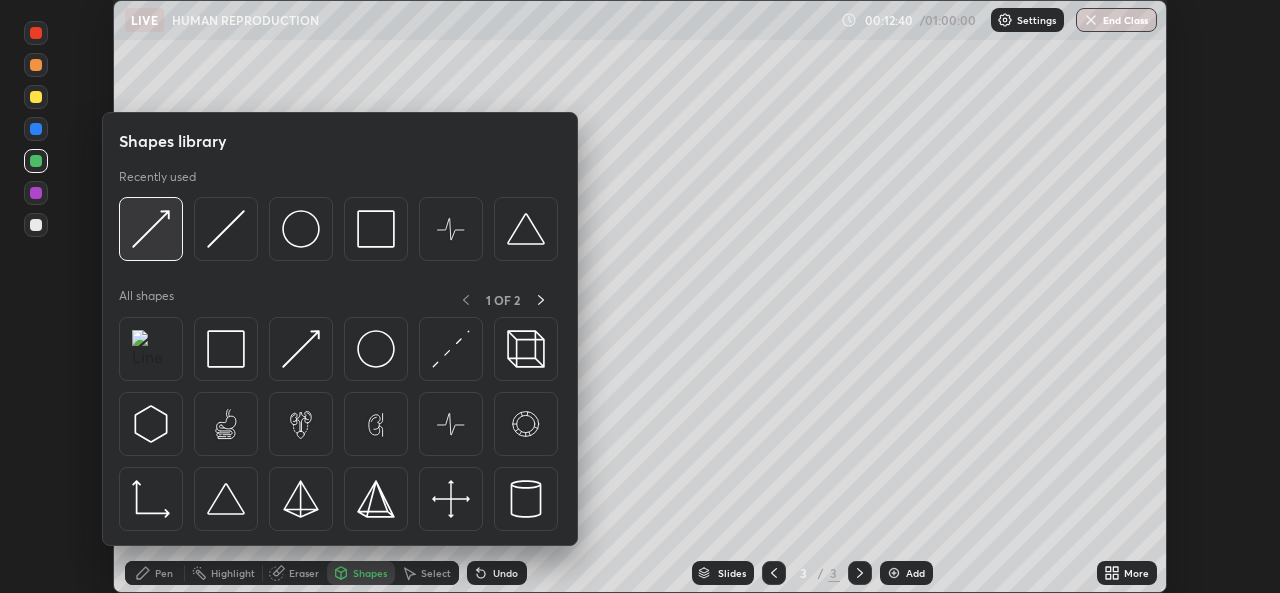 click at bounding box center [151, 229] 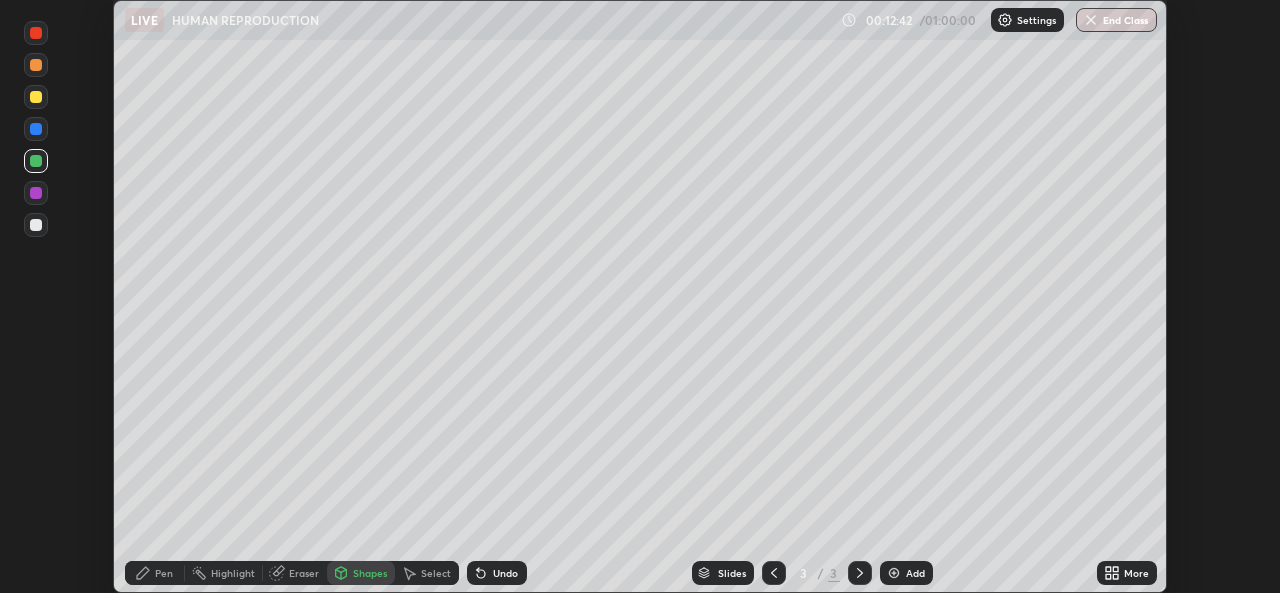 click on "Pen" at bounding box center [164, 573] 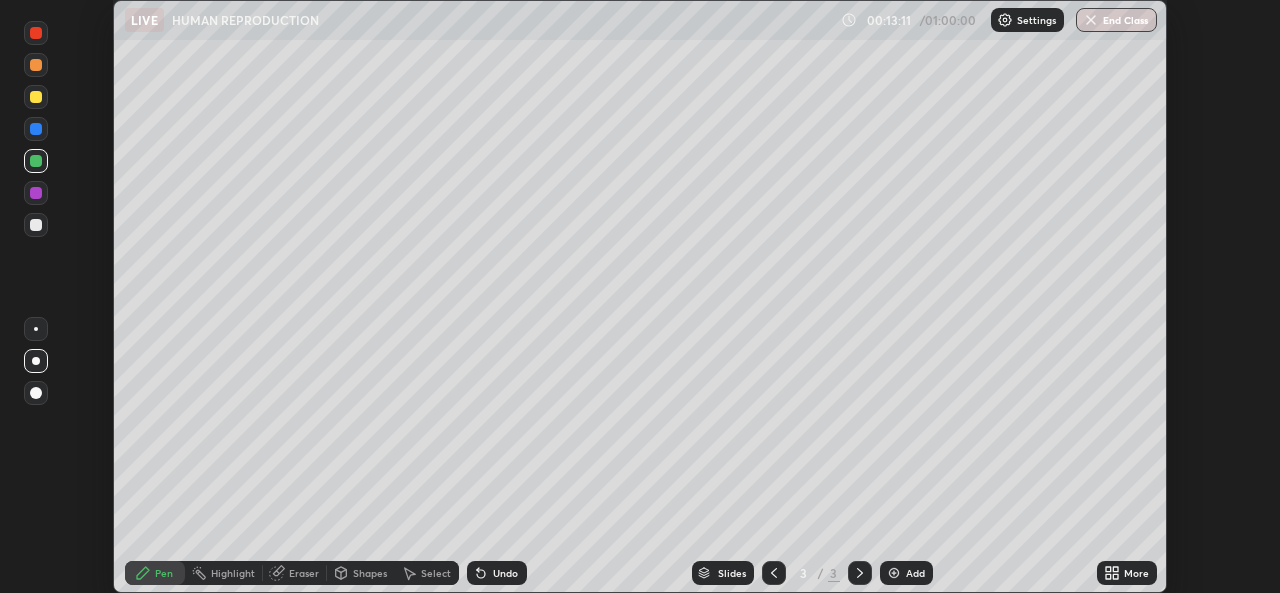 click on "Shapes" at bounding box center (370, 573) 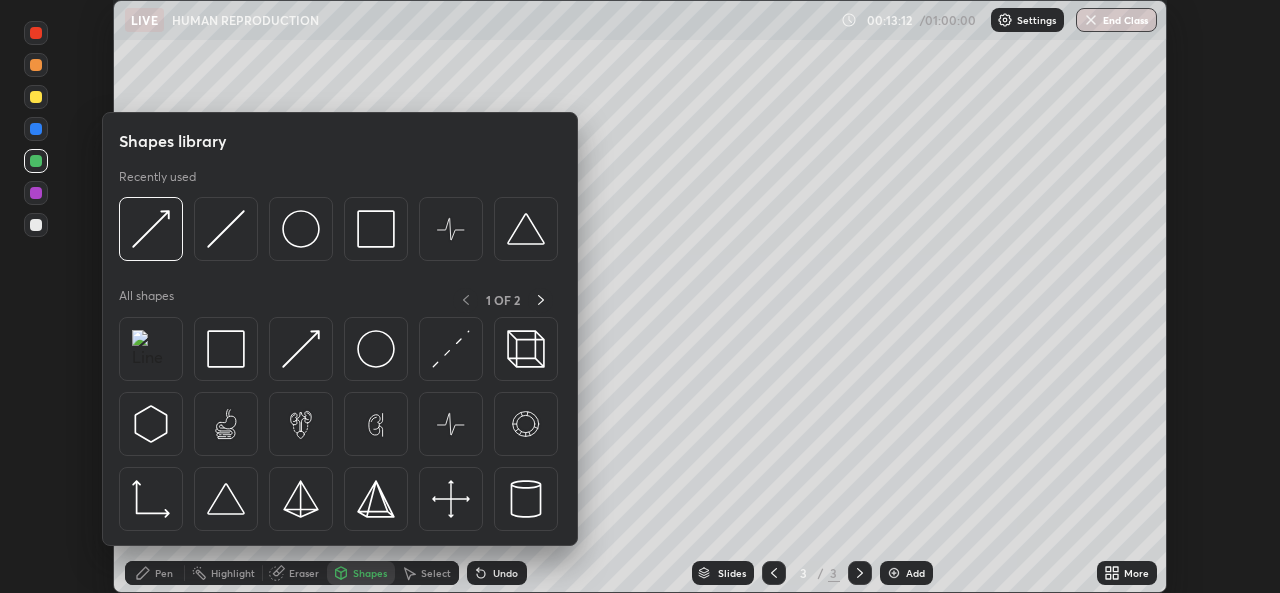 click on "Eraser" at bounding box center (304, 573) 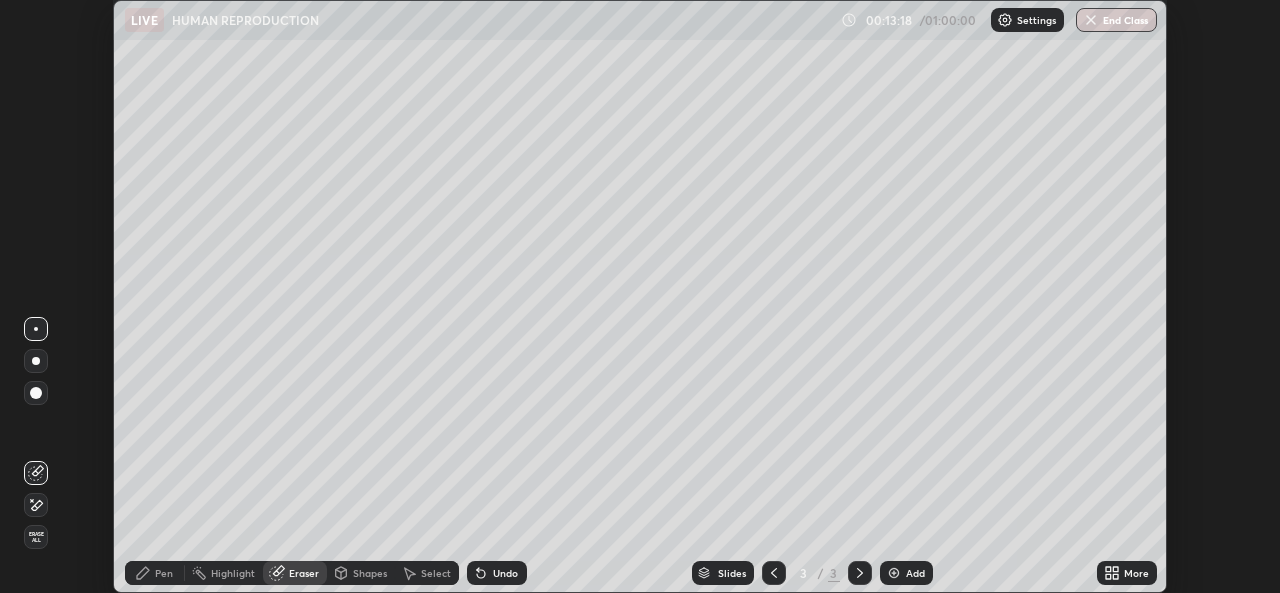 click on "Pen" at bounding box center (164, 573) 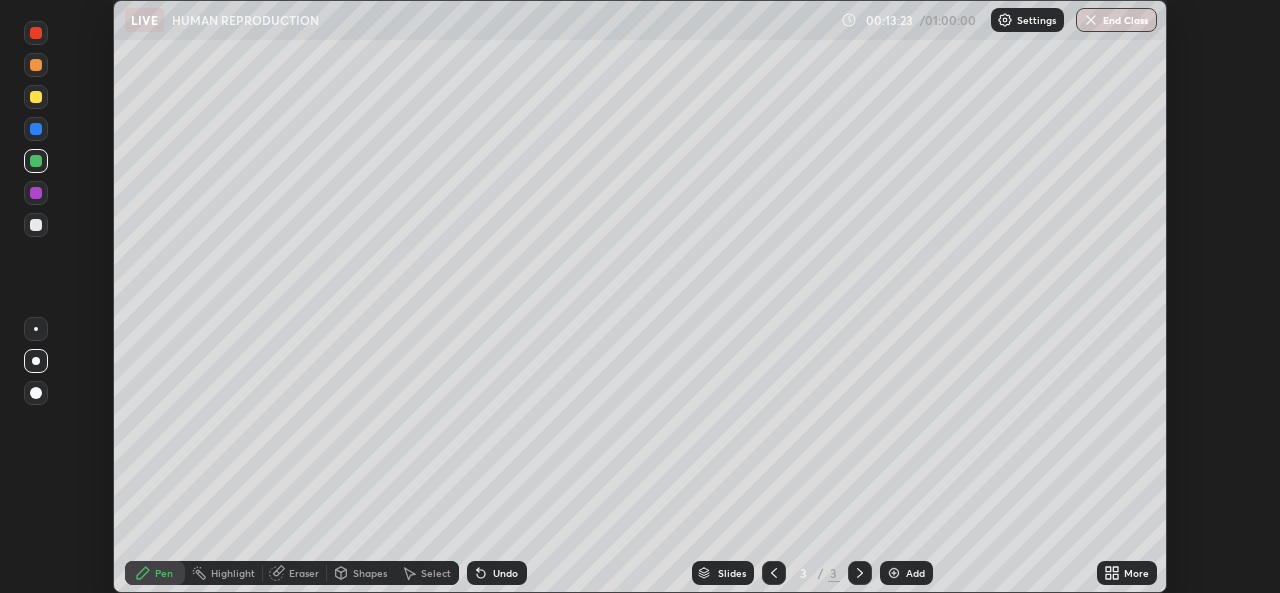 click on "Shapes" at bounding box center (370, 573) 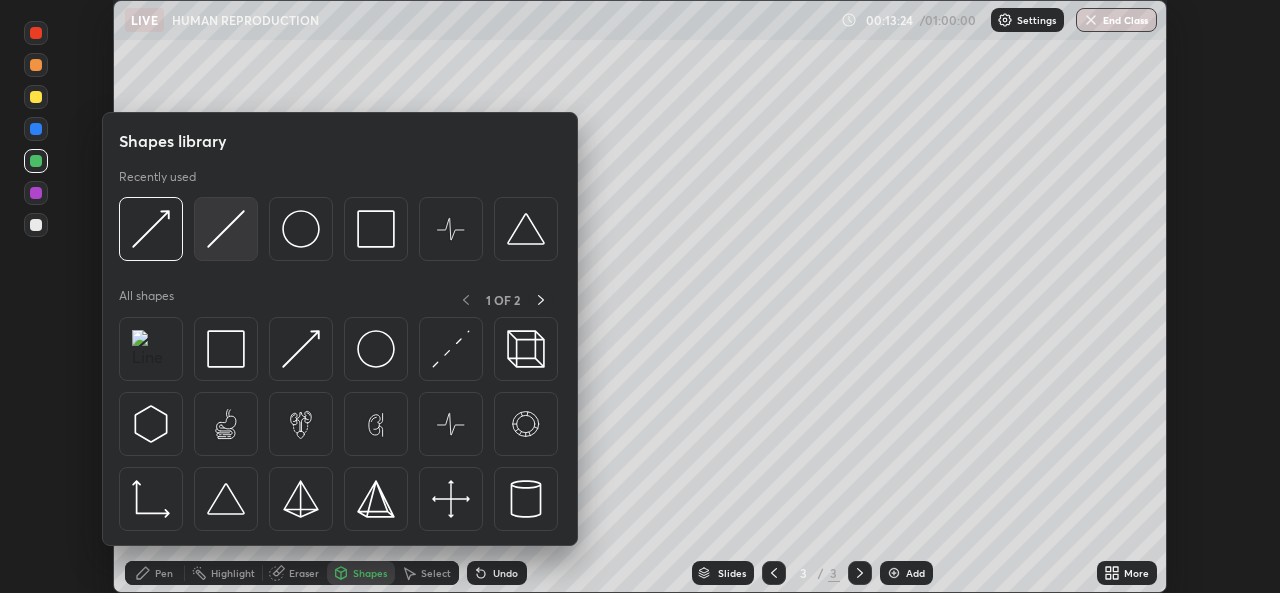 click at bounding box center (226, 229) 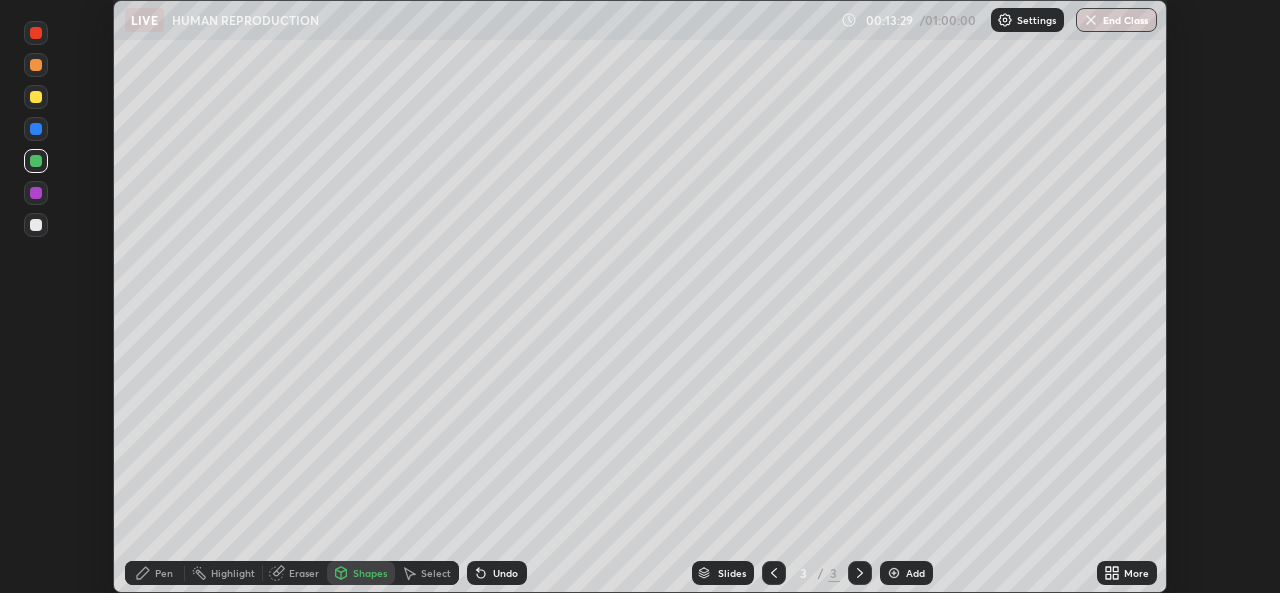 click on "Pen" at bounding box center [164, 573] 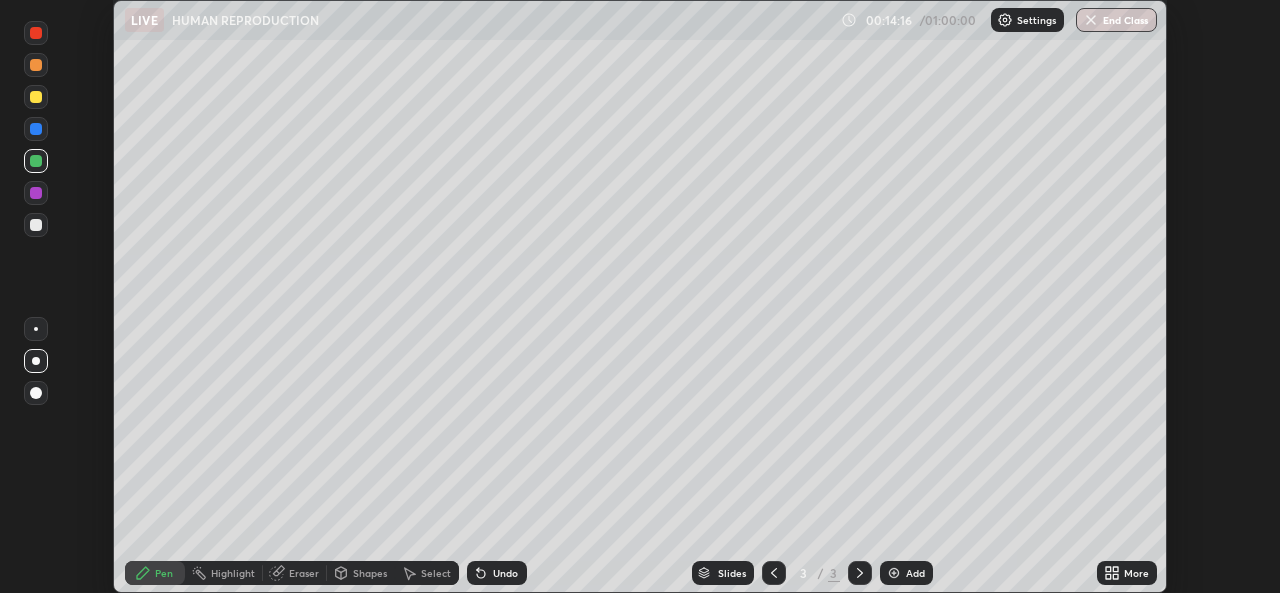 click at bounding box center (36, 129) 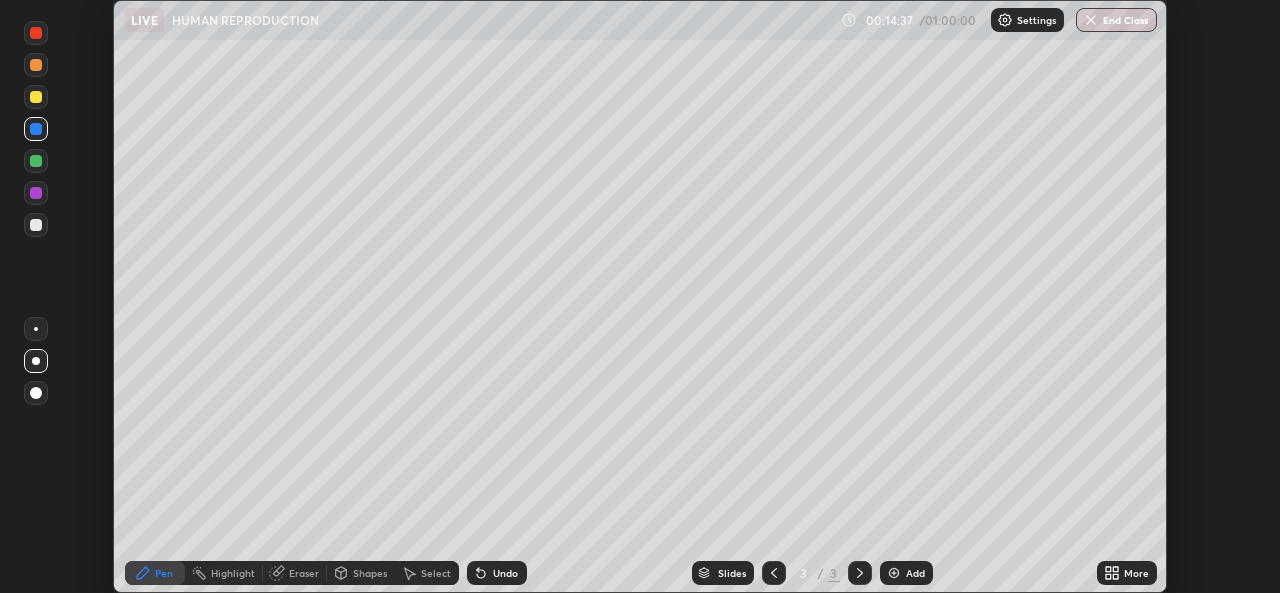click on "Shapes" at bounding box center (370, 573) 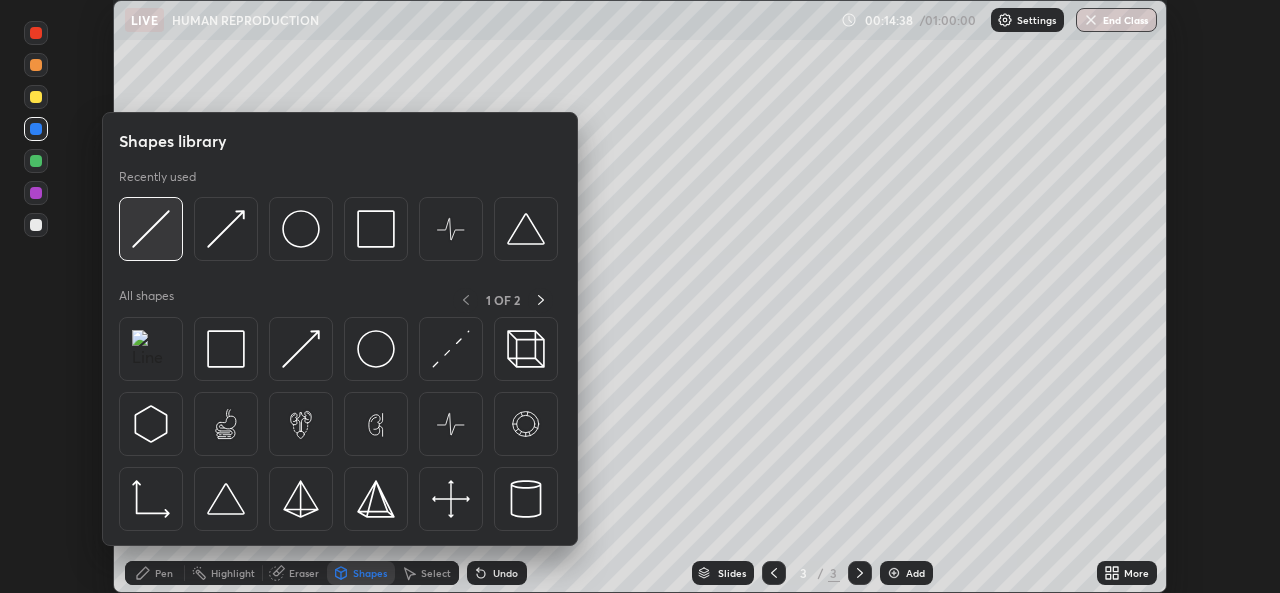 click at bounding box center [151, 229] 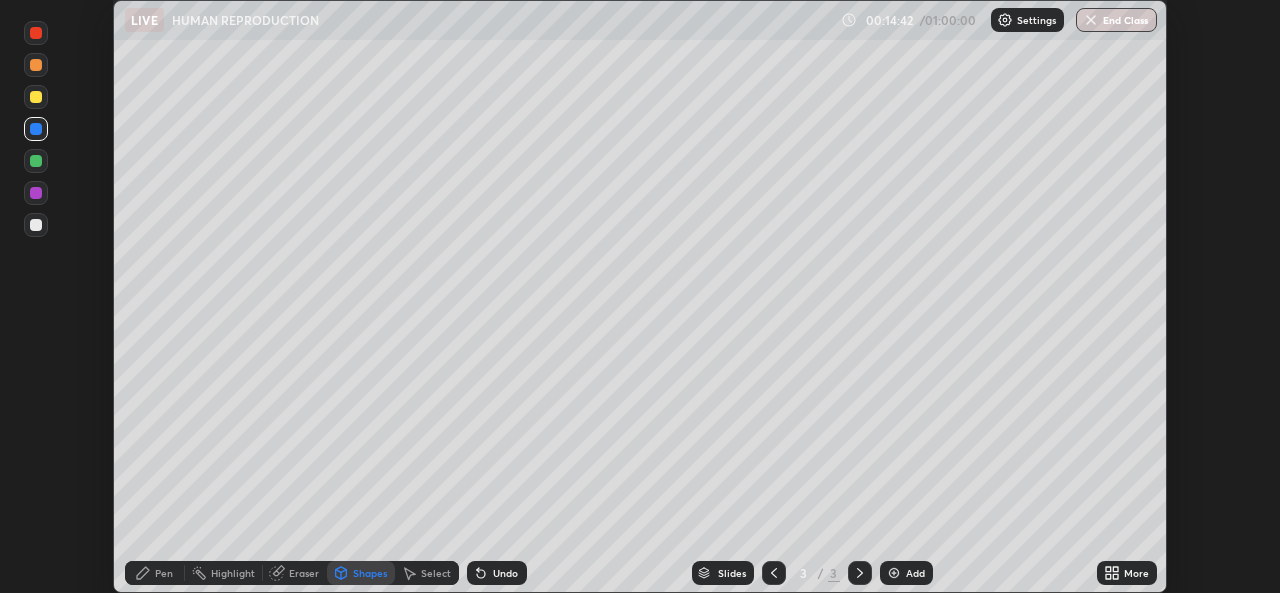 click on "Shapes" at bounding box center [370, 573] 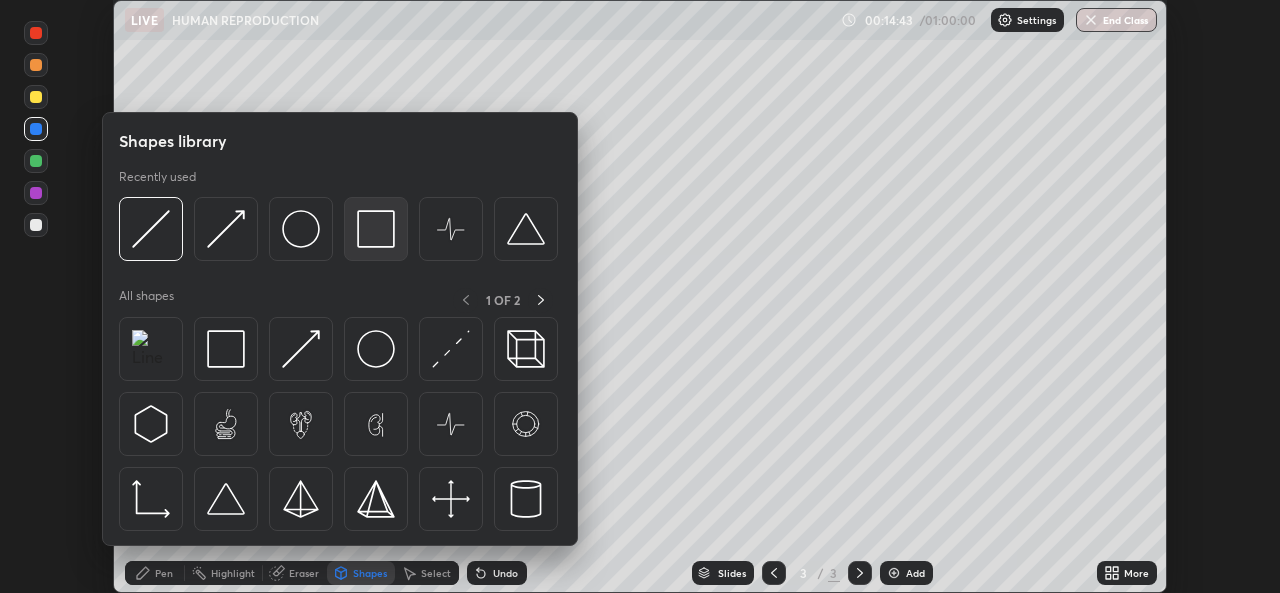 click at bounding box center [376, 229] 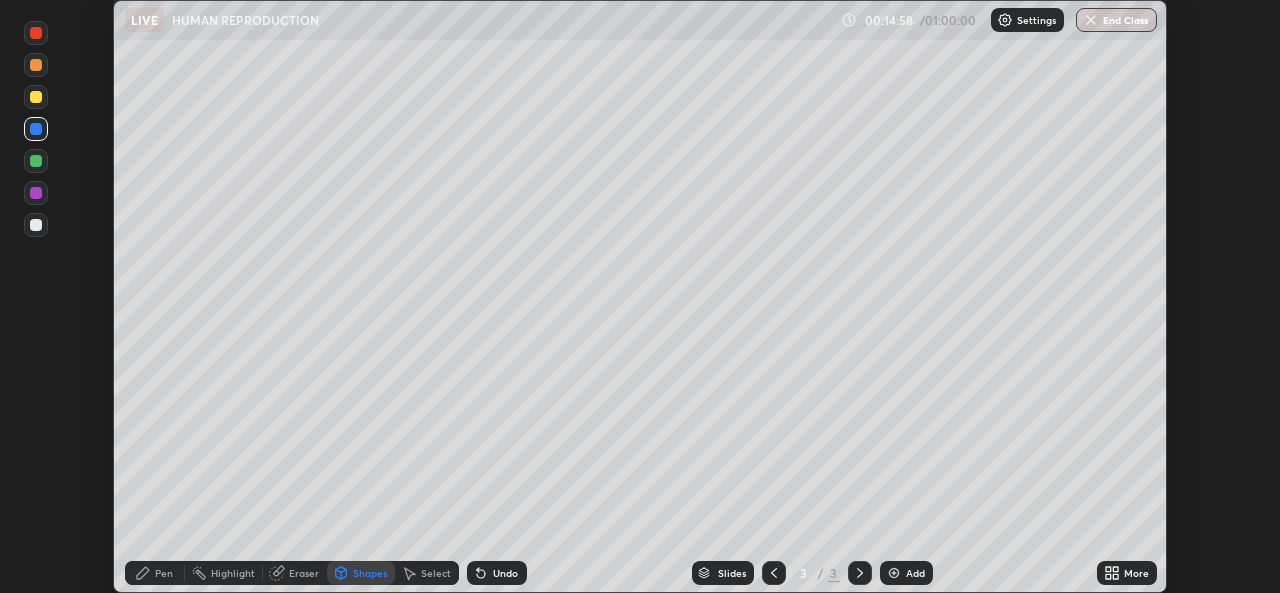 click on "Pen" at bounding box center (164, 573) 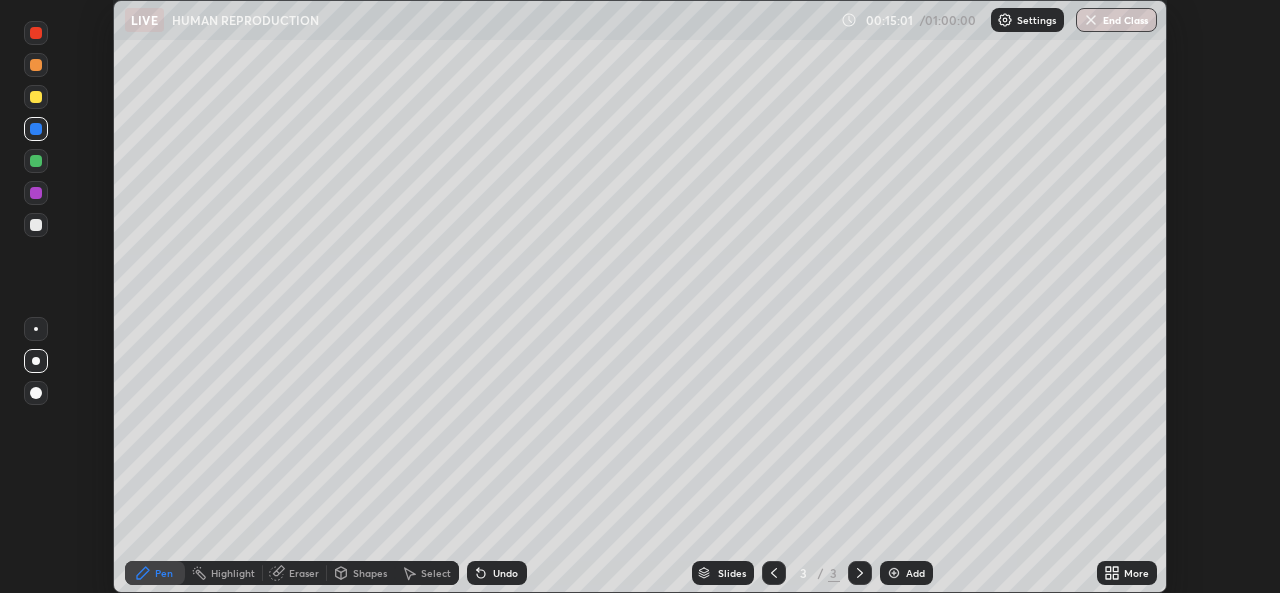 click at bounding box center [36, 97] 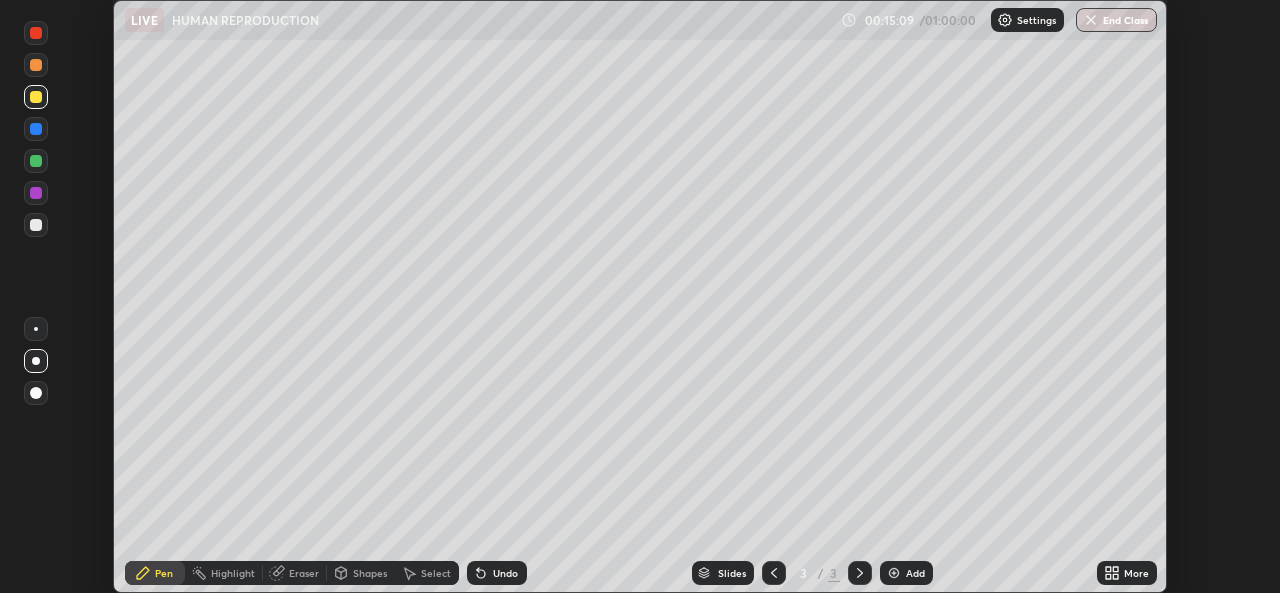 click on "Undo" at bounding box center (505, 573) 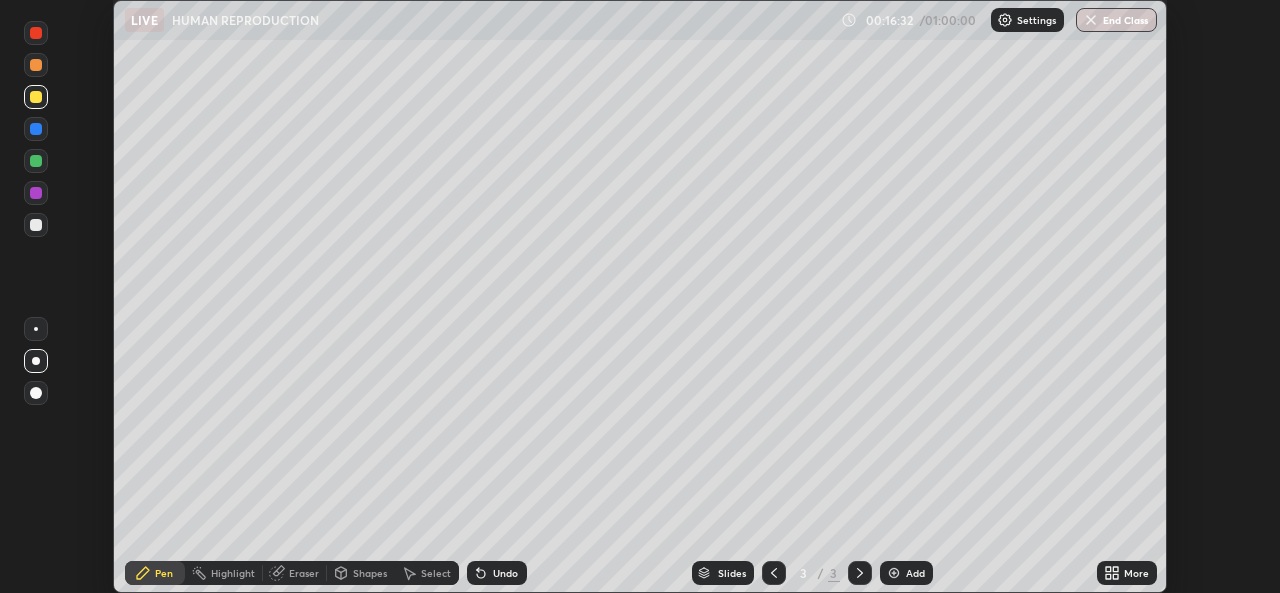 click at bounding box center (36, 65) 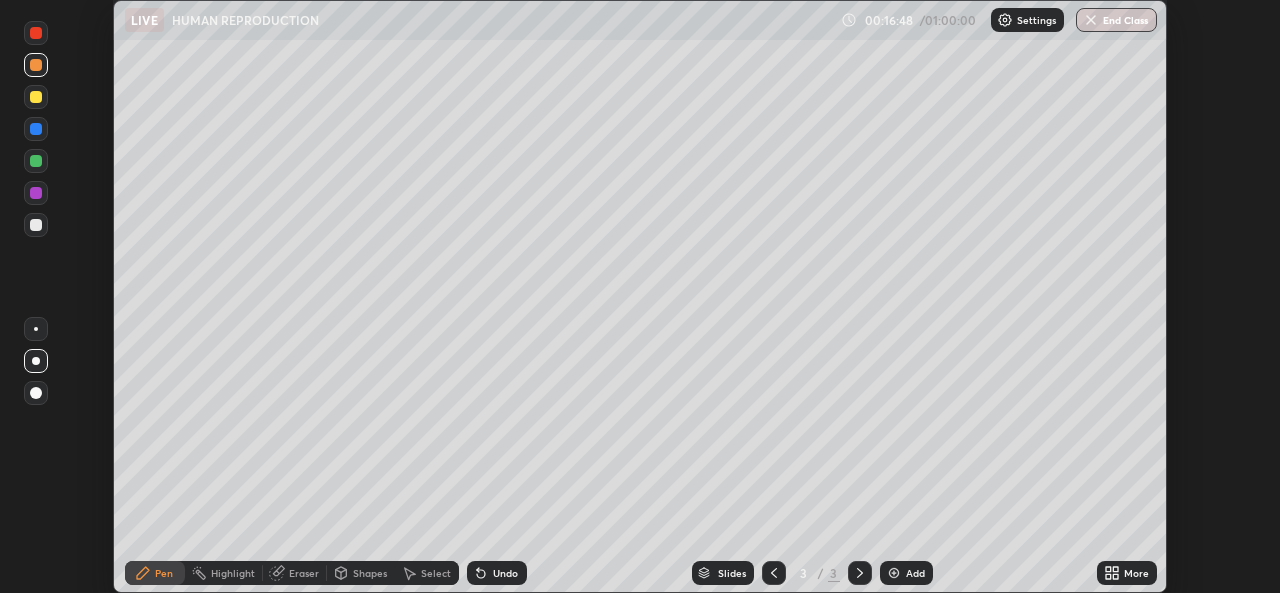 click on "Shapes" at bounding box center [361, 573] 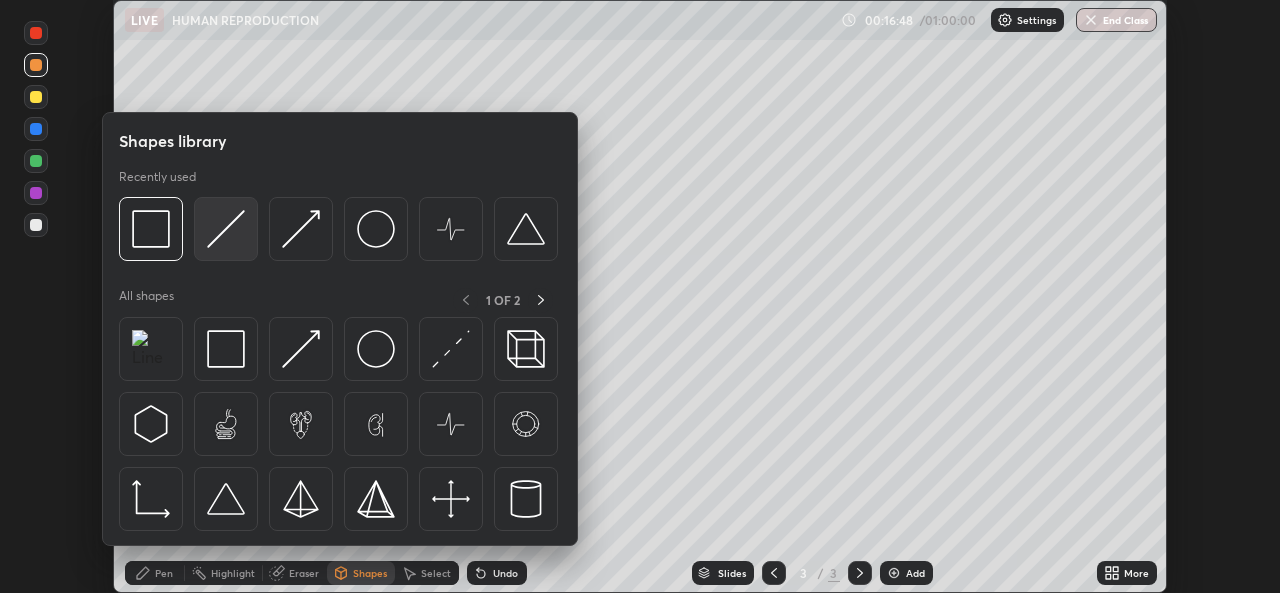 click at bounding box center [226, 229] 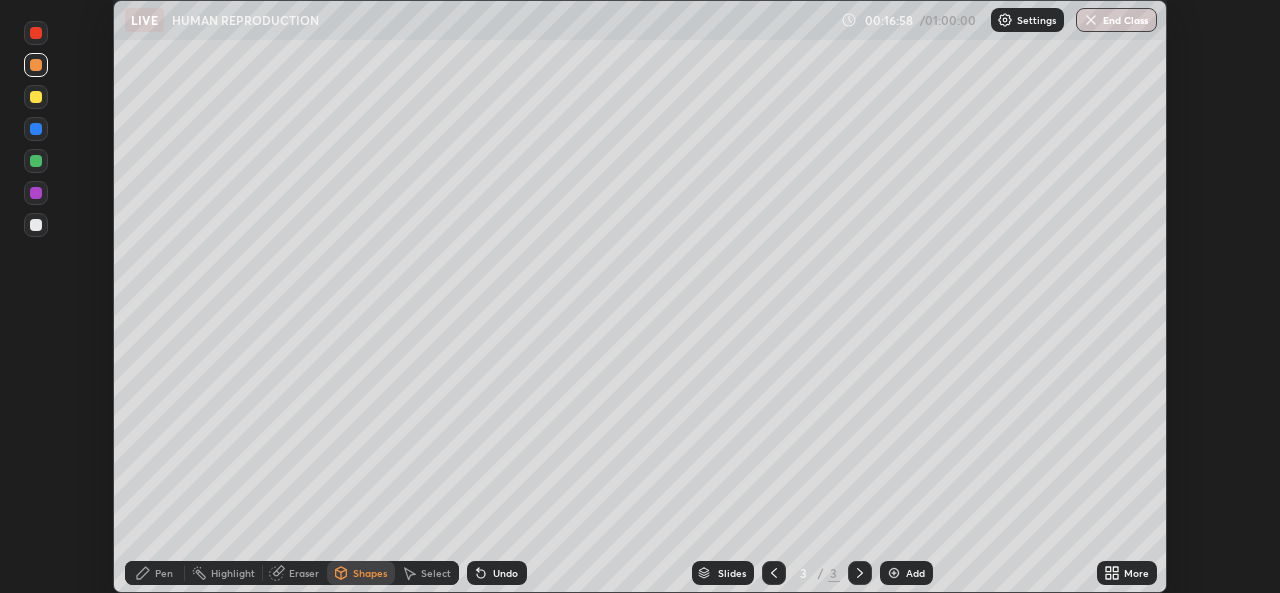 click on "Pen" at bounding box center (164, 573) 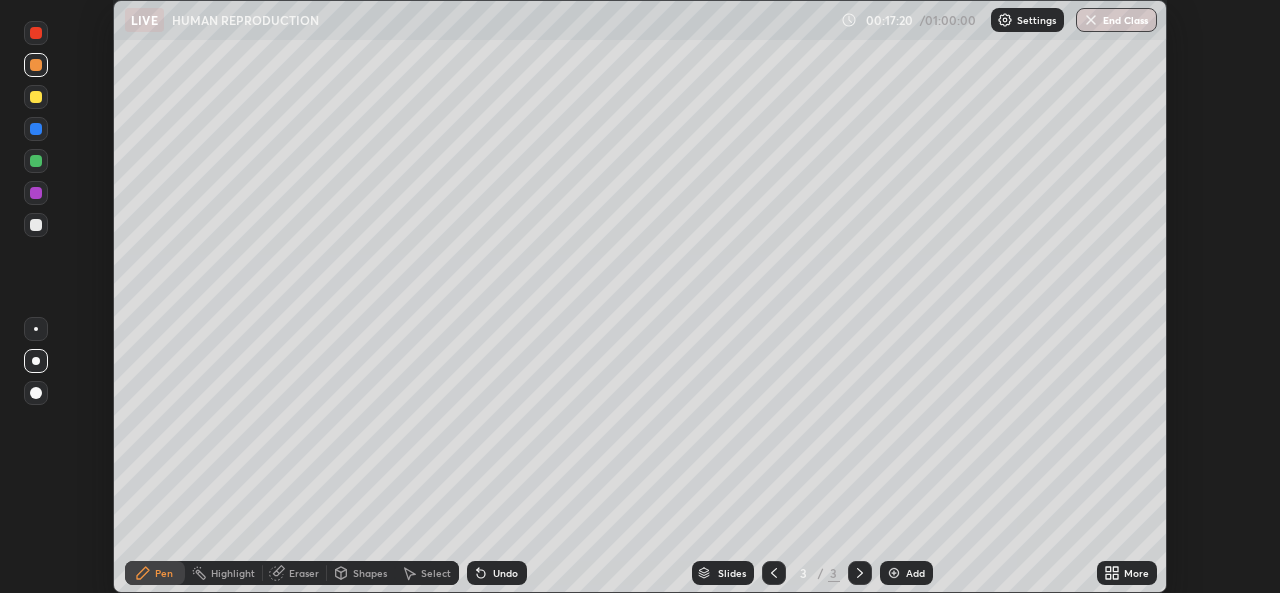 click 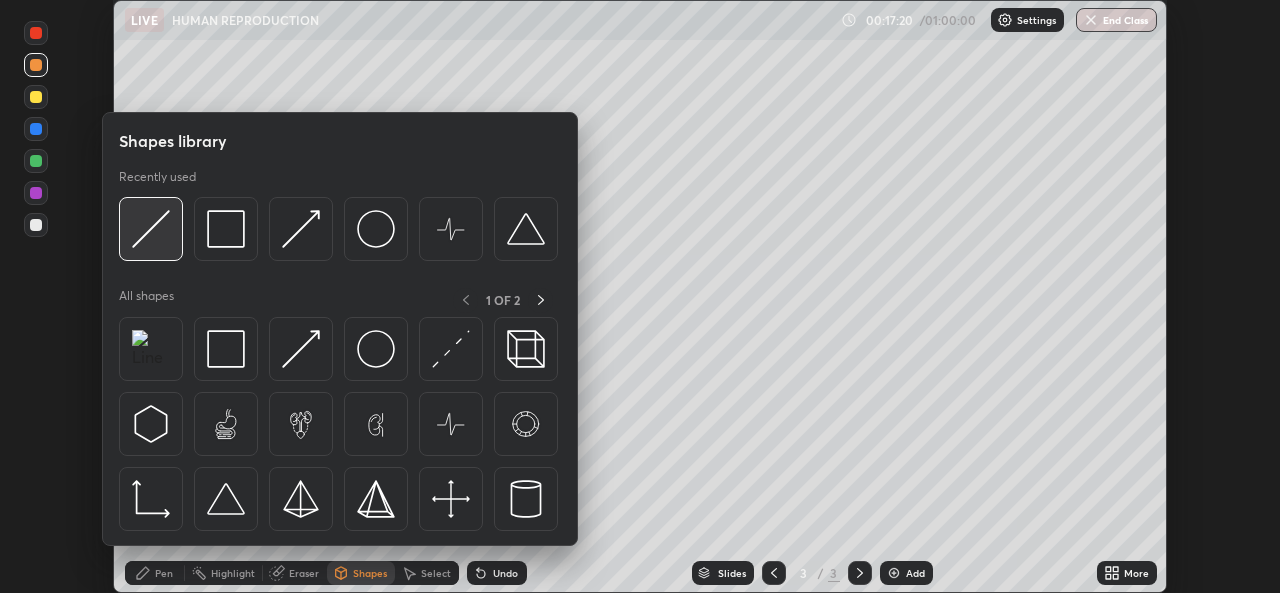 click at bounding box center [151, 229] 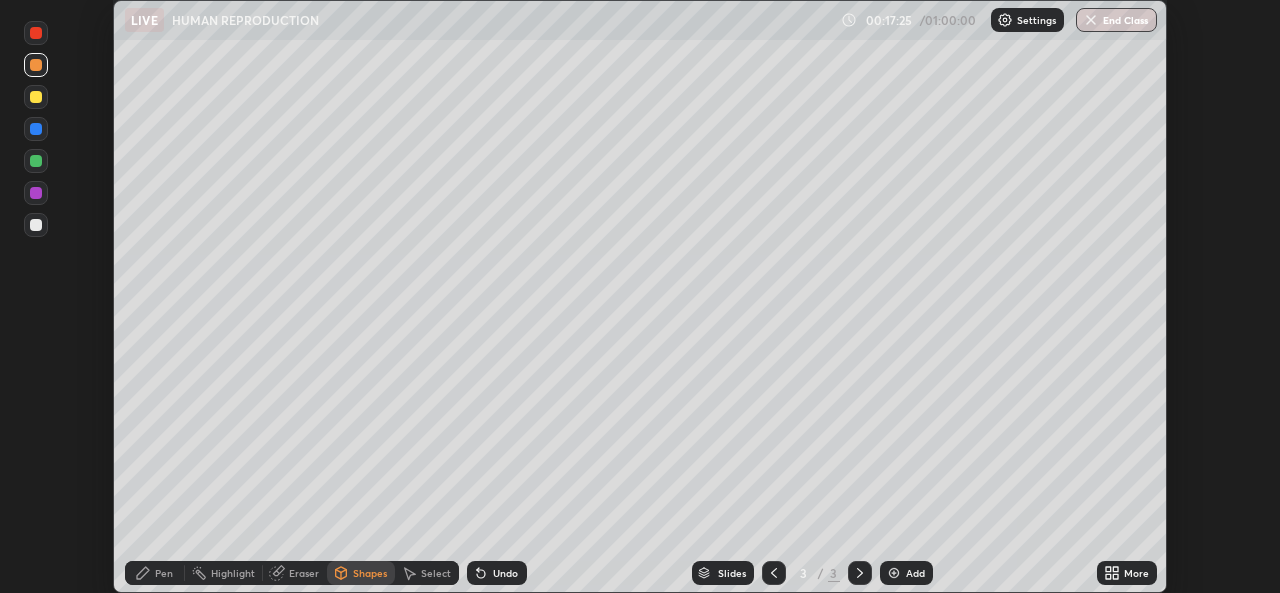 click 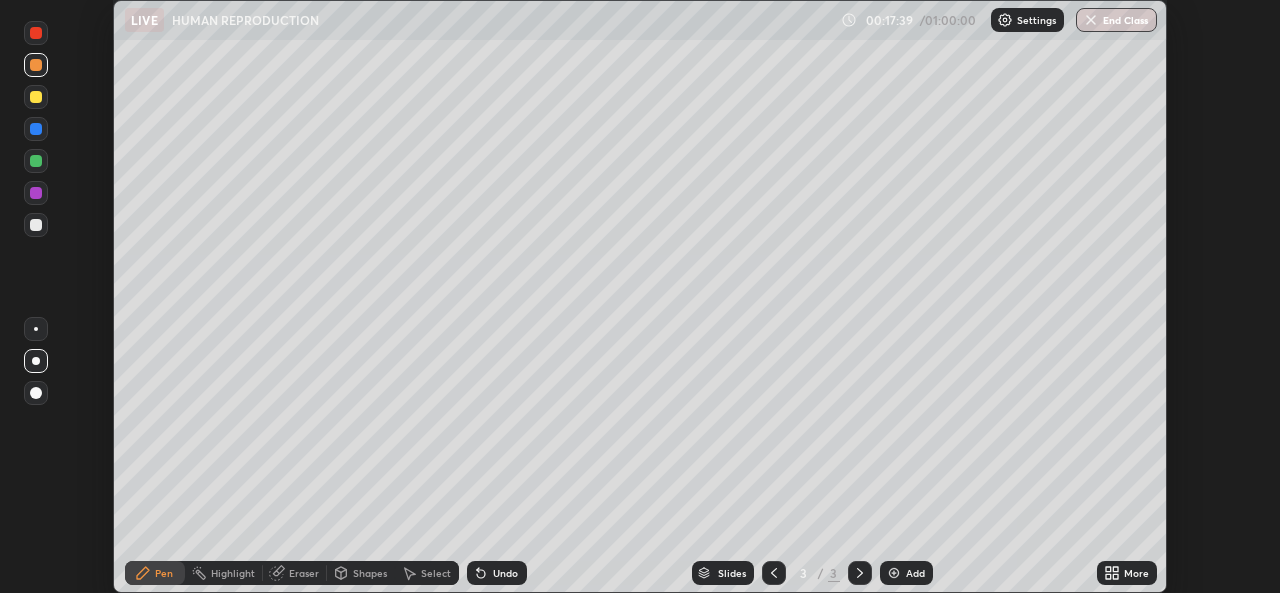 click on "Shapes" at bounding box center (361, 573) 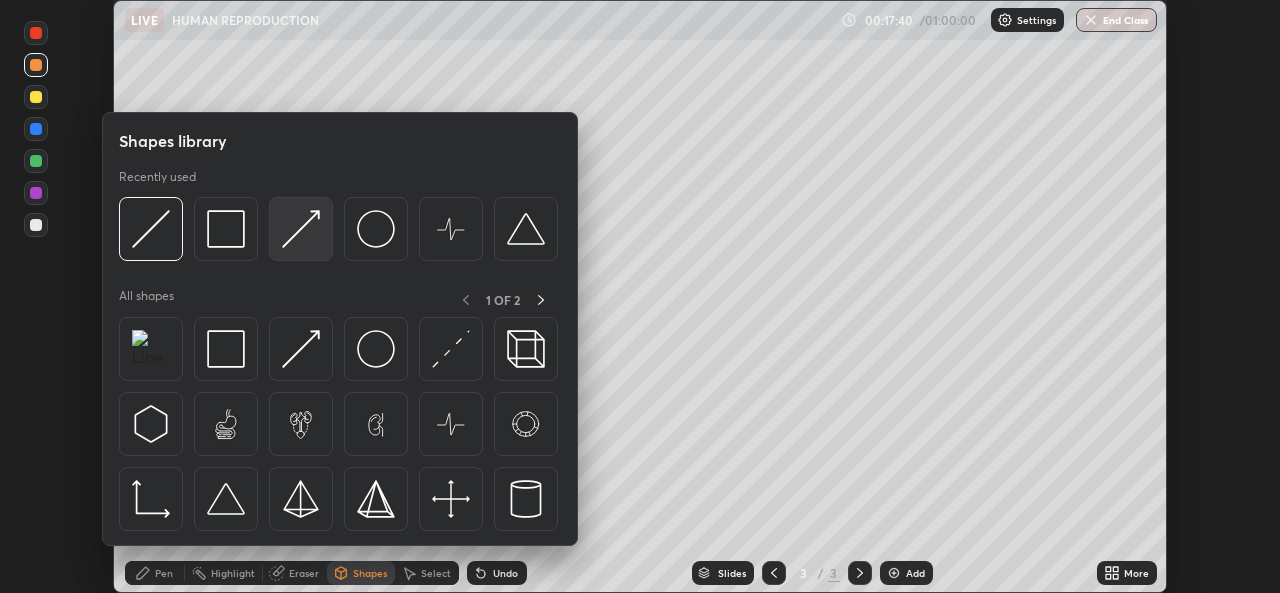 click at bounding box center (301, 229) 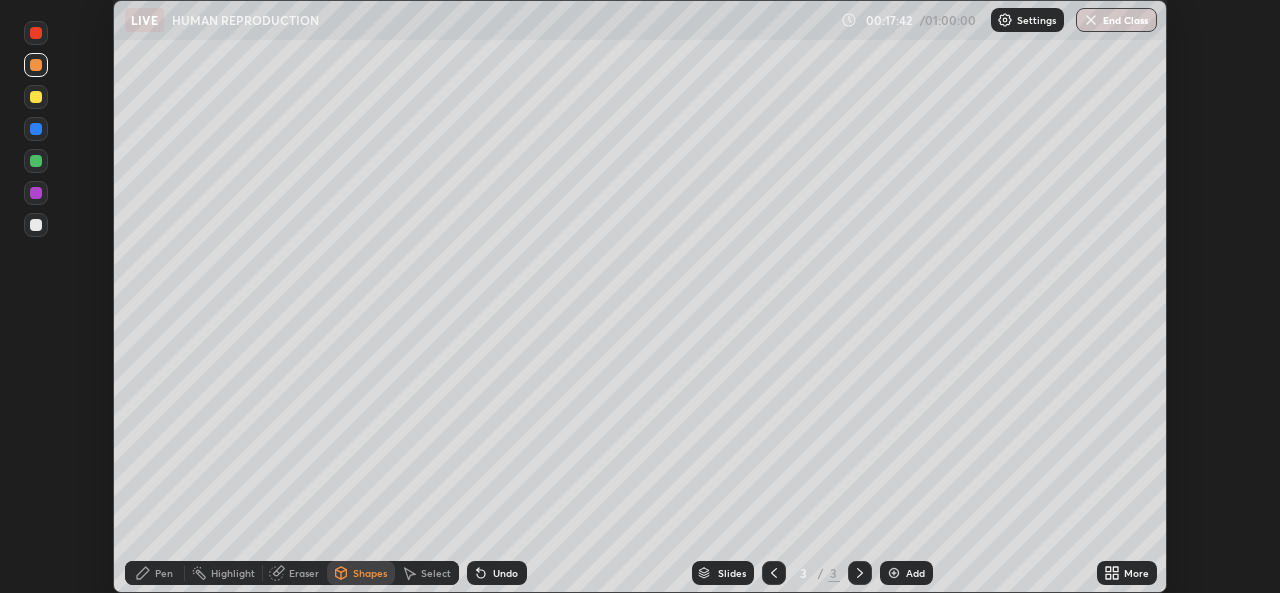 click on "Pen" at bounding box center [164, 573] 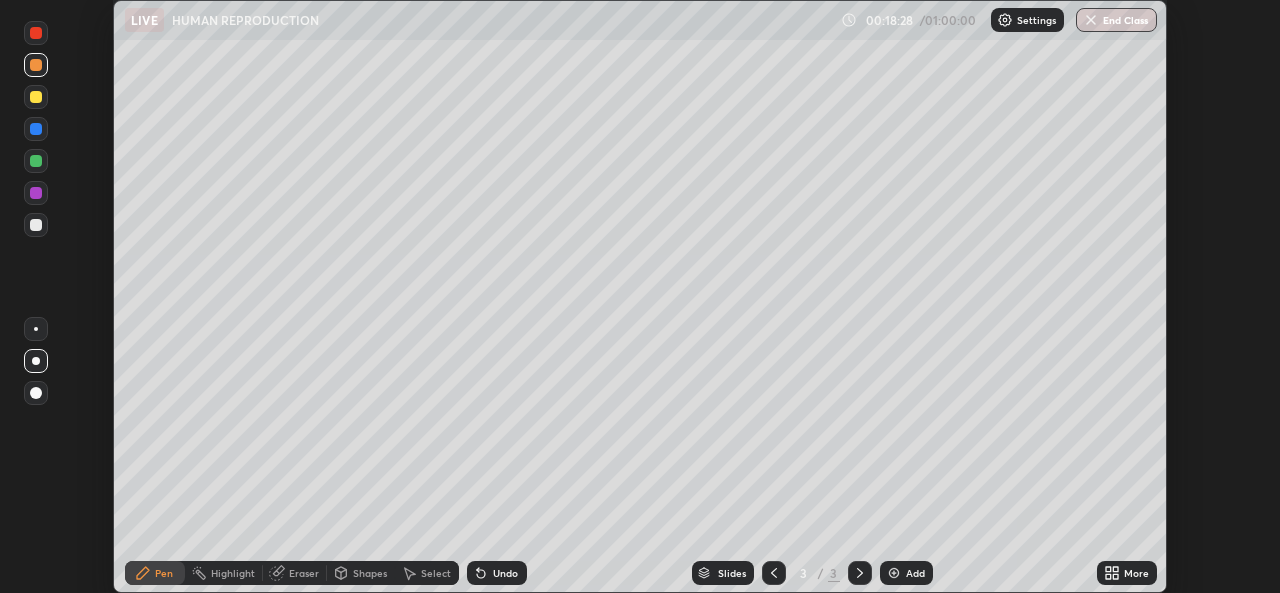 click on "Undo" at bounding box center [505, 573] 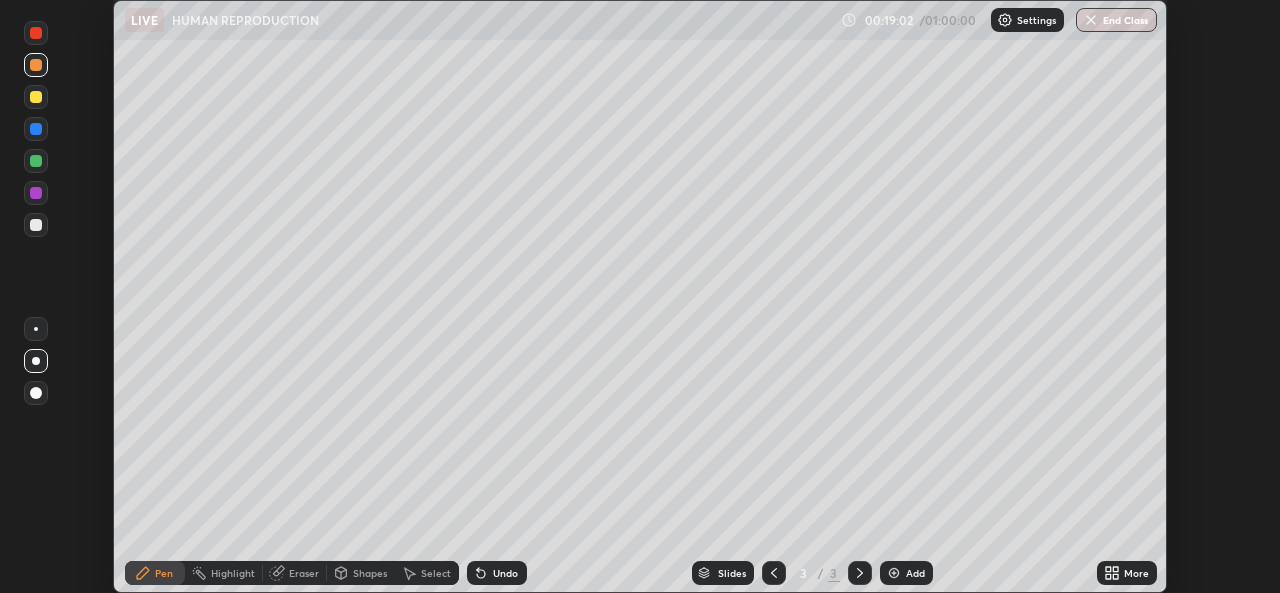 click at bounding box center (894, 573) 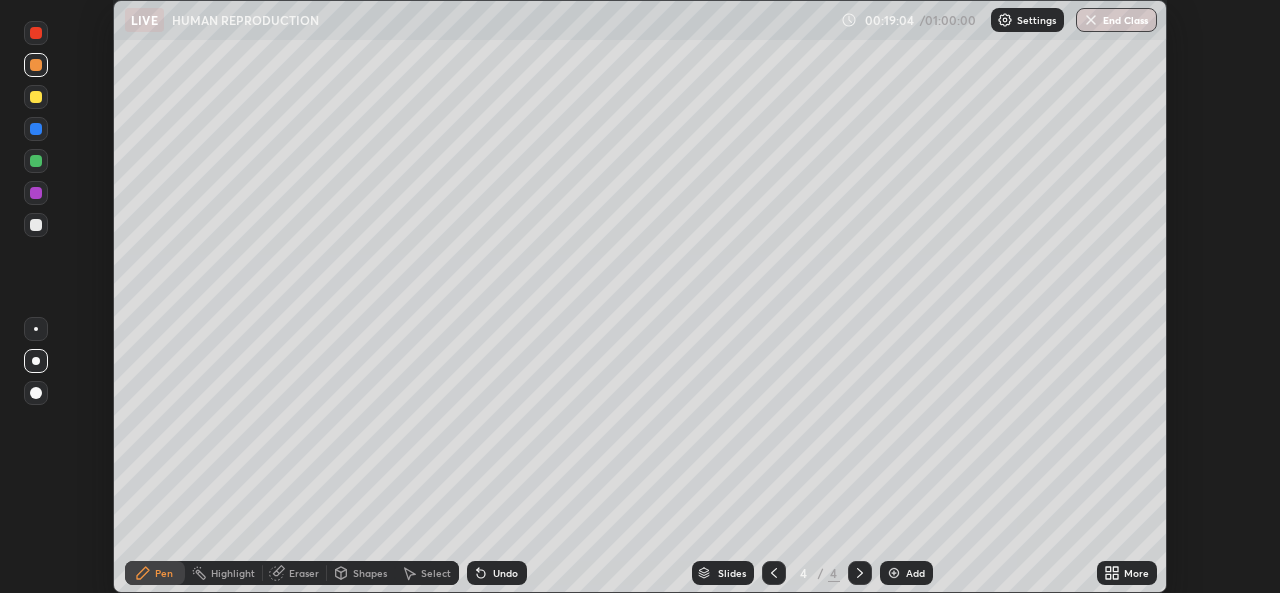 click at bounding box center (36, 225) 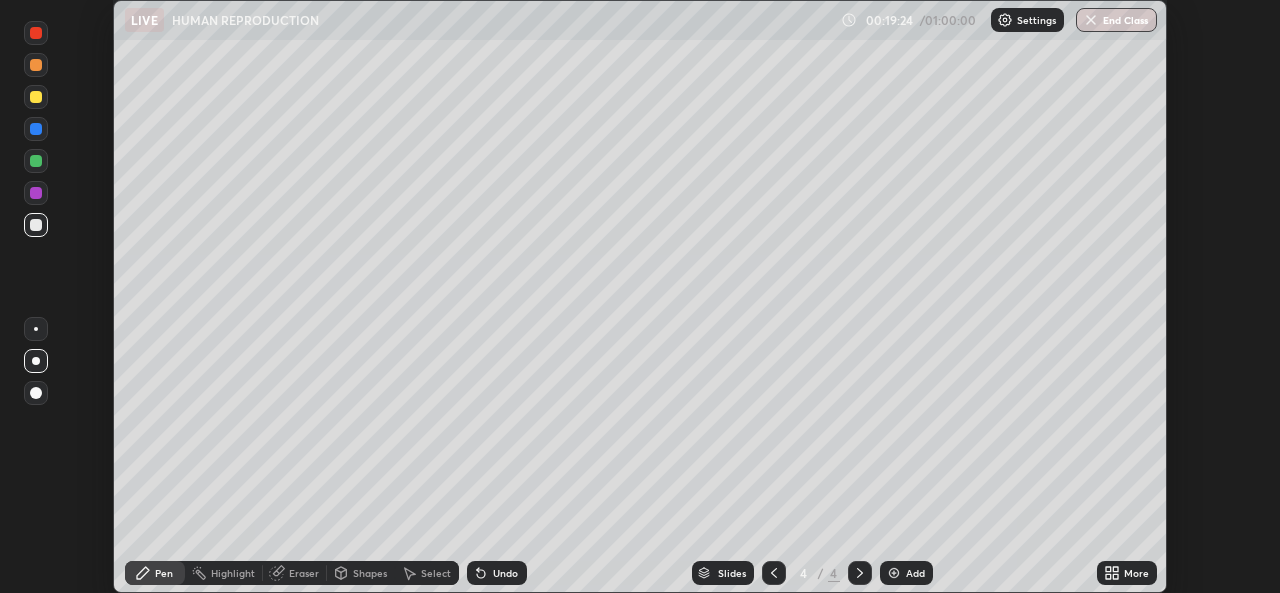 click on "Shapes" at bounding box center (361, 573) 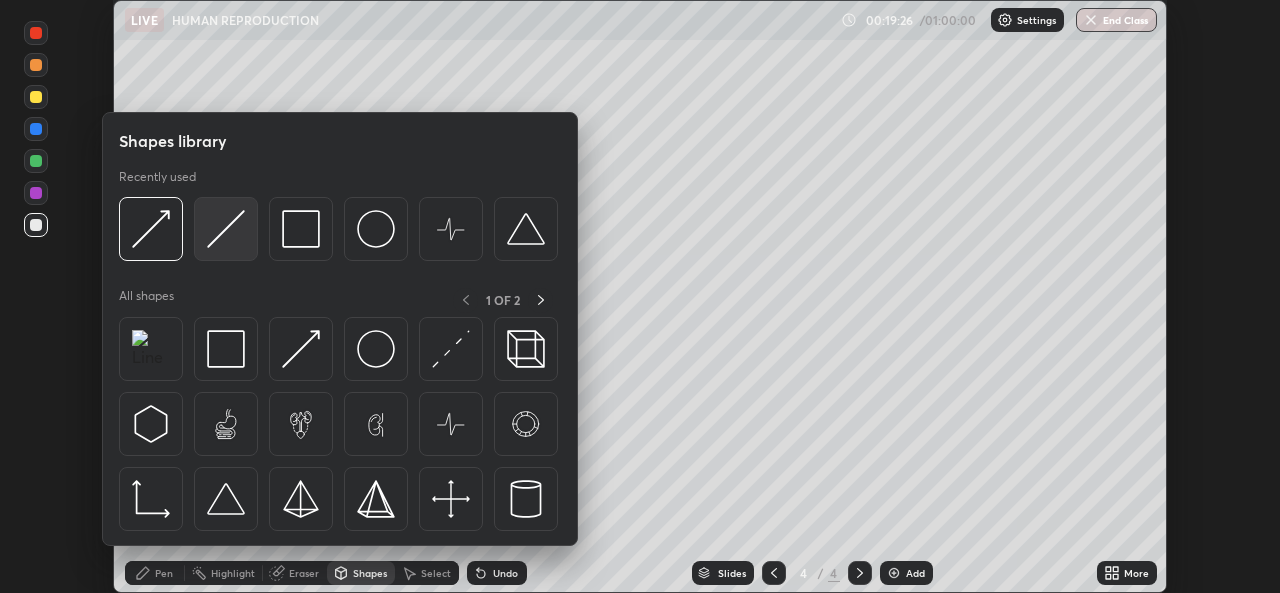 click at bounding box center (226, 229) 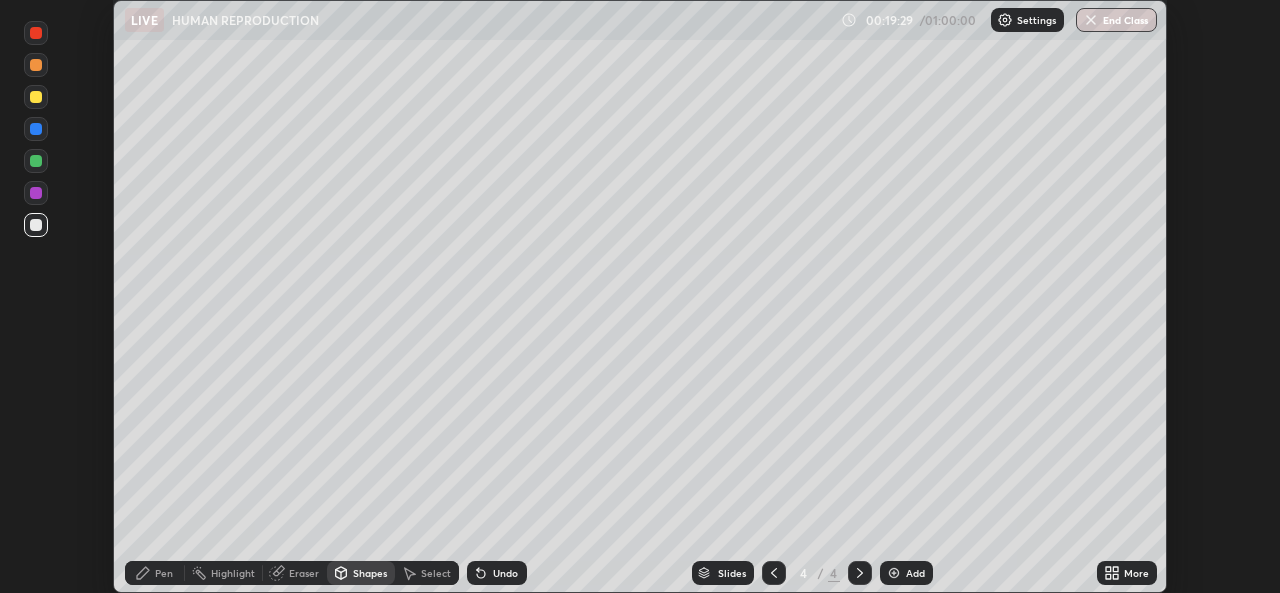 click on "Shapes" at bounding box center (361, 573) 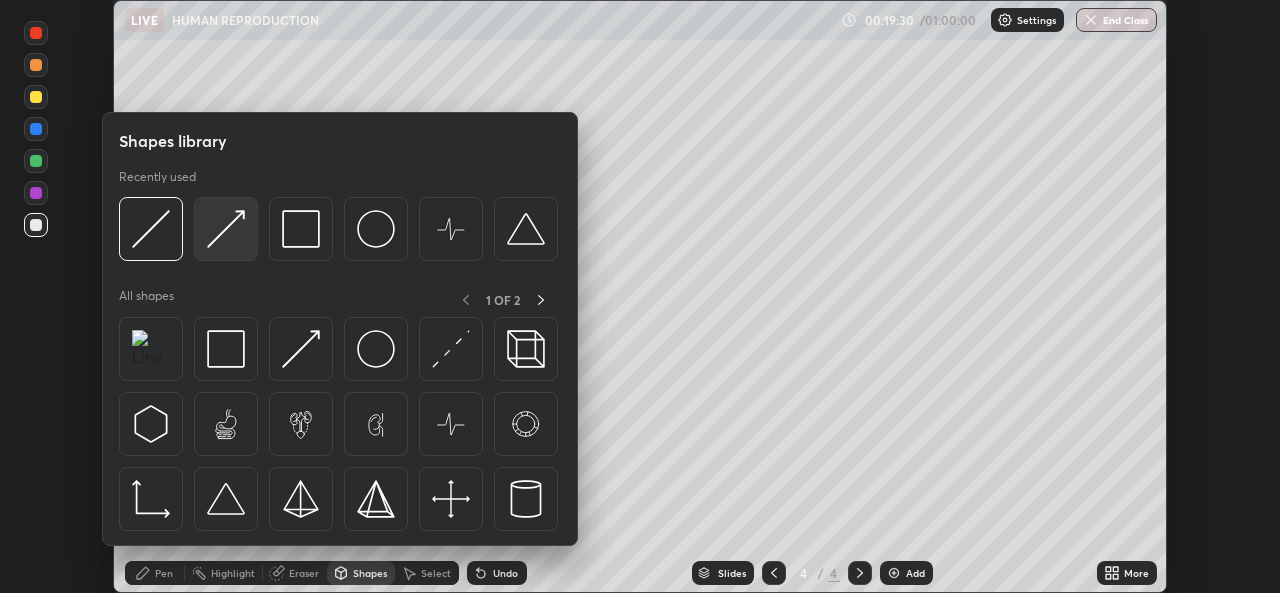 click at bounding box center (226, 229) 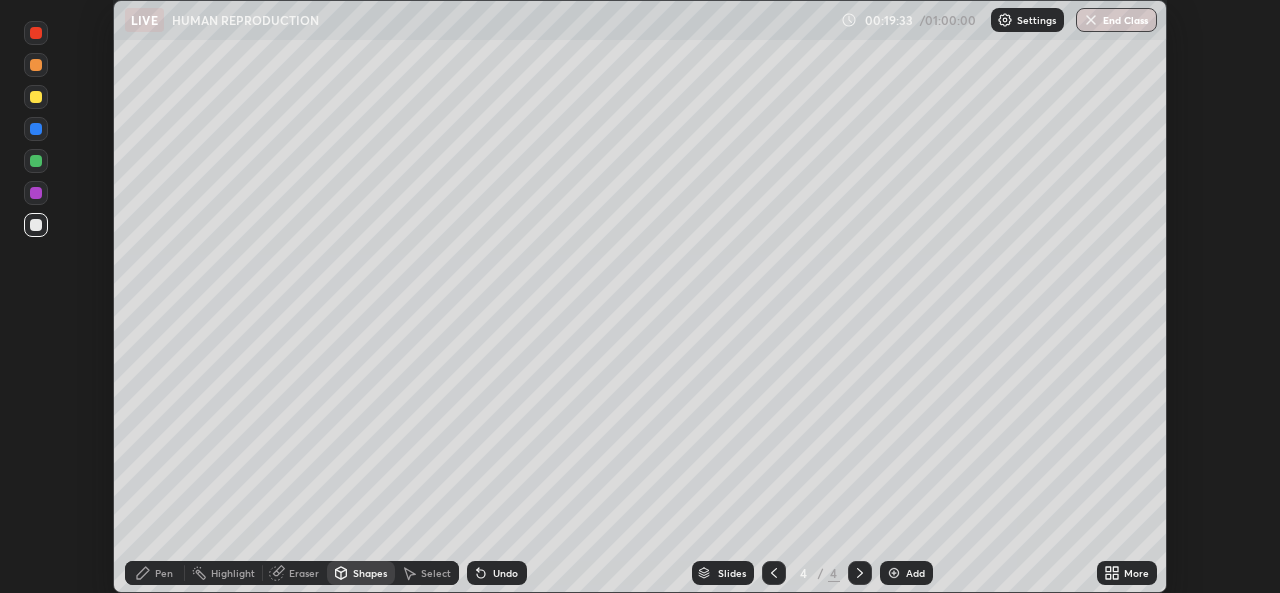 click on "Pen" at bounding box center [164, 573] 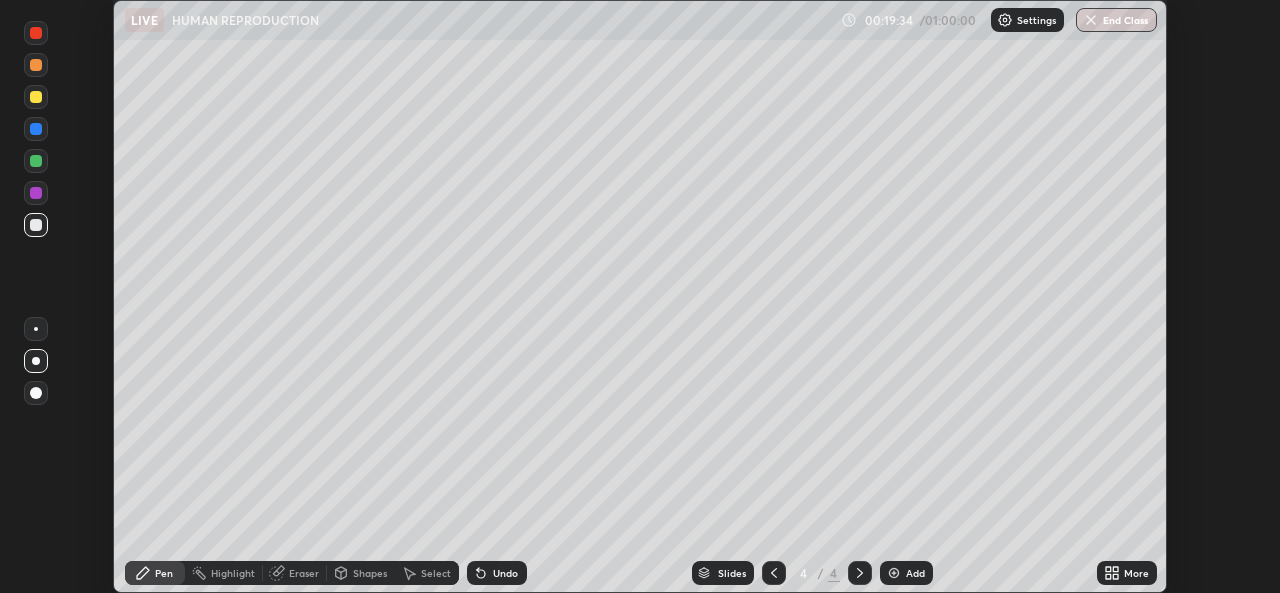 click on "Shapes" at bounding box center [370, 573] 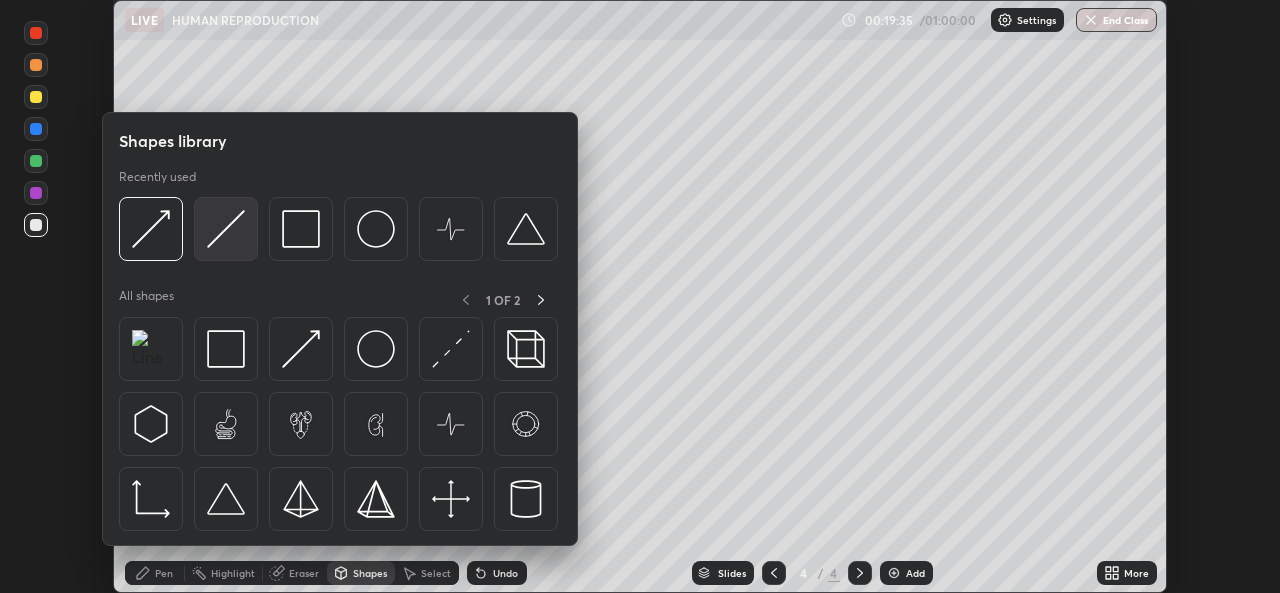 click at bounding box center [226, 229] 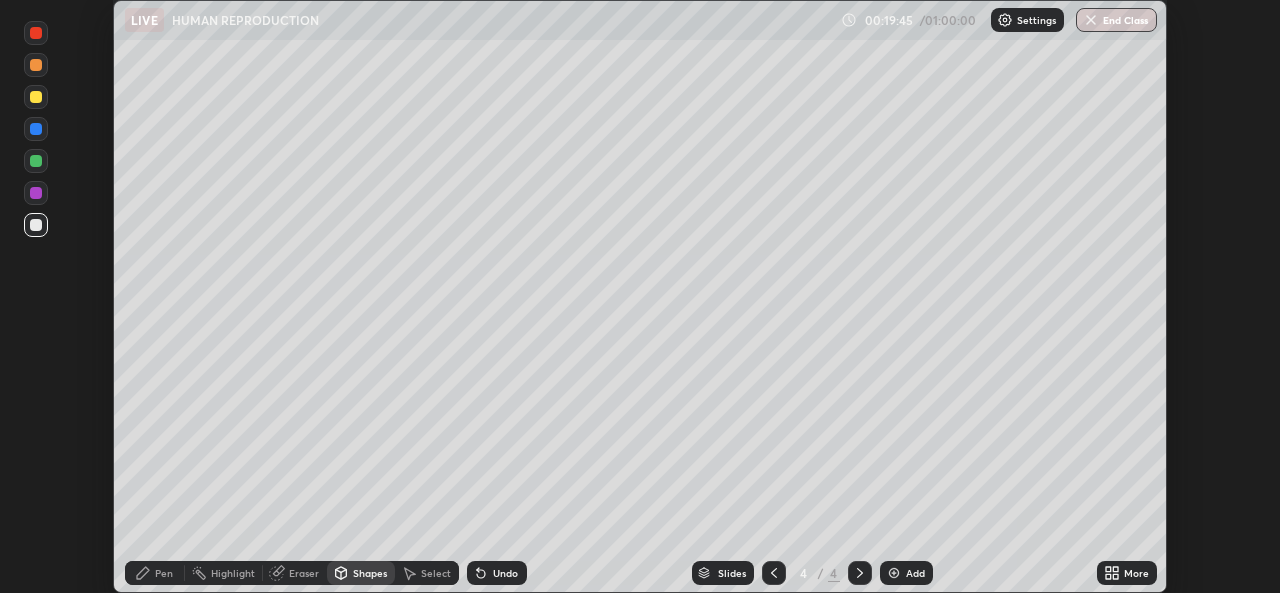 click on "Shapes" at bounding box center [370, 573] 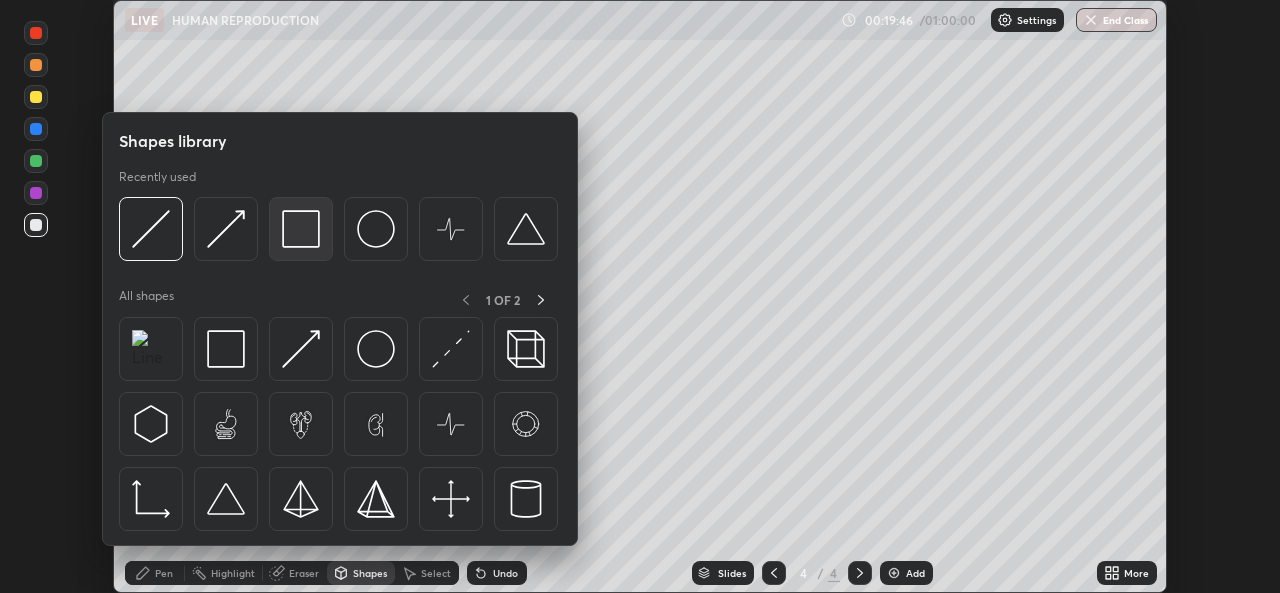 click at bounding box center (301, 229) 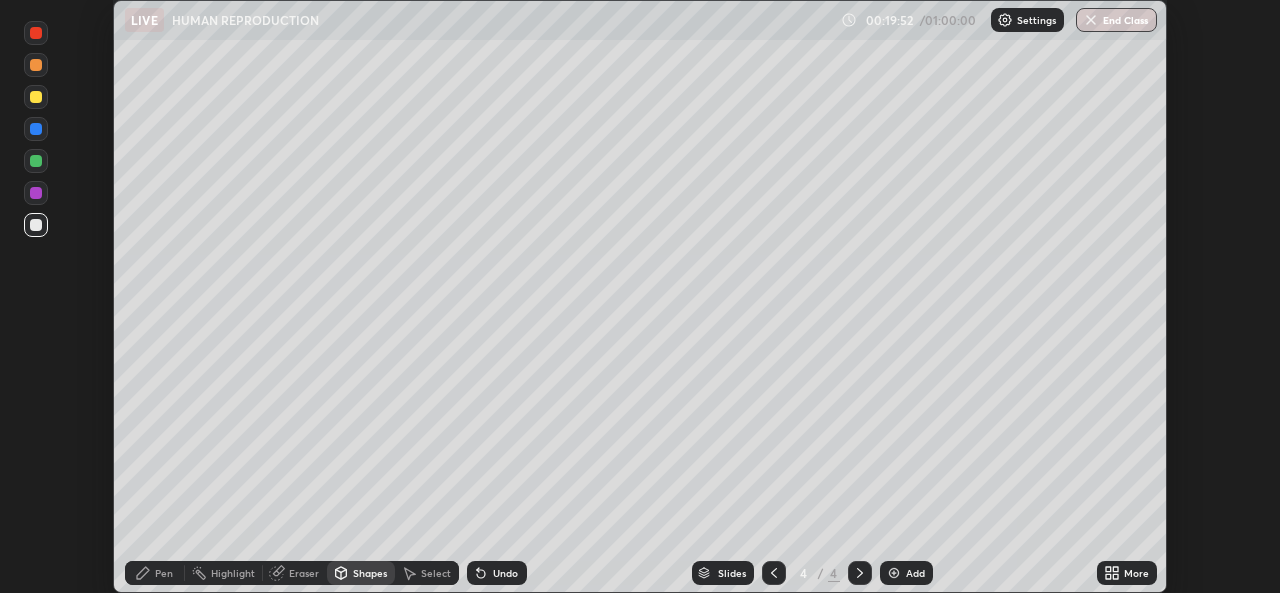 click on "Undo" at bounding box center (505, 573) 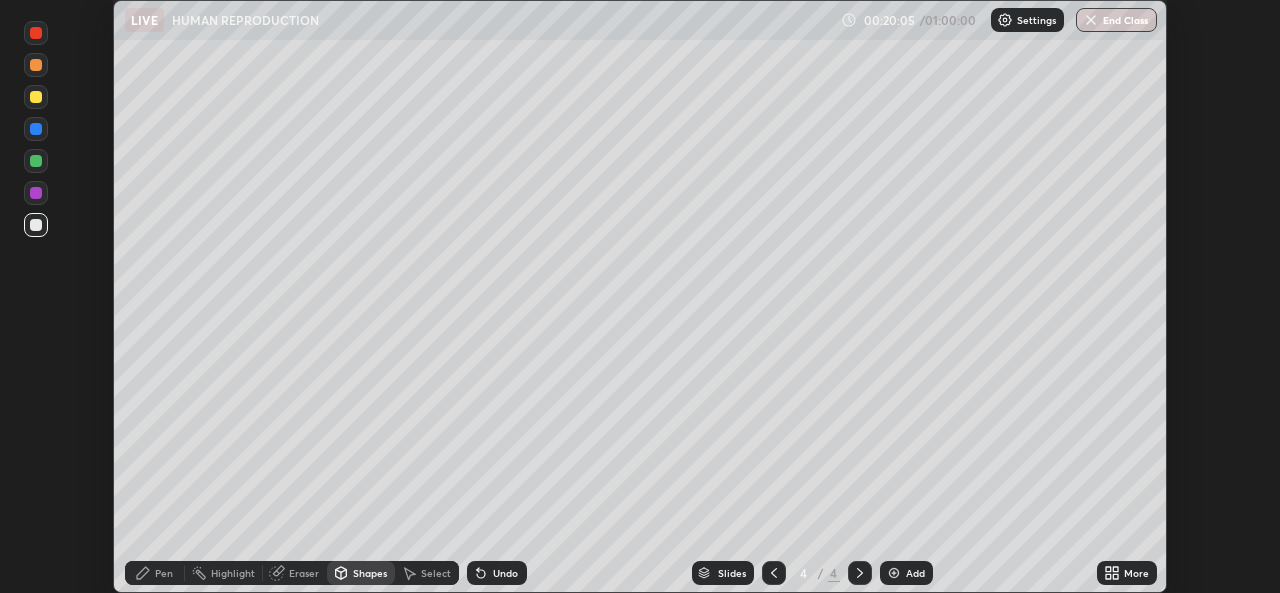 click on "Pen" at bounding box center (164, 573) 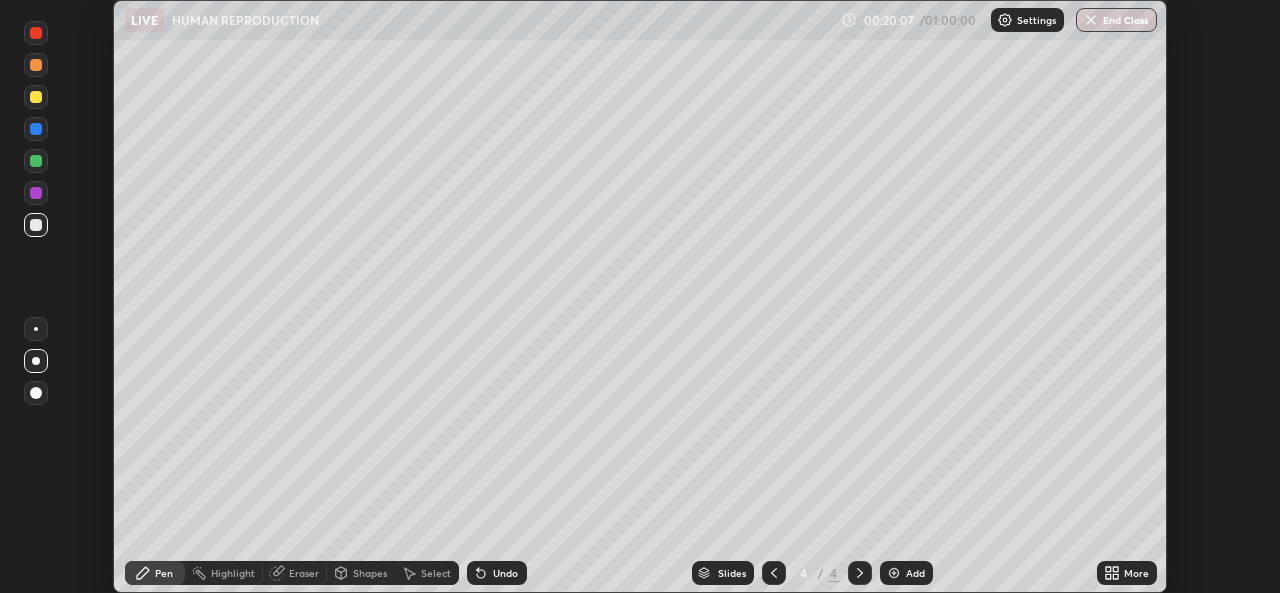 click at bounding box center [36, 129] 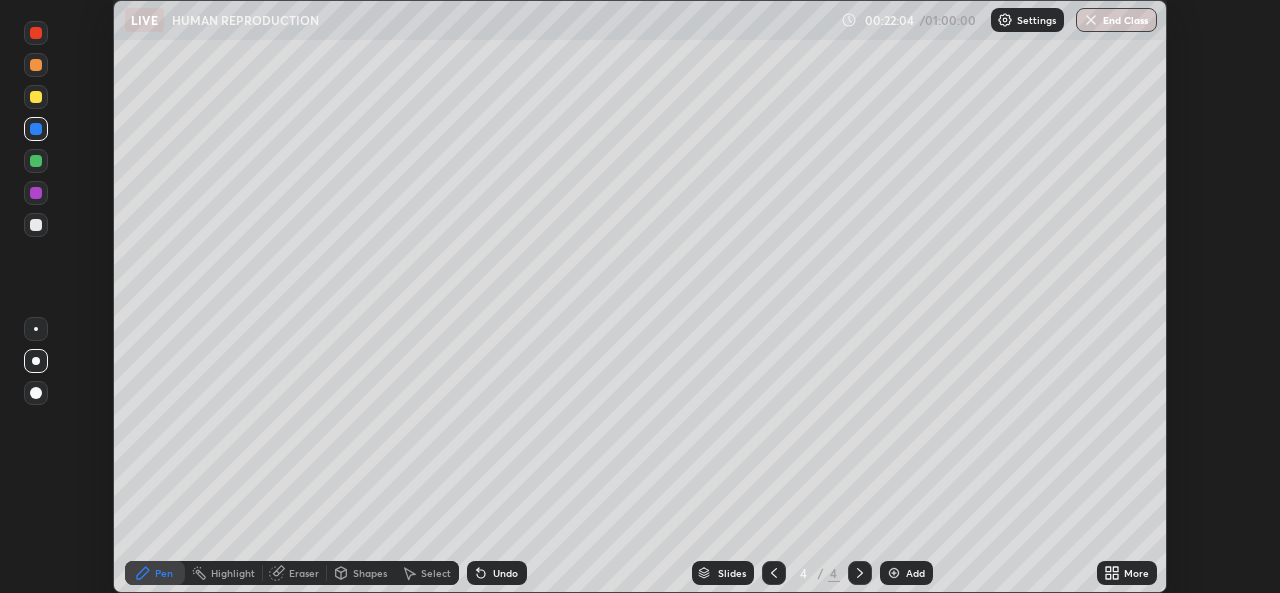 click on "Shapes" at bounding box center [370, 573] 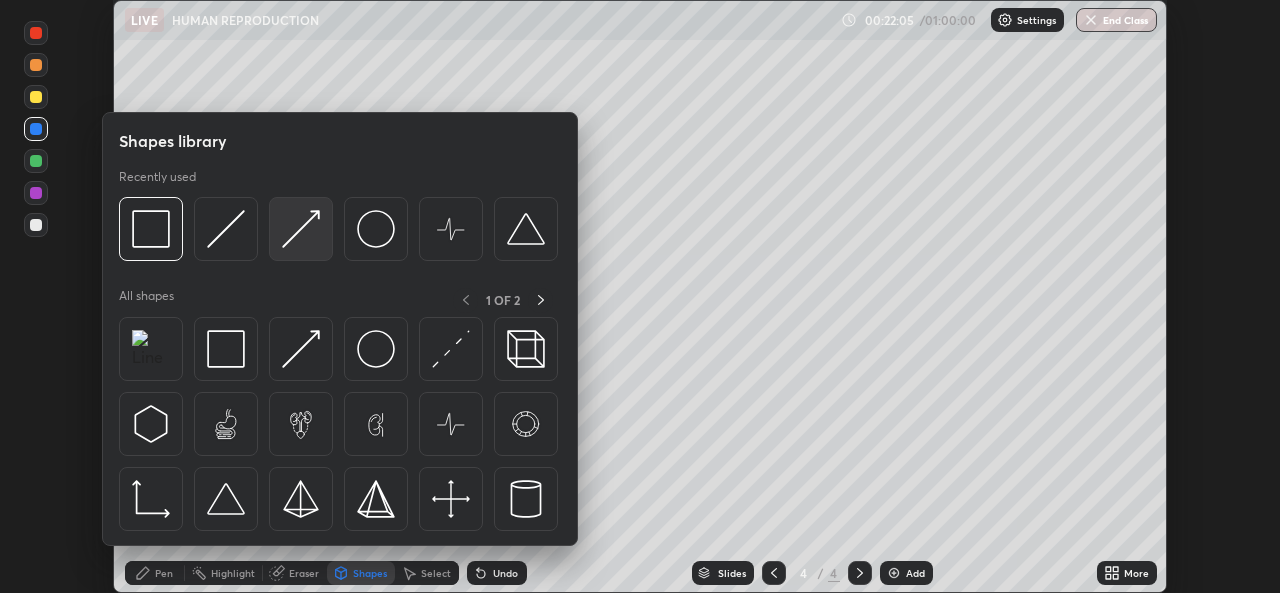 click at bounding box center [301, 229] 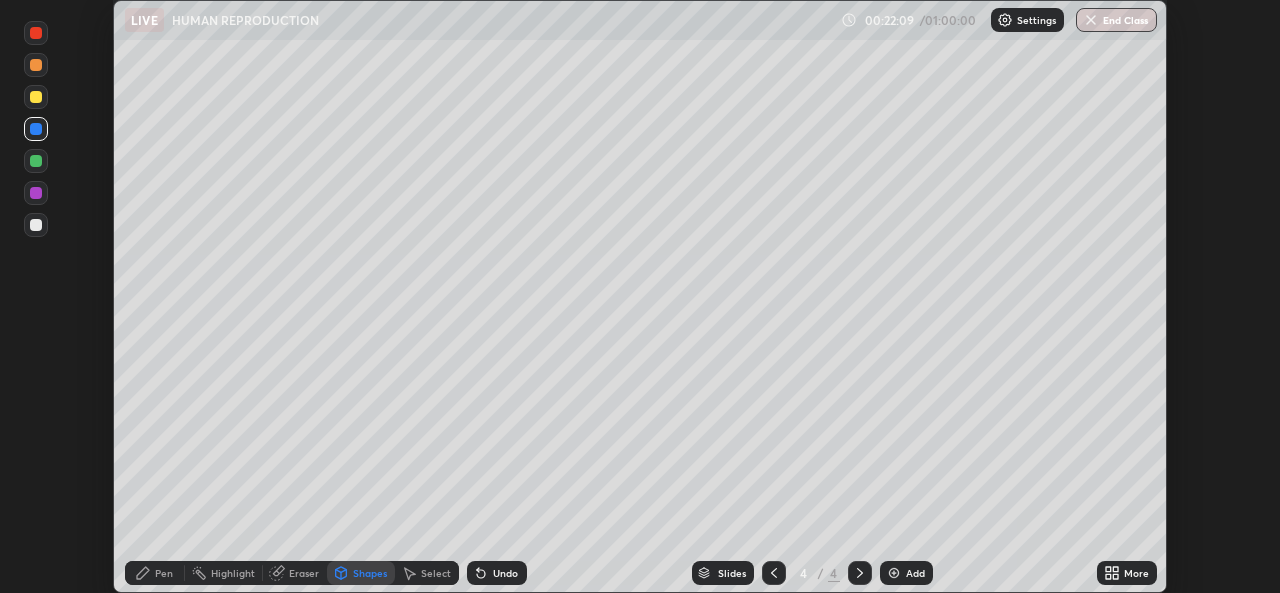 click on "Pen" at bounding box center [164, 573] 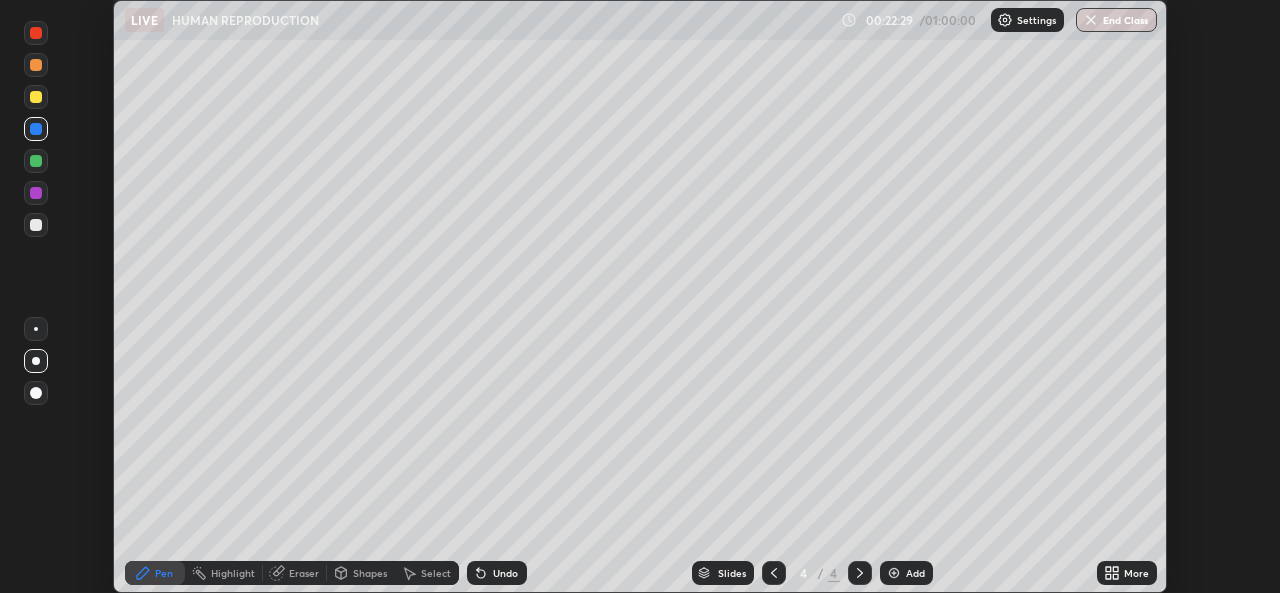 click at bounding box center [36, 225] 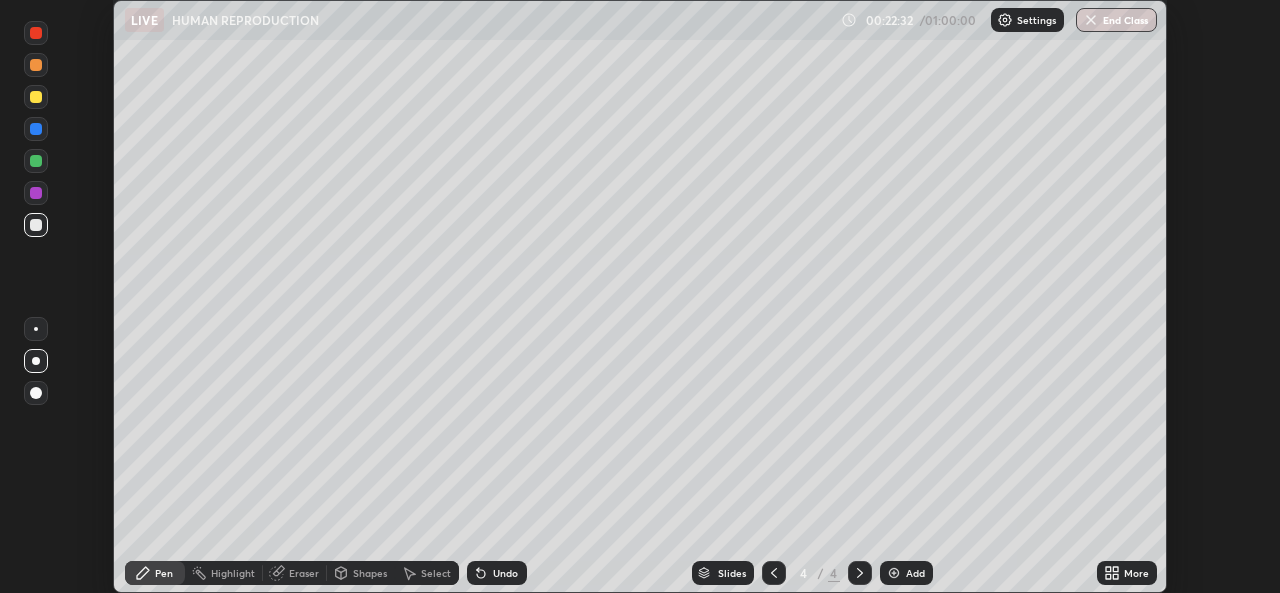 click at bounding box center [36, 225] 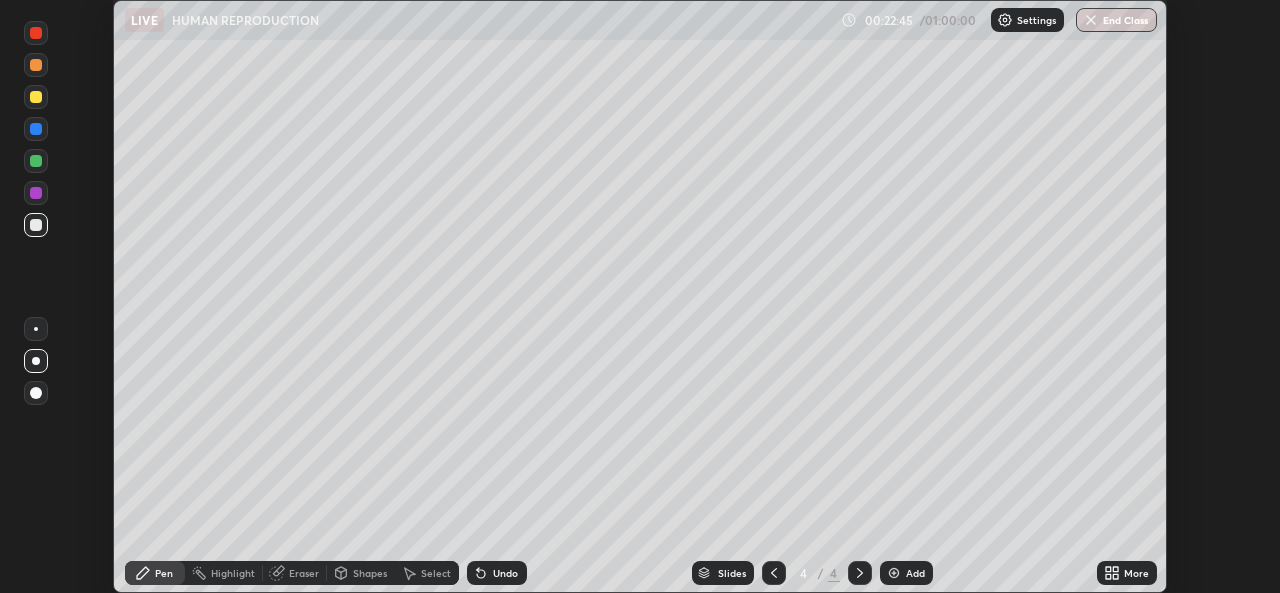 click on "Shapes" at bounding box center [370, 573] 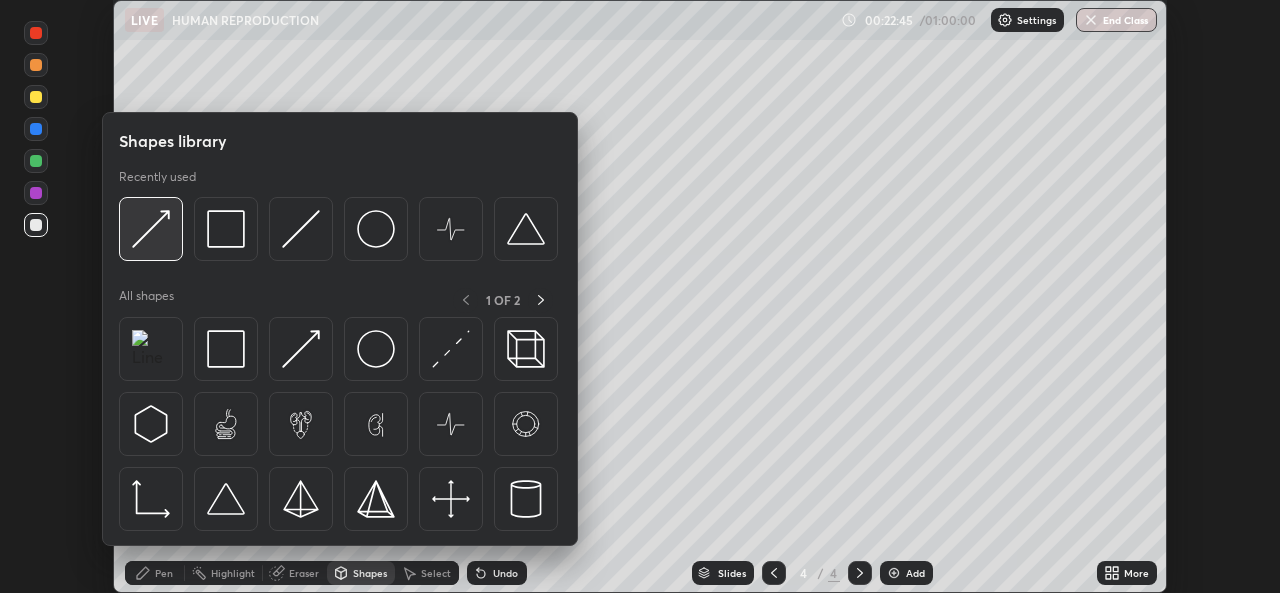 click at bounding box center [151, 229] 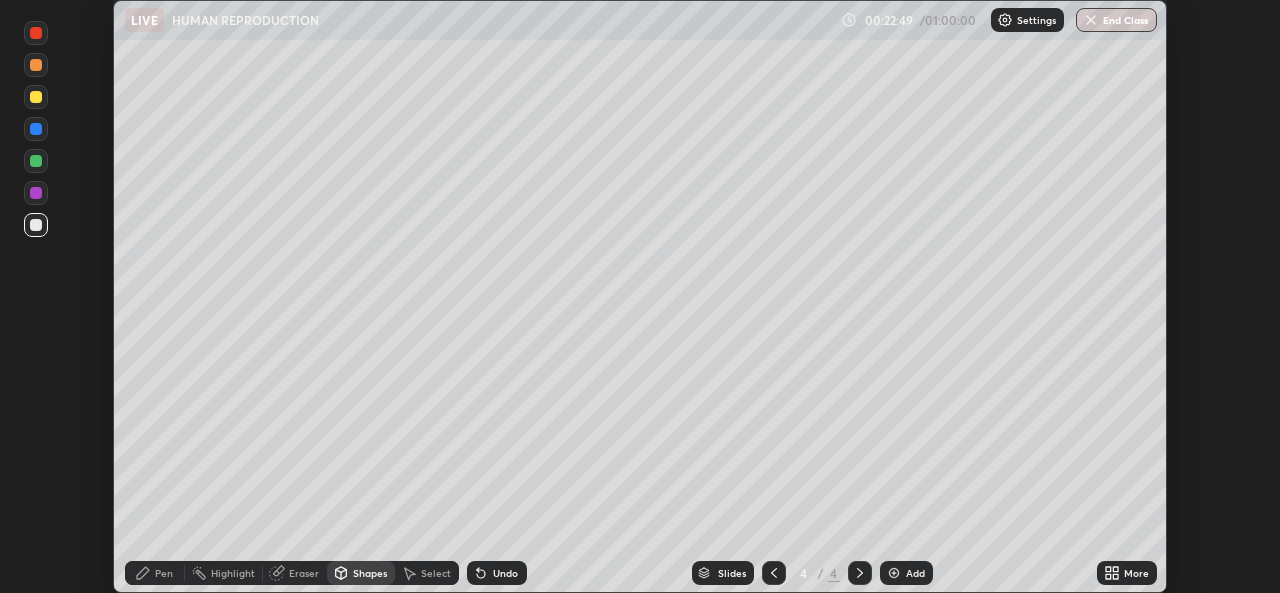 click on "Pen" at bounding box center [164, 573] 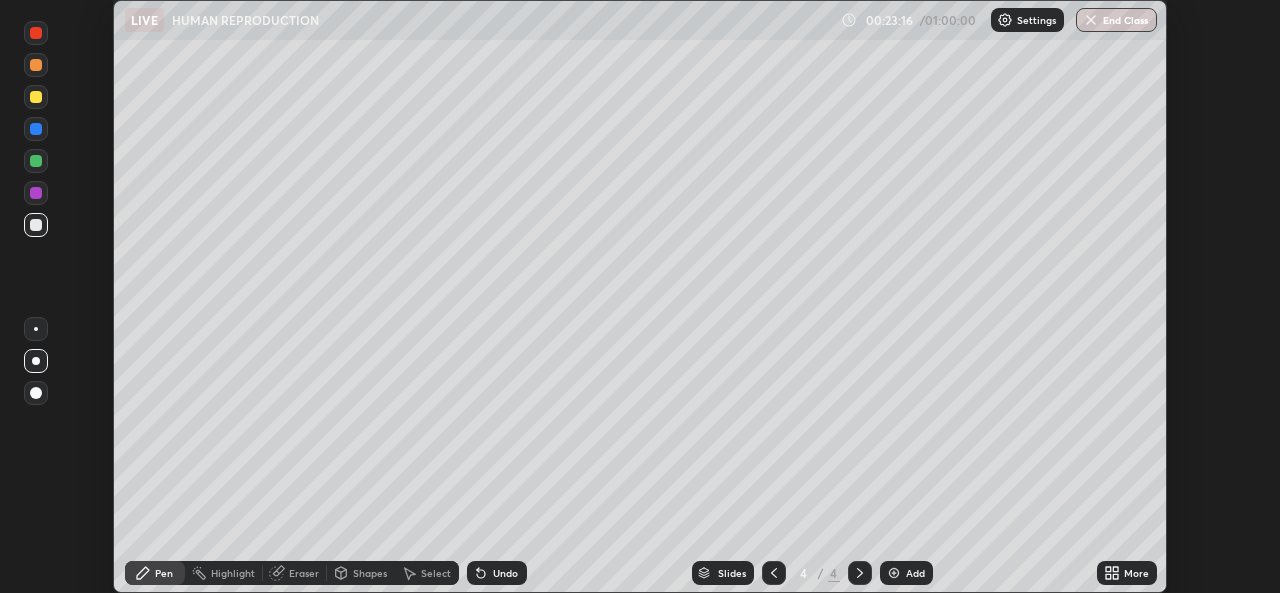 click at bounding box center (36, 225) 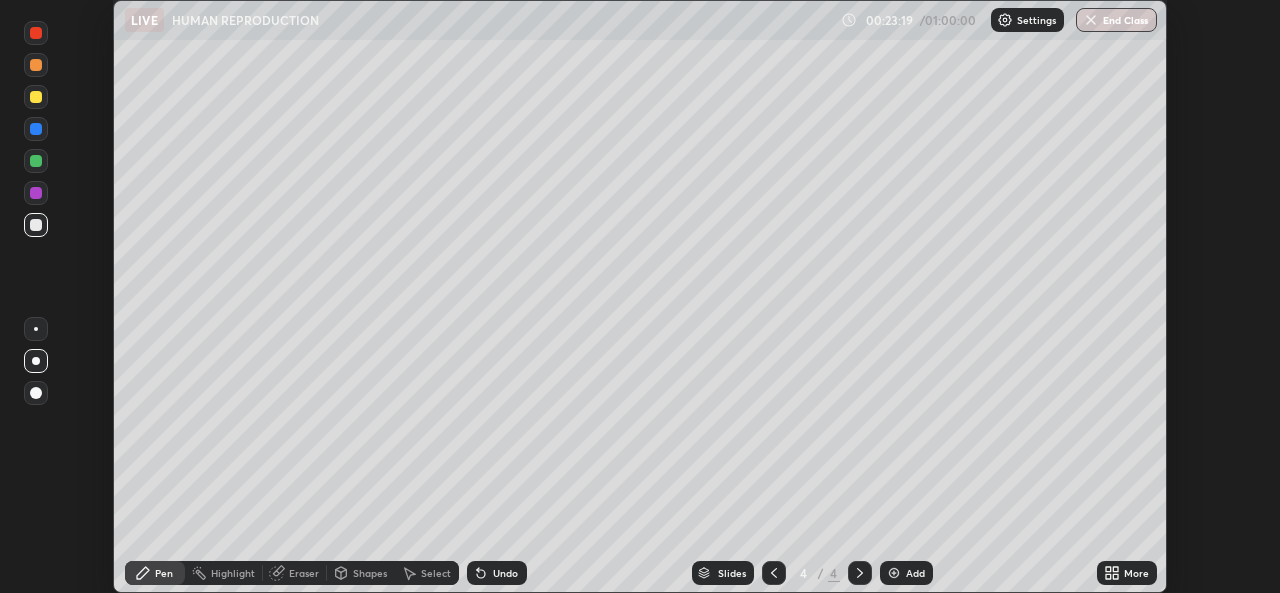 click at bounding box center [36, 129] 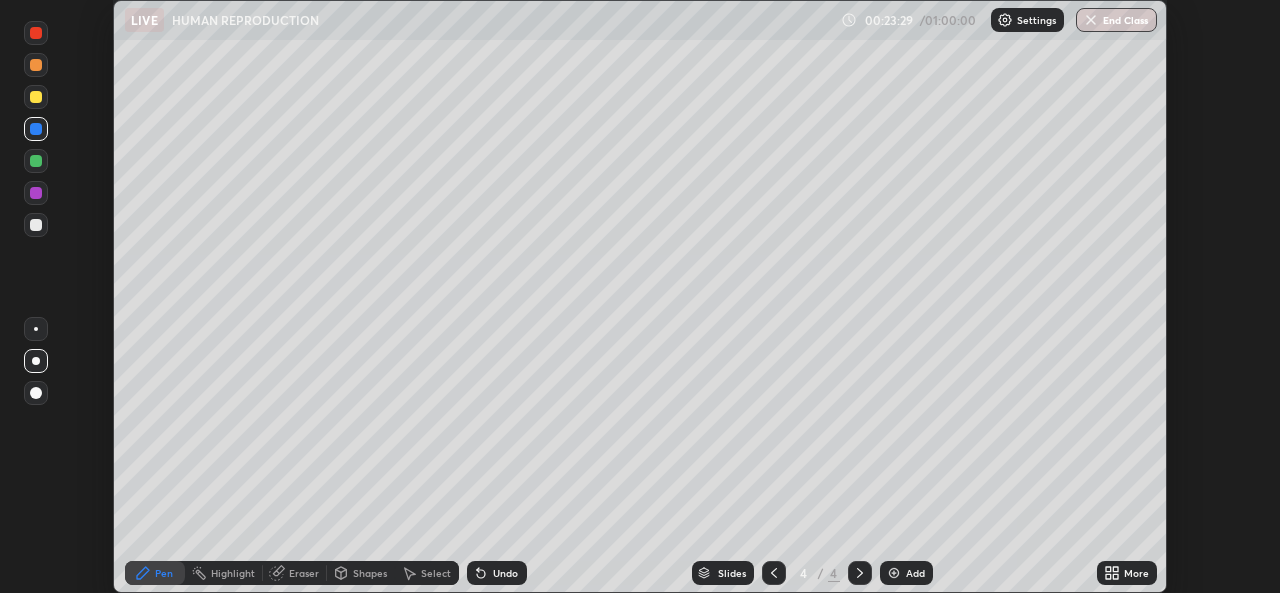 click 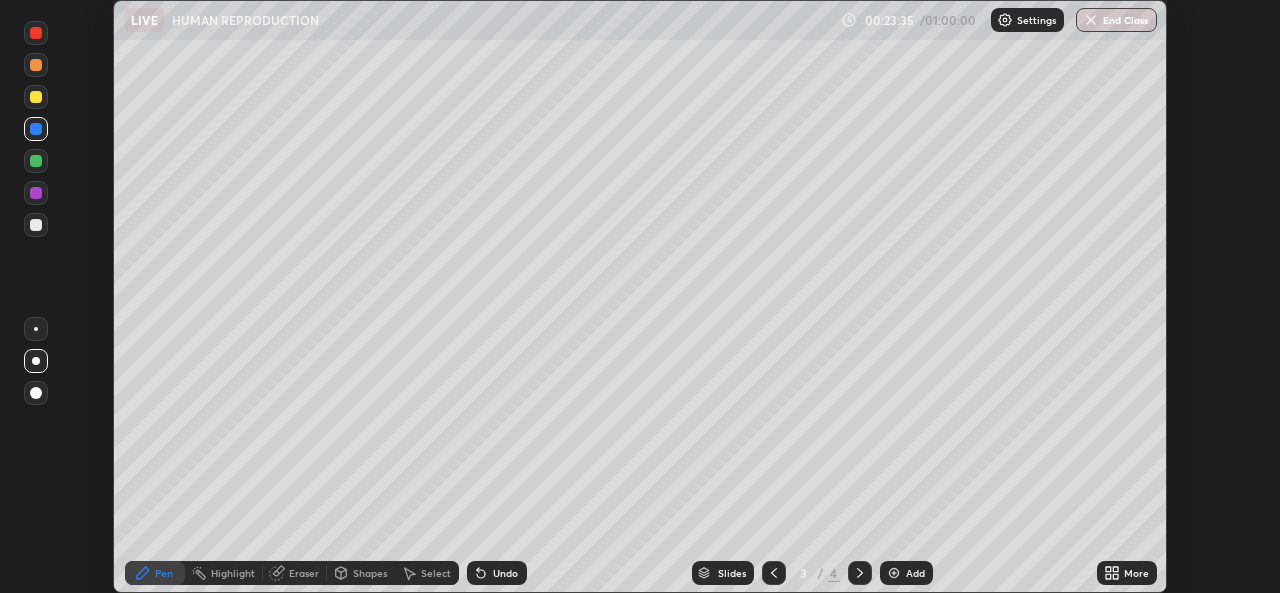 click at bounding box center (36, 33) 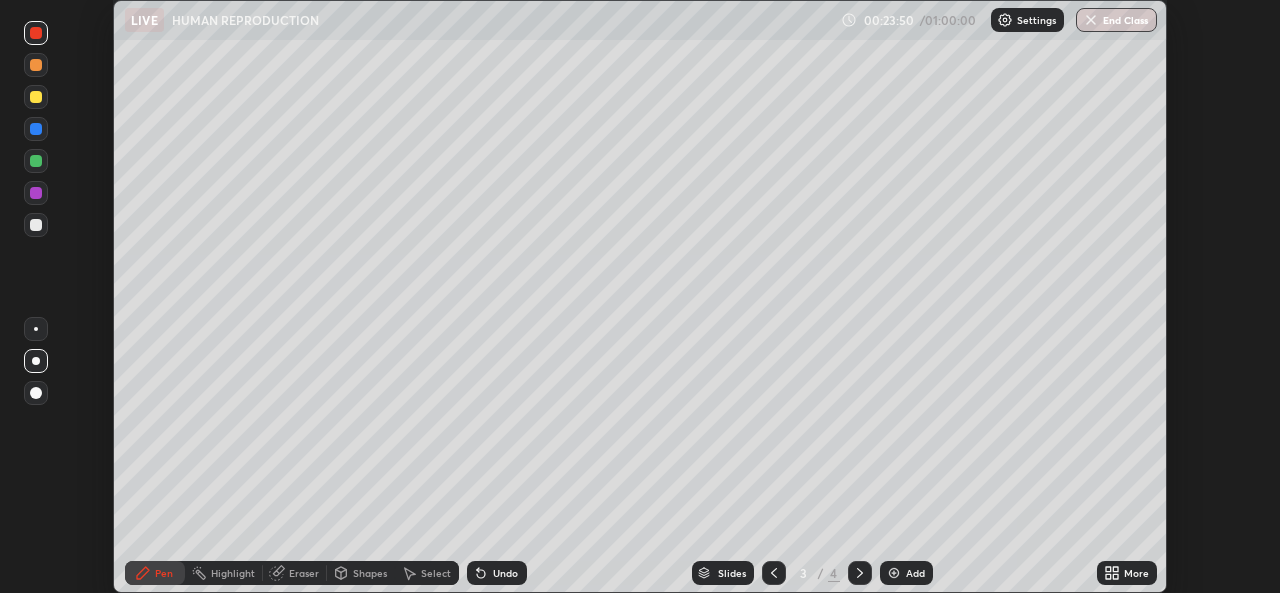 click 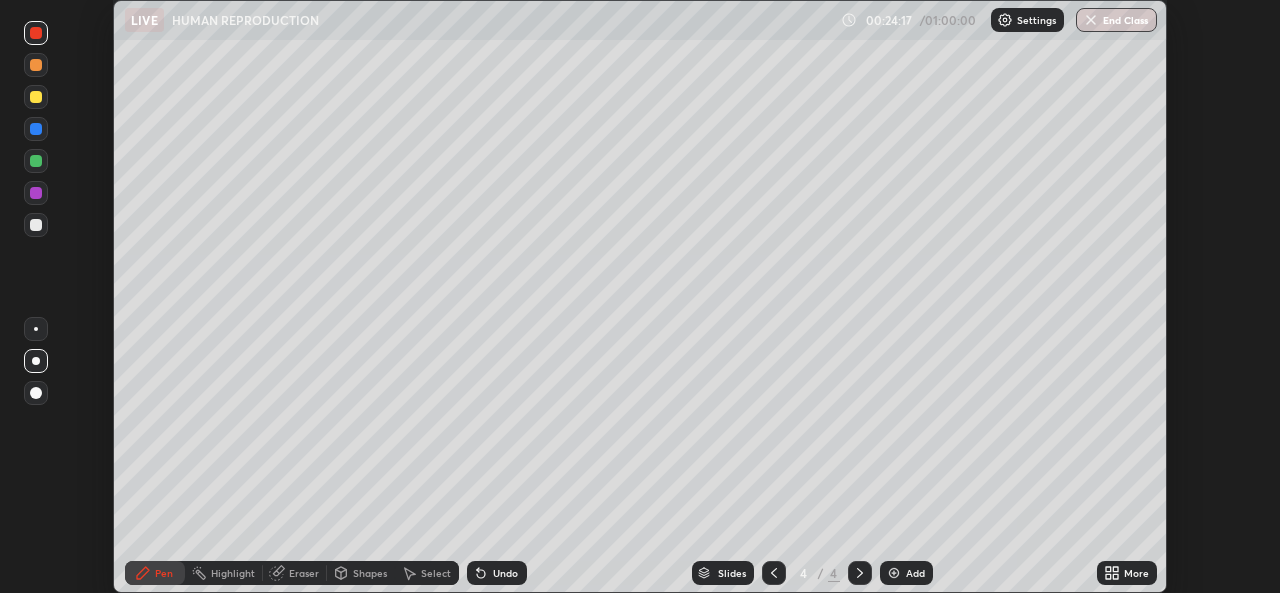 click at bounding box center (36, 129) 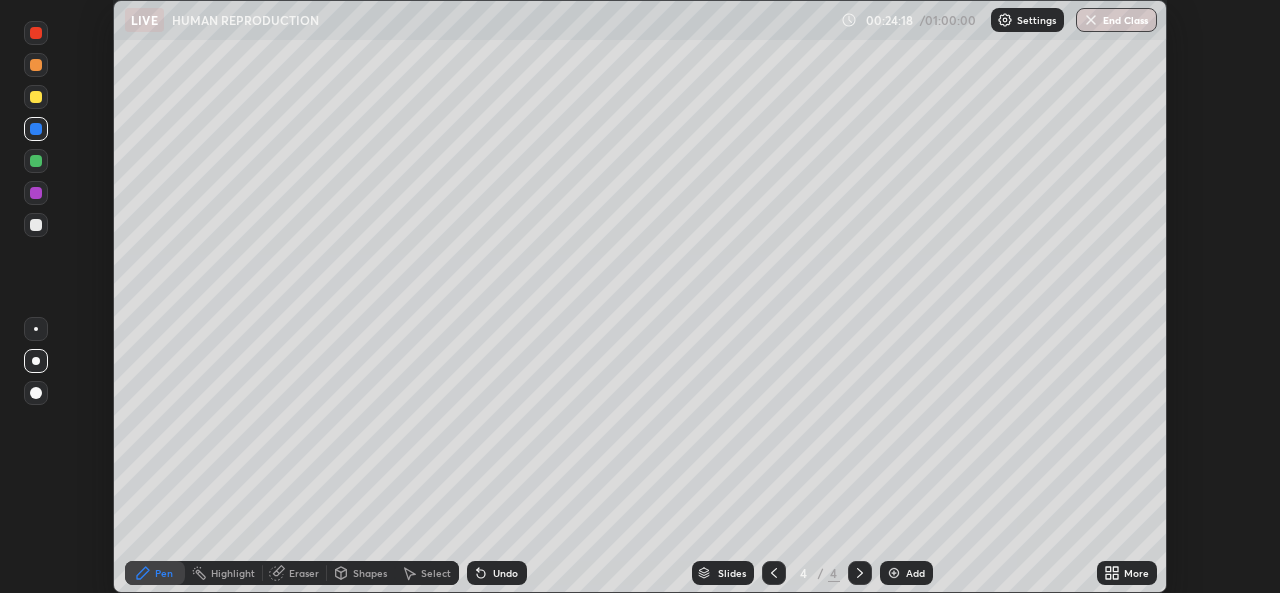 click at bounding box center [36, 161] 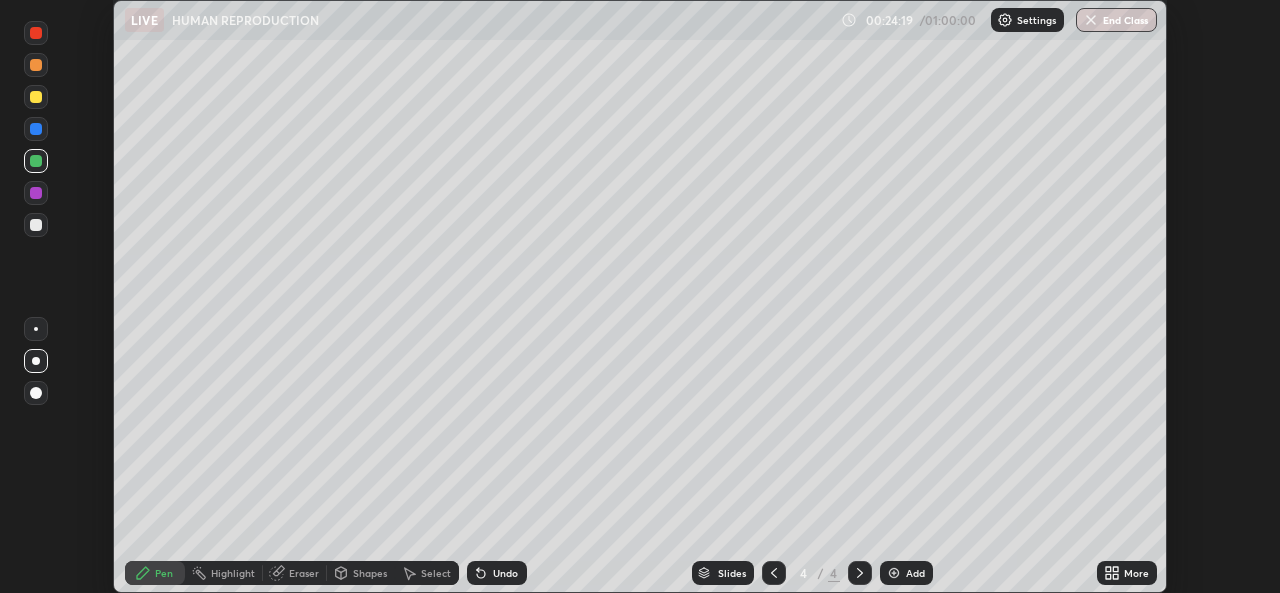 click at bounding box center [36, 193] 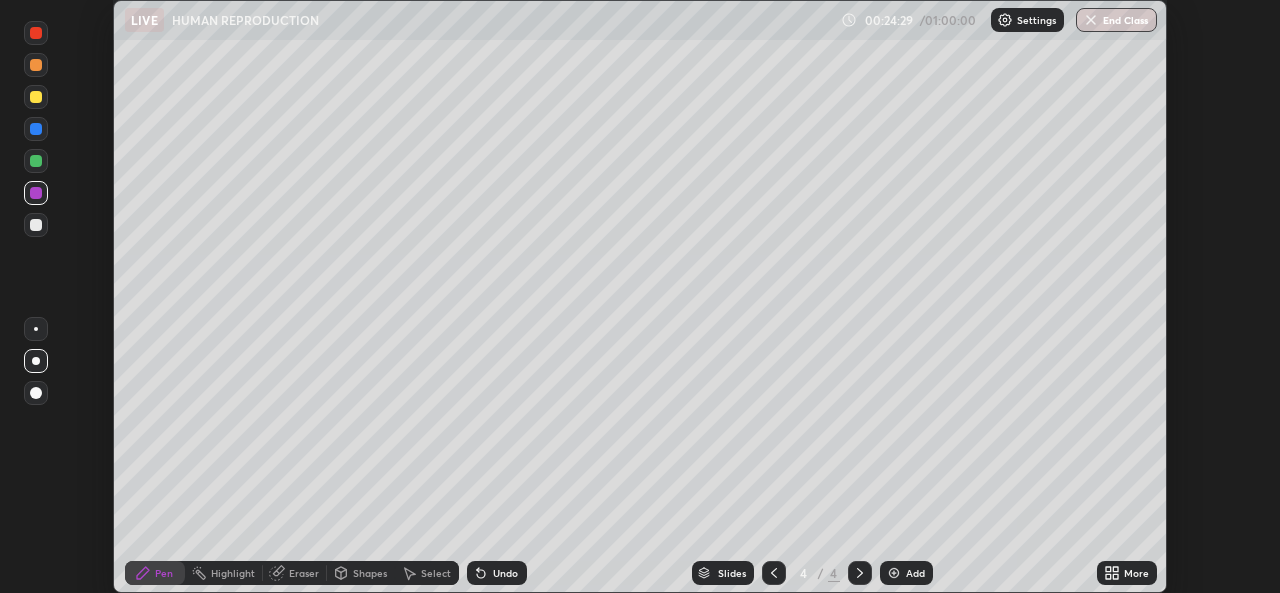 click at bounding box center (36, 161) 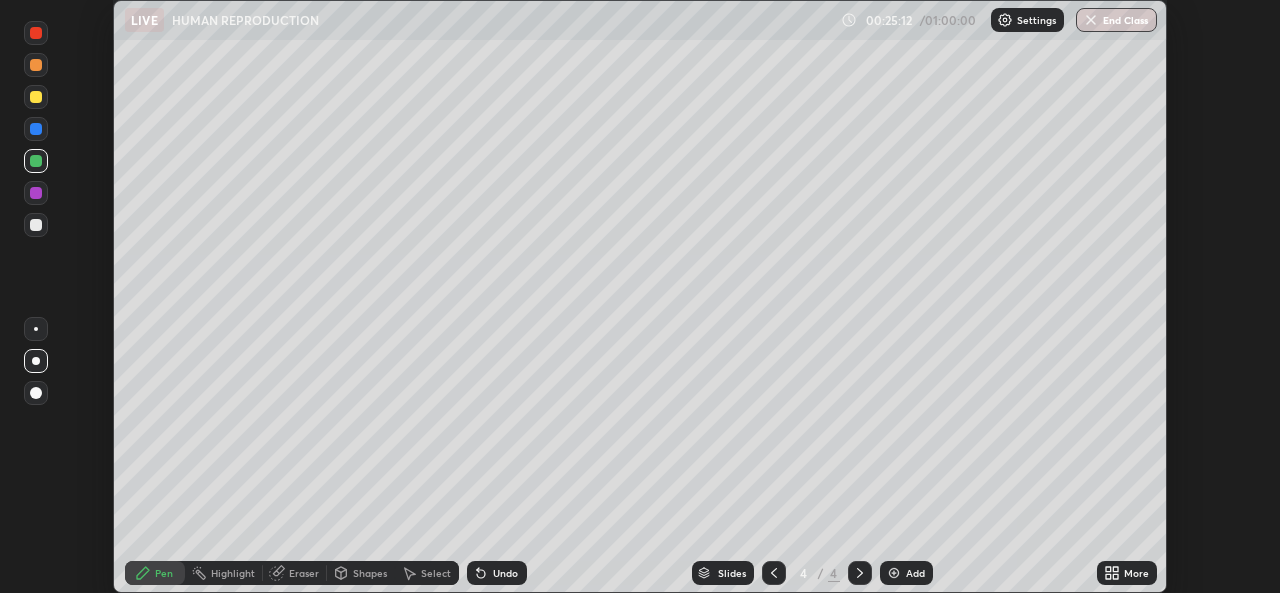 click on "Shapes" at bounding box center (370, 573) 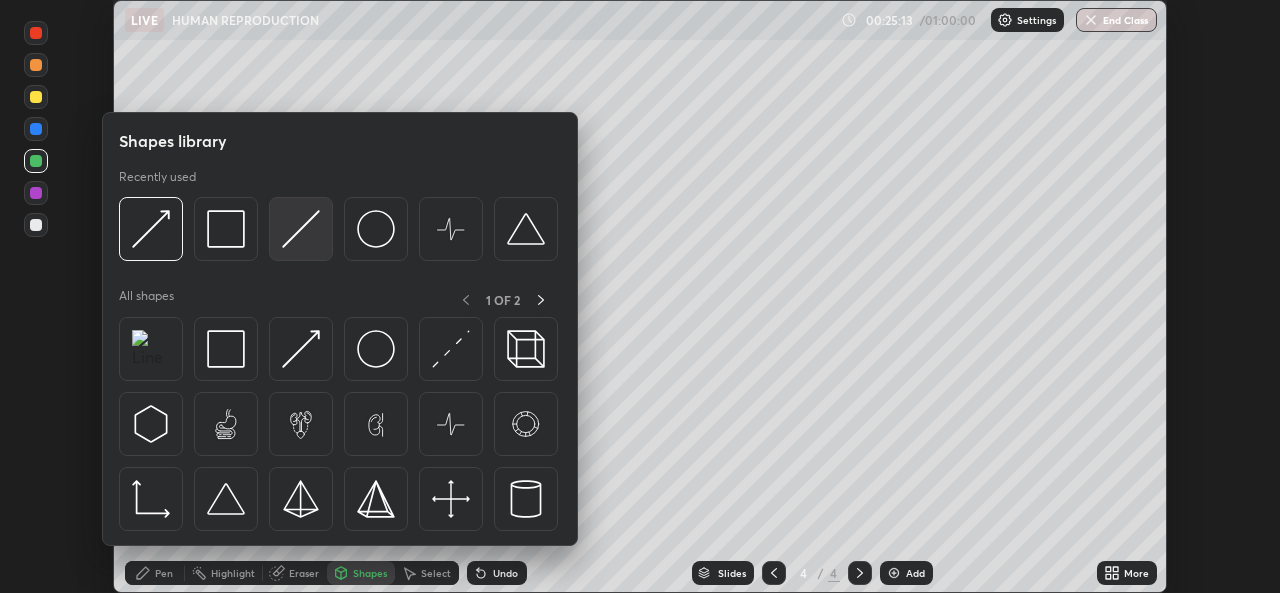 click at bounding box center [301, 229] 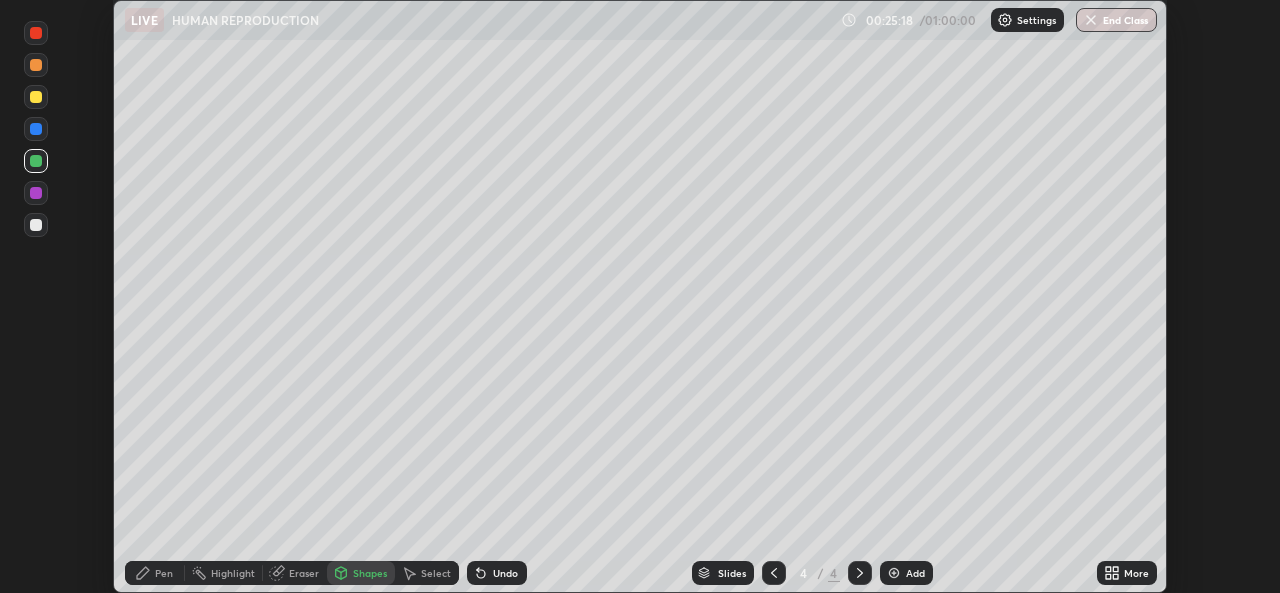 click on "Pen" at bounding box center (164, 573) 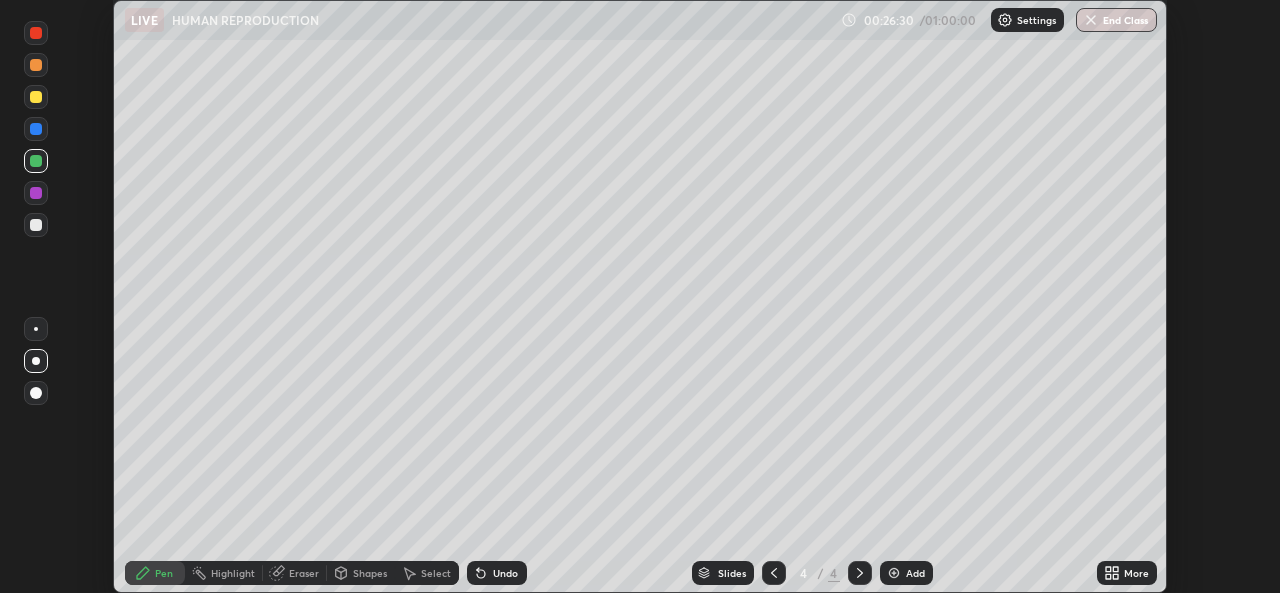 click at bounding box center [36, 225] 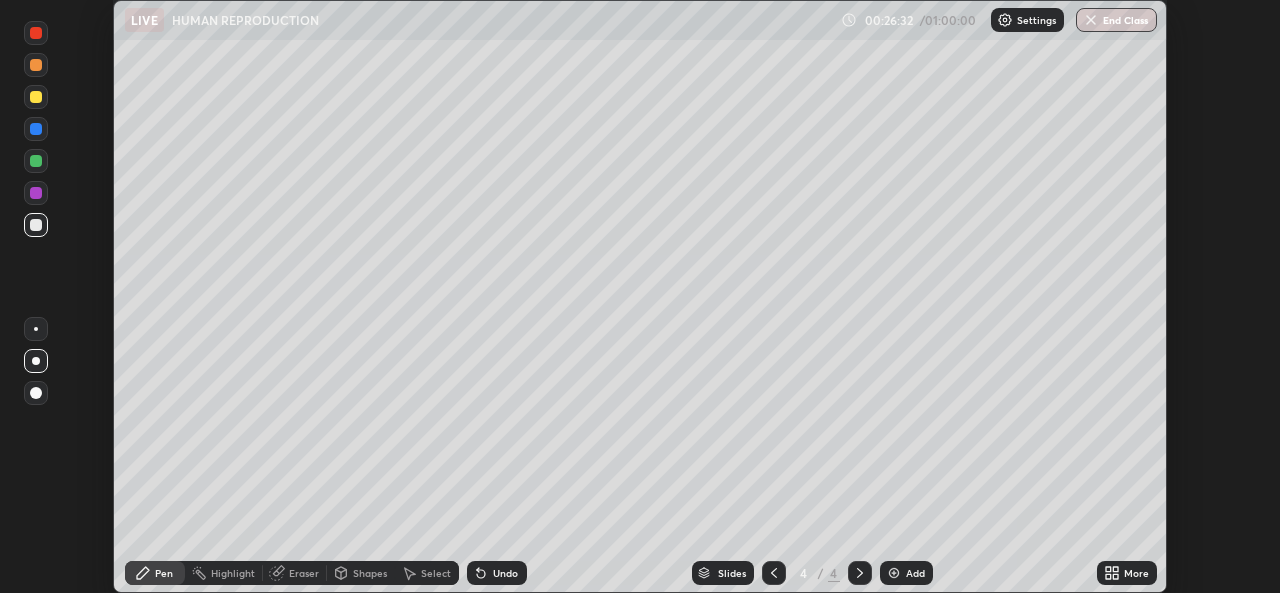 click at bounding box center (36, 129) 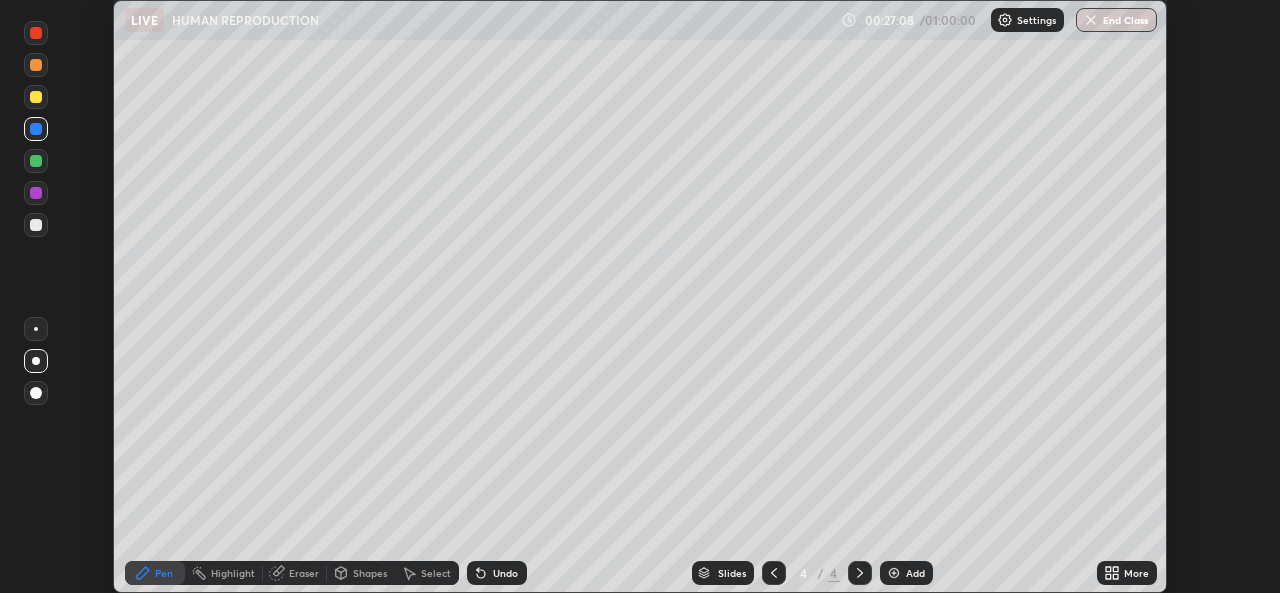 click on "Shapes" at bounding box center [370, 573] 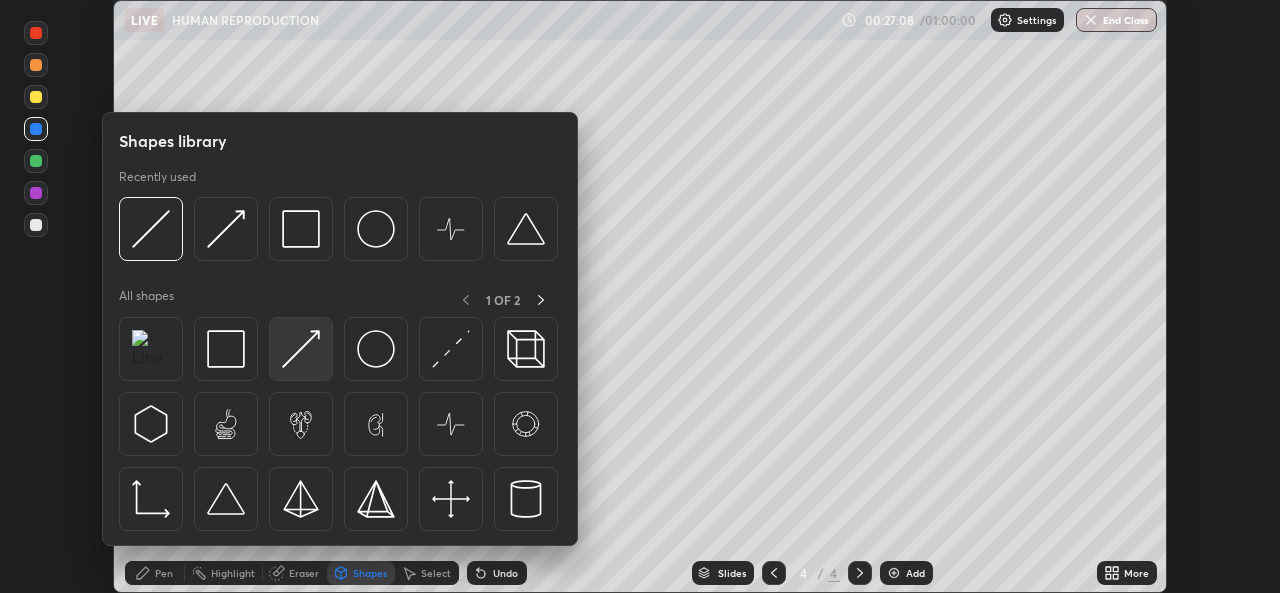 click at bounding box center [301, 349] 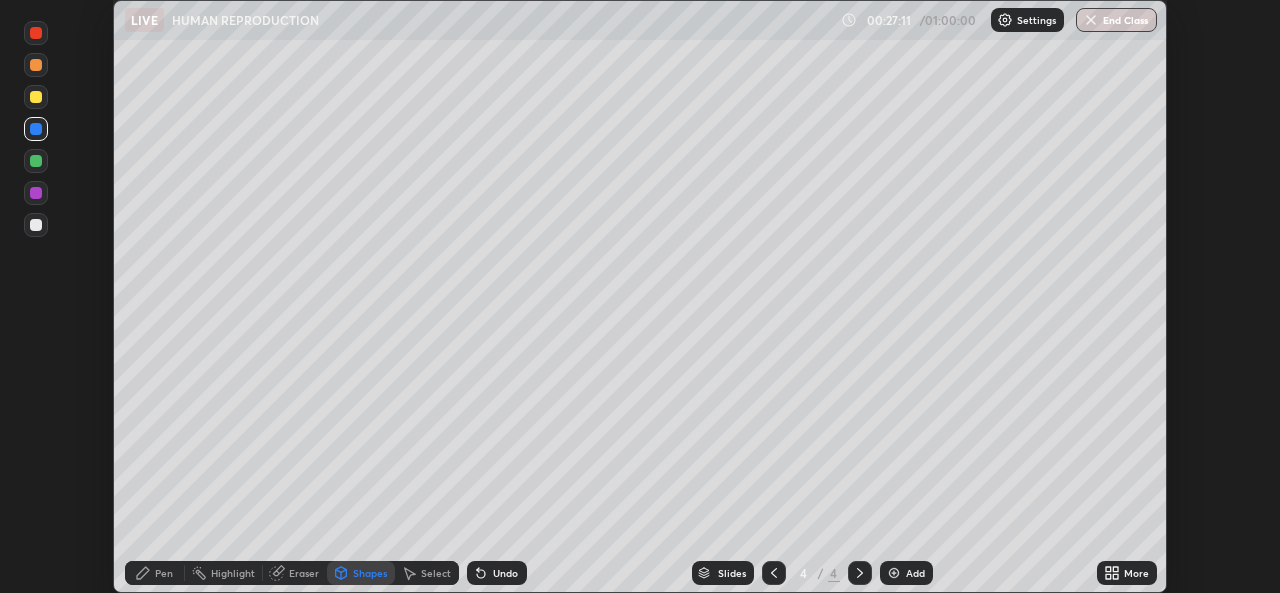 click on "Pen" at bounding box center [164, 573] 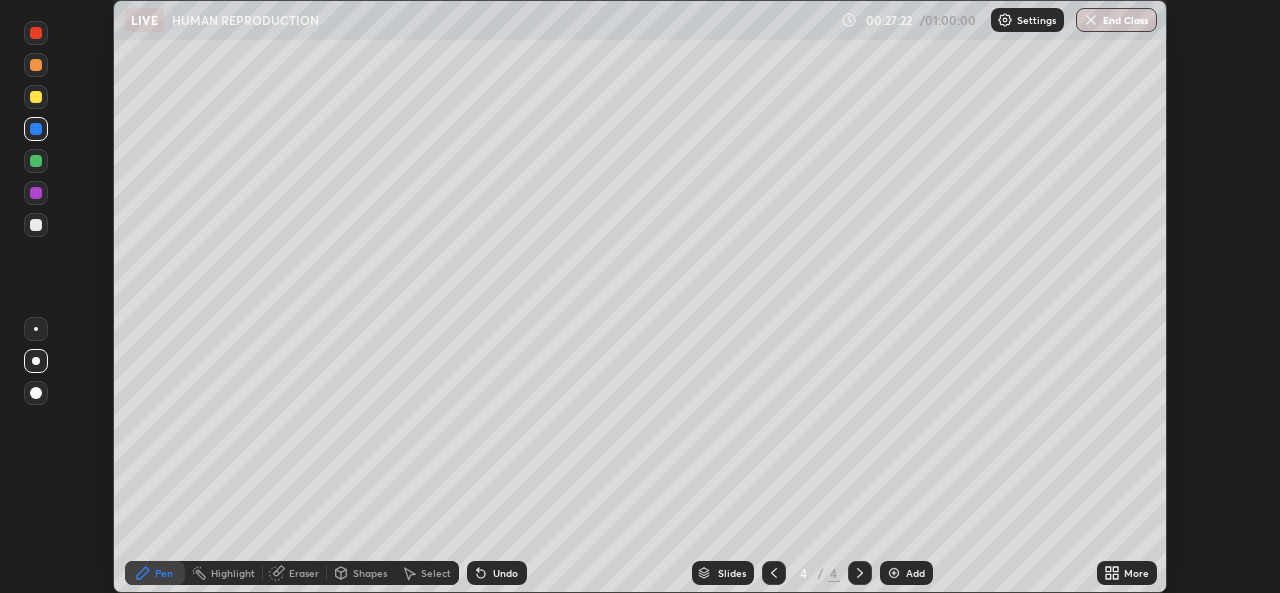 click at bounding box center [36, 97] 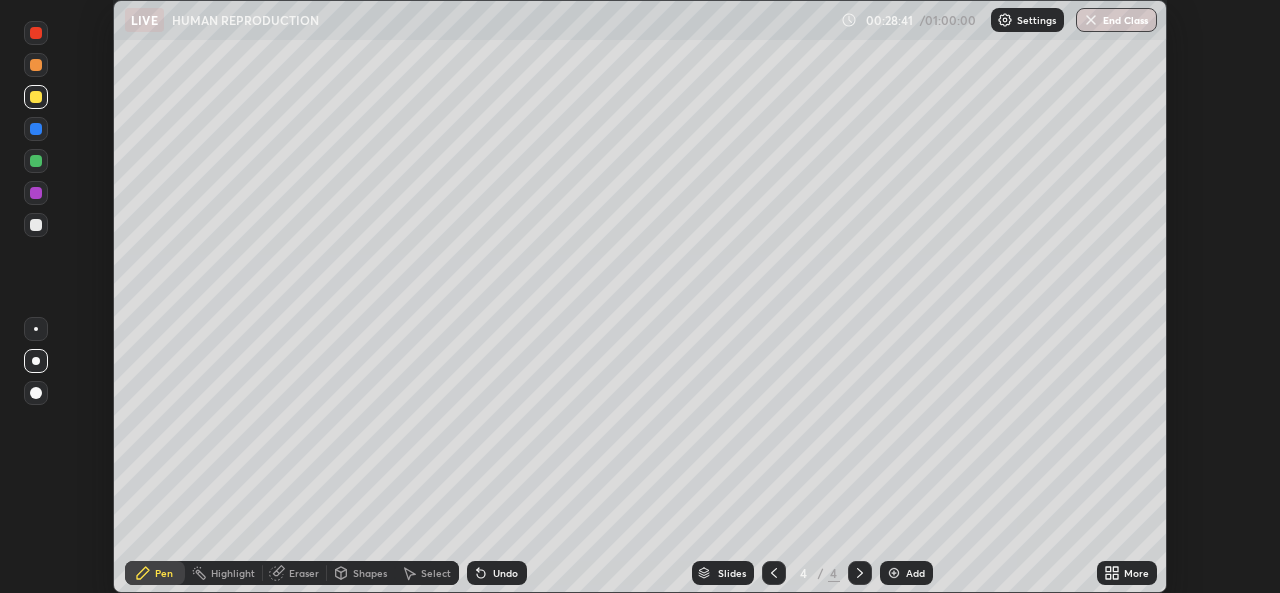 click on "Shapes" at bounding box center (370, 573) 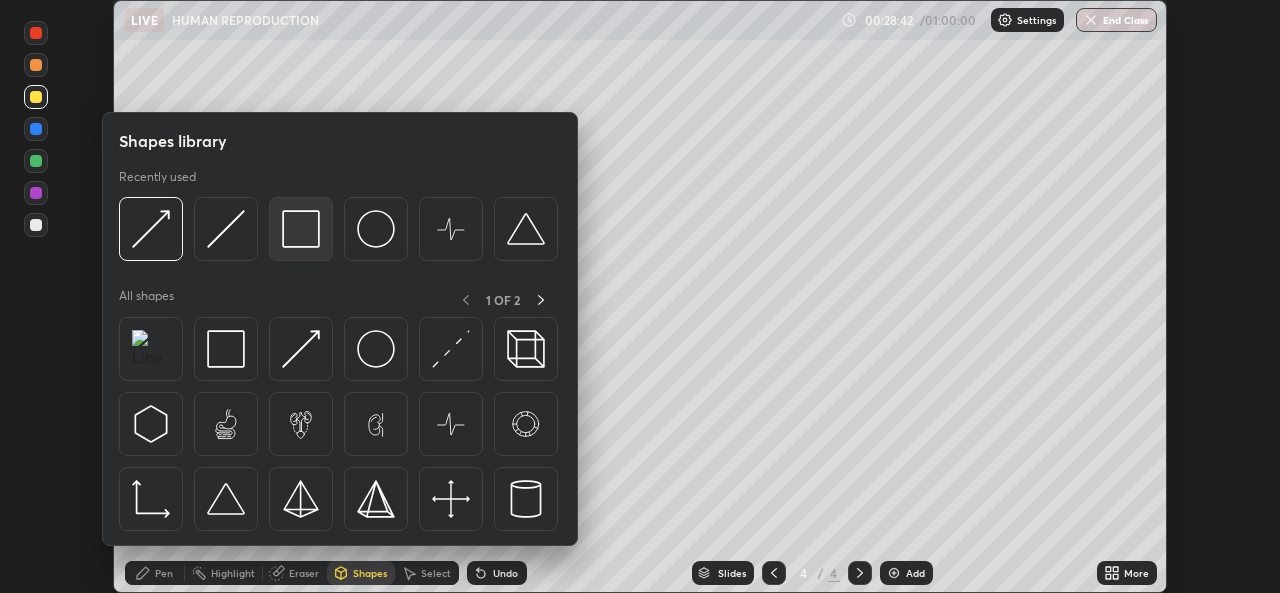 click at bounding box center [301, 229] 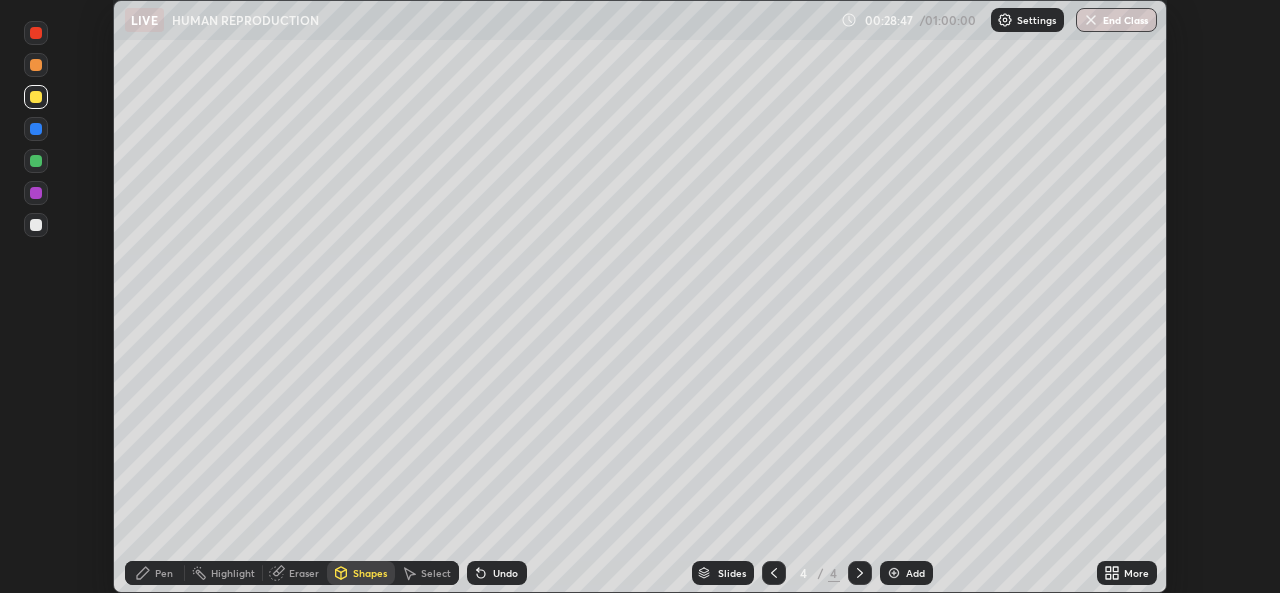 click on "Shapes" at bounding box center (370, 573) 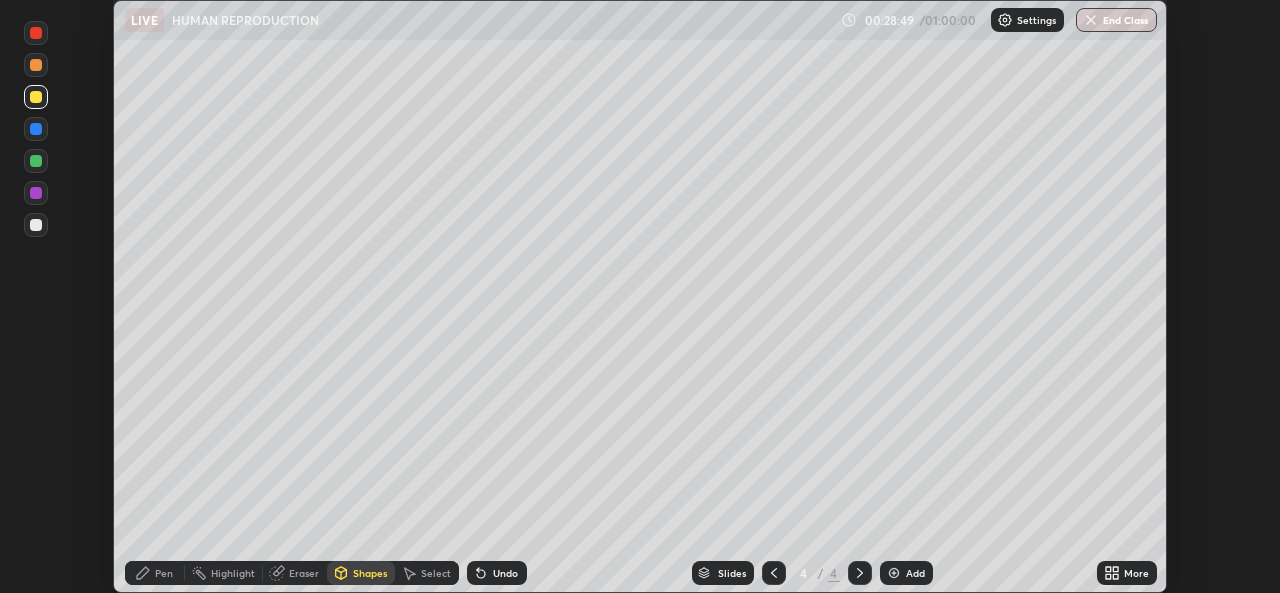 click on "Pen" at bounding box center [164, 573] 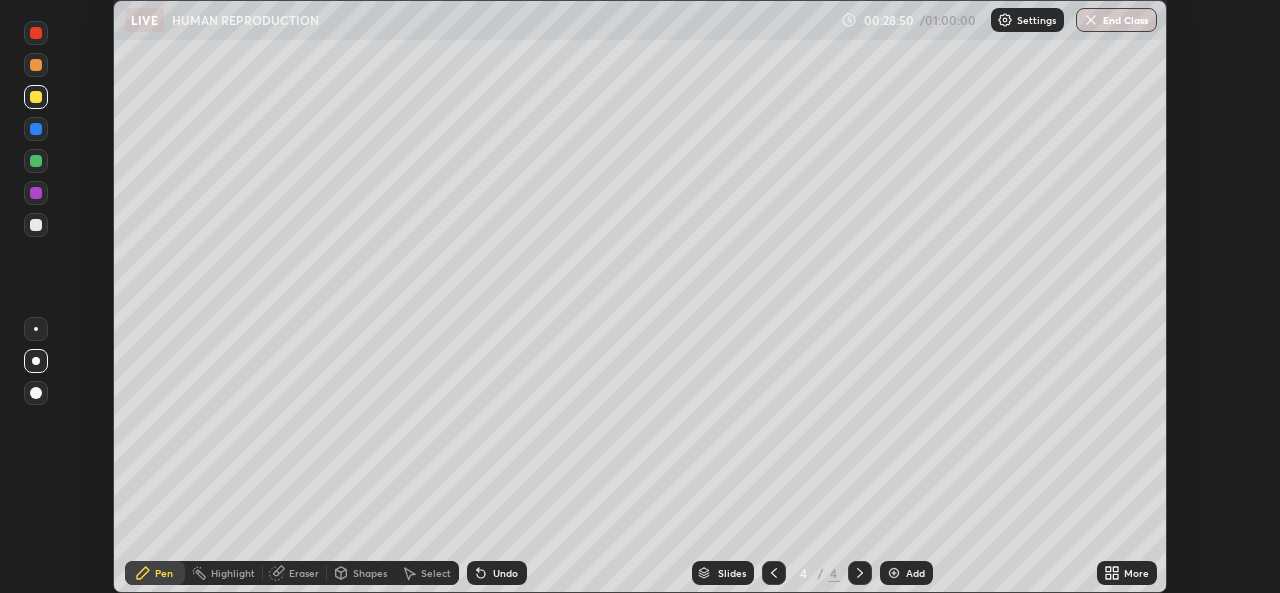 click at bounding box center (36, 225) 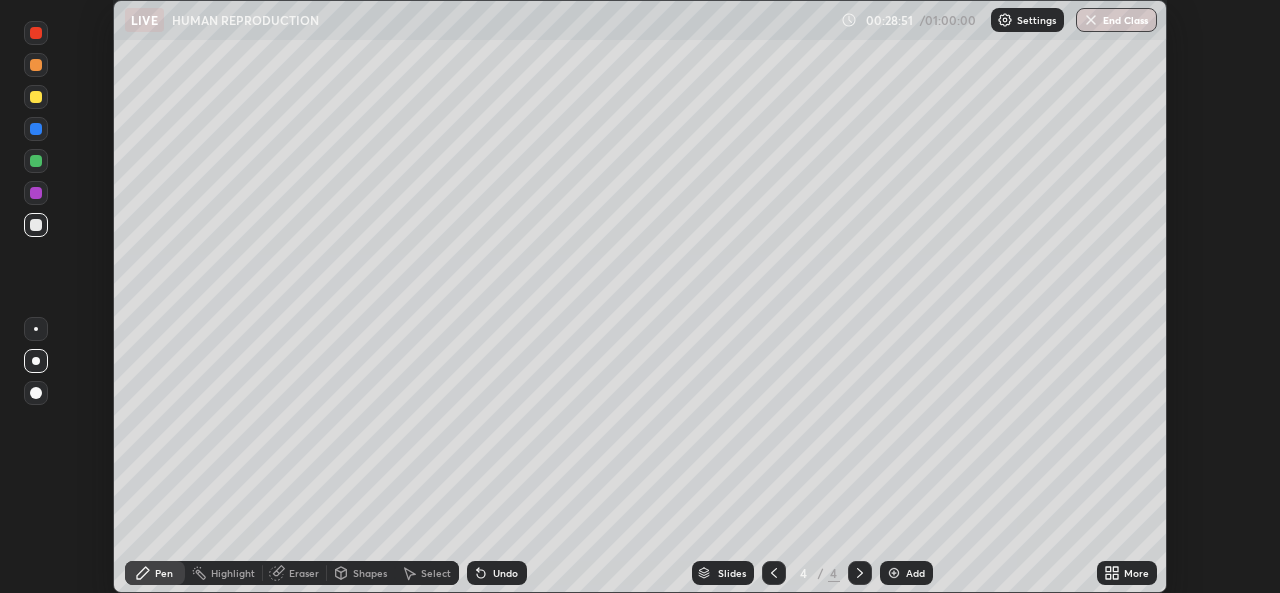 click on "Shapes" at bounding box center (370, 573) 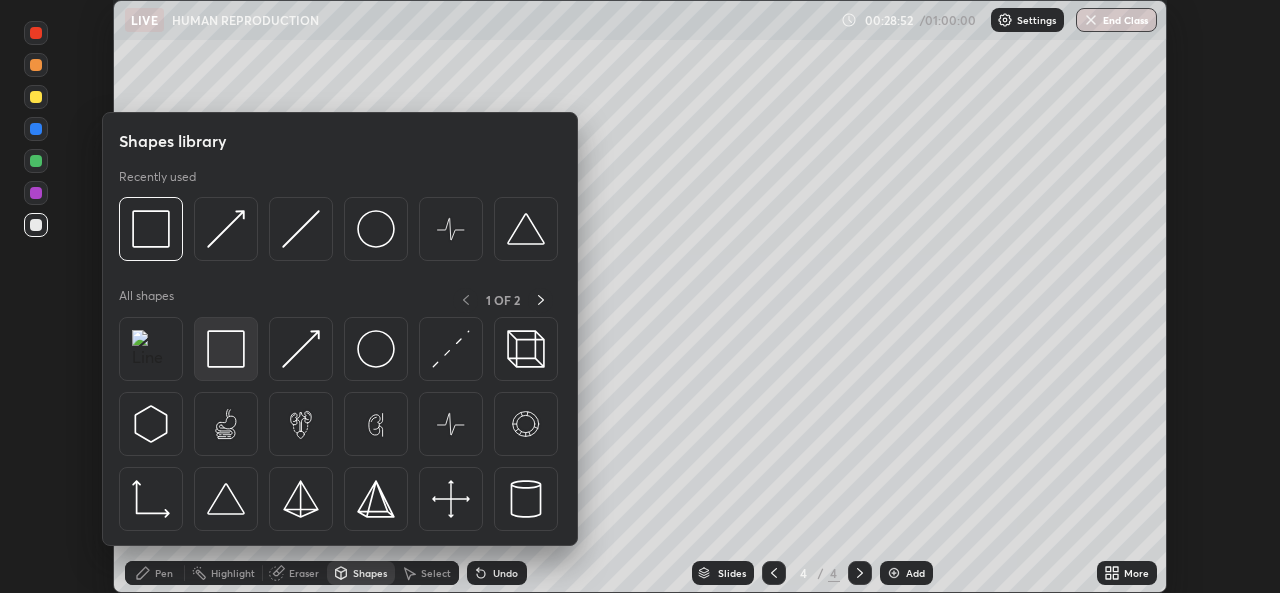 click at bounding box center (226, 349) 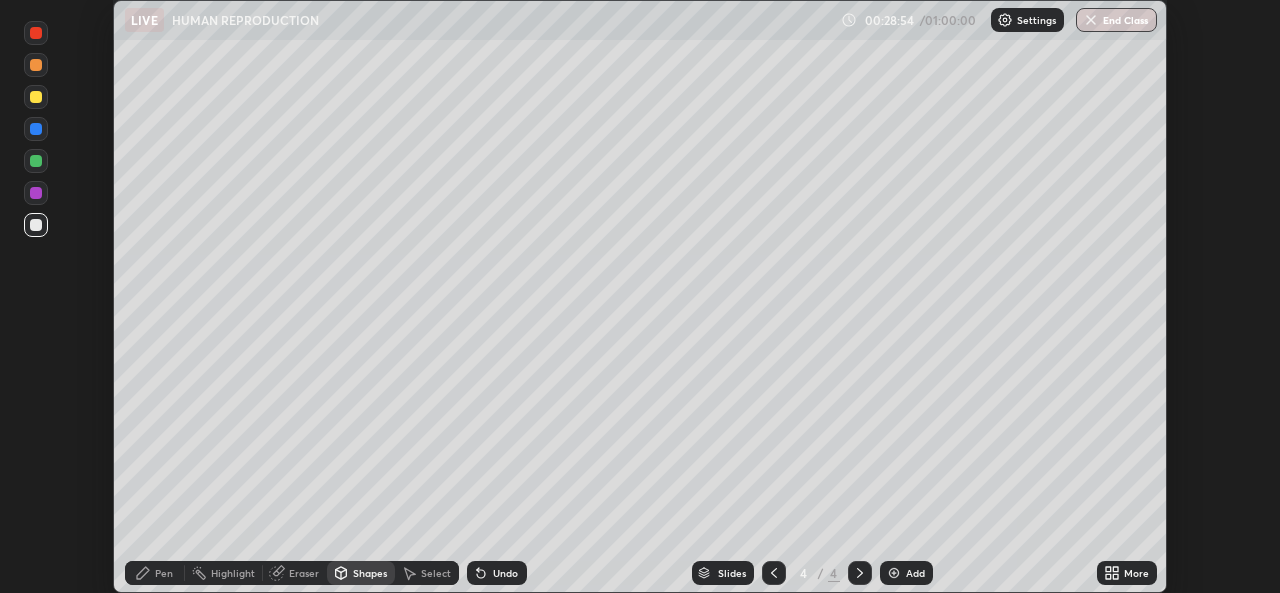 click on "Pen" at bounding box center (164, 573) 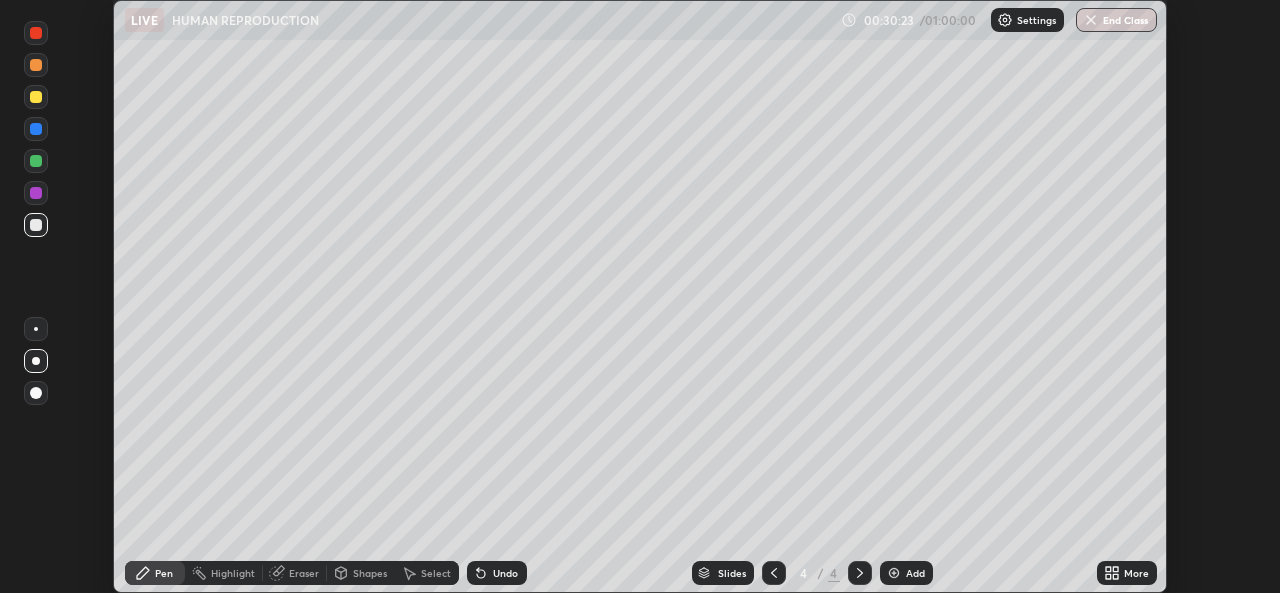 click on "Undo" at bounding box center [497, 573] 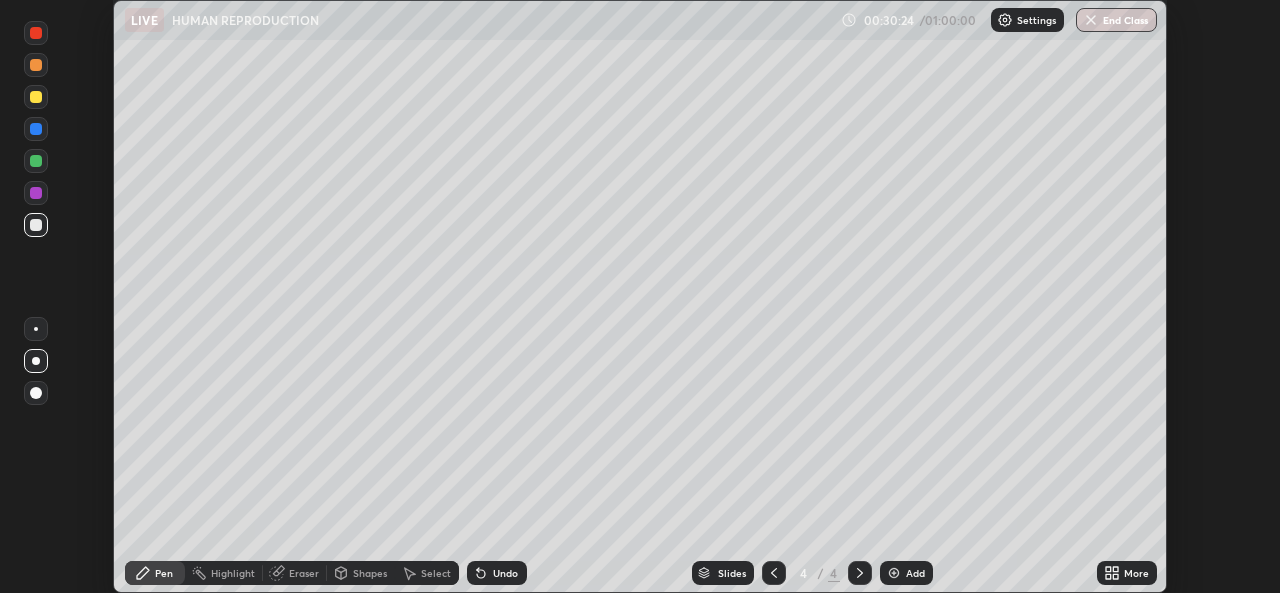click on "Undo" at bounding box center (505, 573) 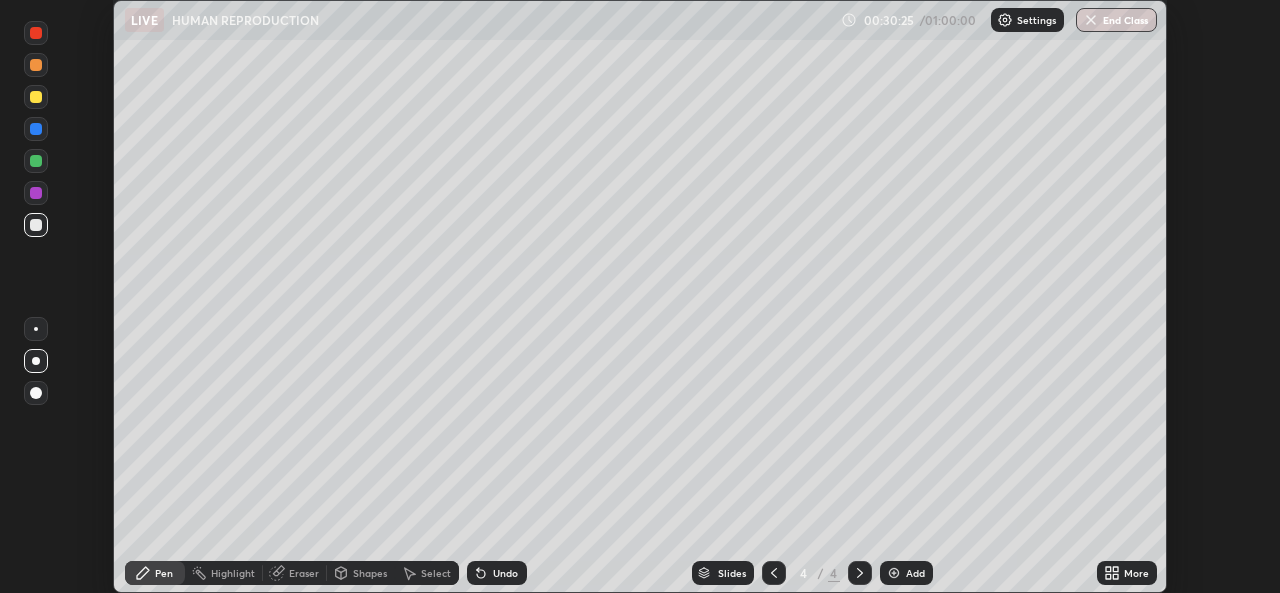 click on "Undo" at bounding box center [505, 573] 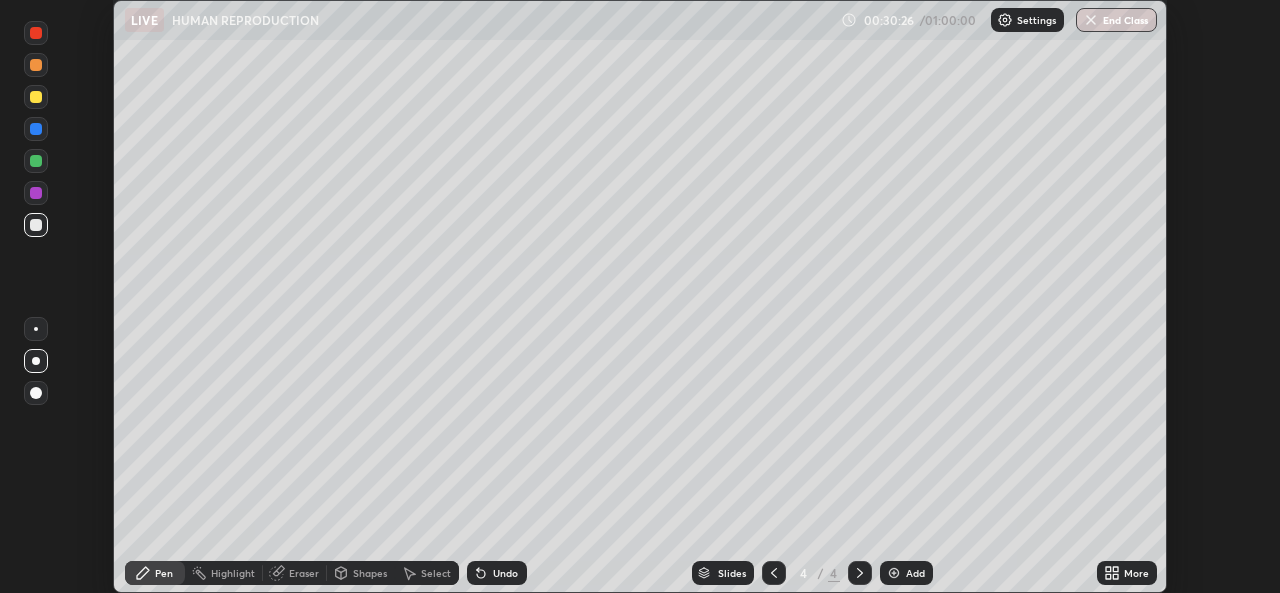 click on "Undo" at bounding box center (505, 573) 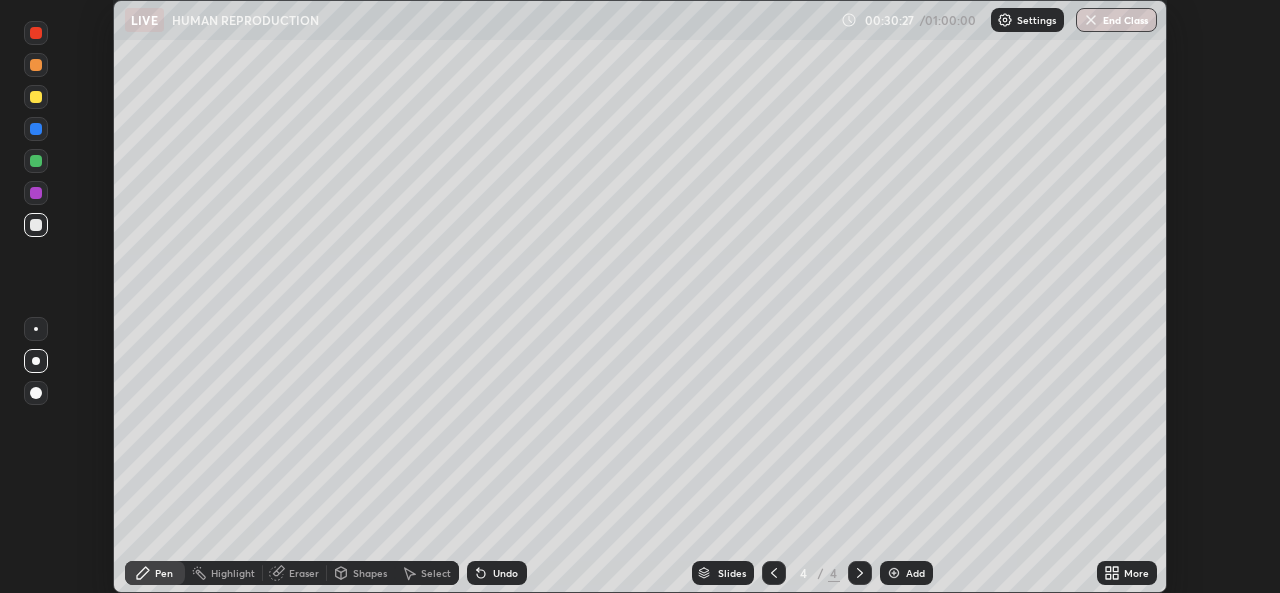 click on "Undo" at bounding box center [505, 573] 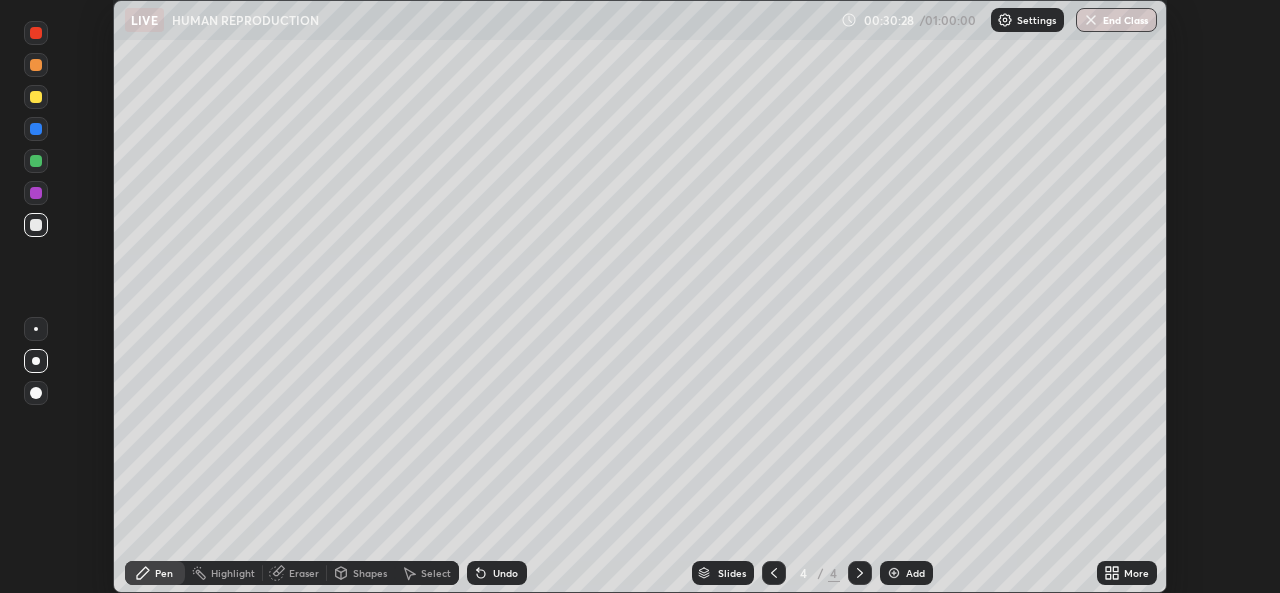 click on "Undo" at bounding box center (505, 573) 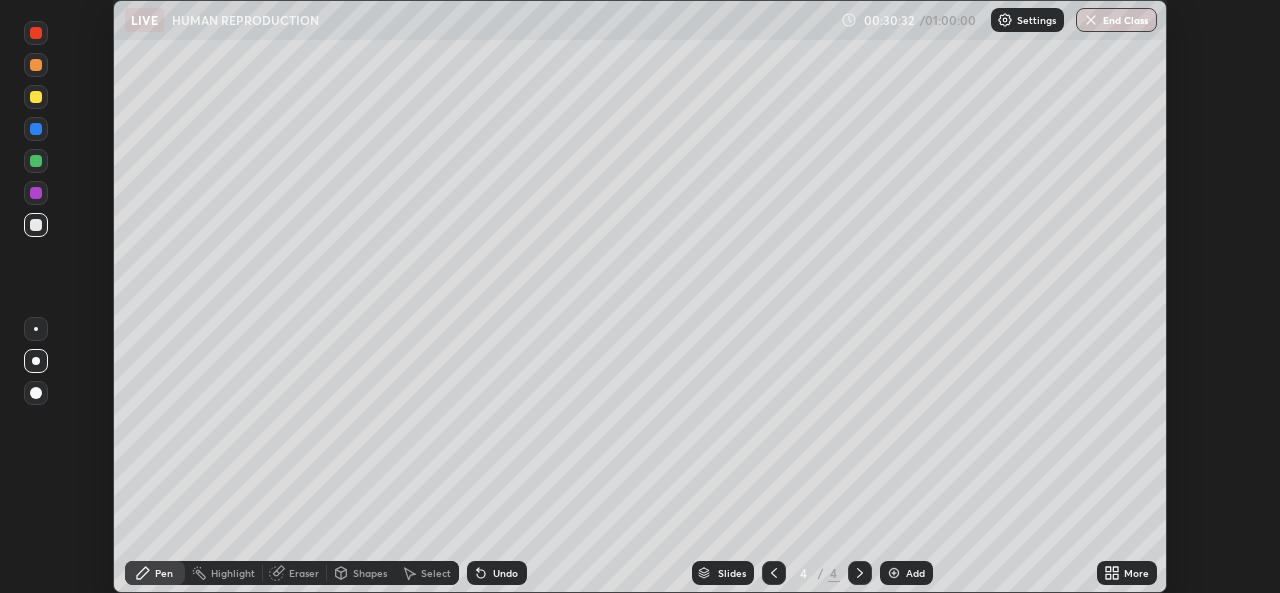 click at bounding box center (36, 361) 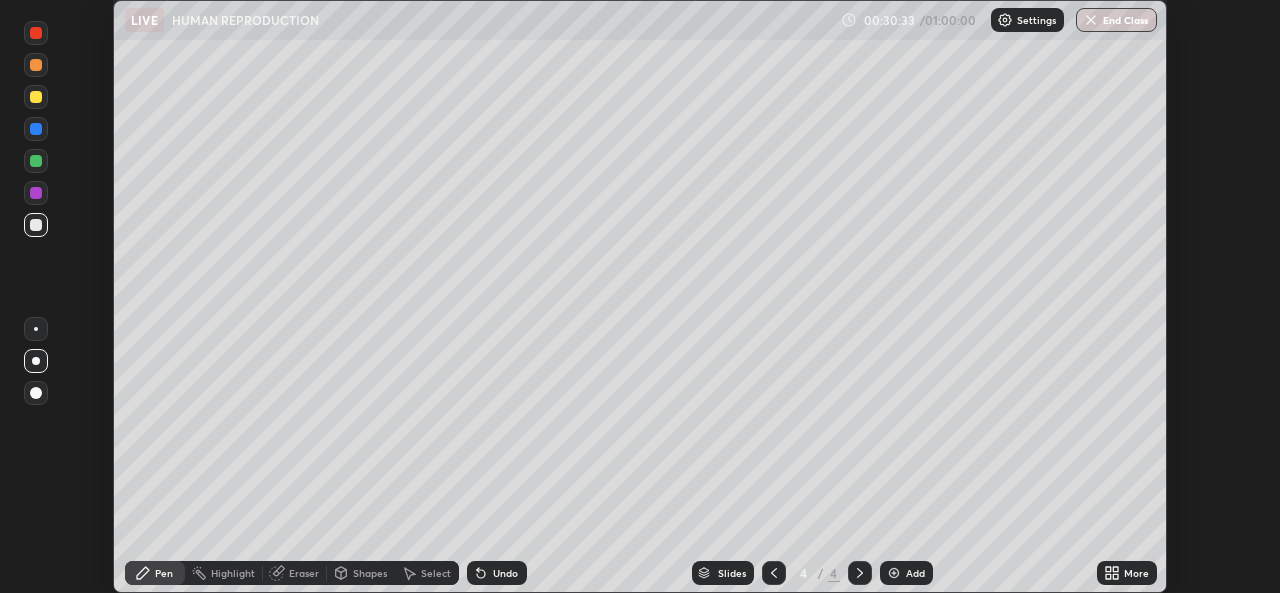 click at bounding box center (36, 65) 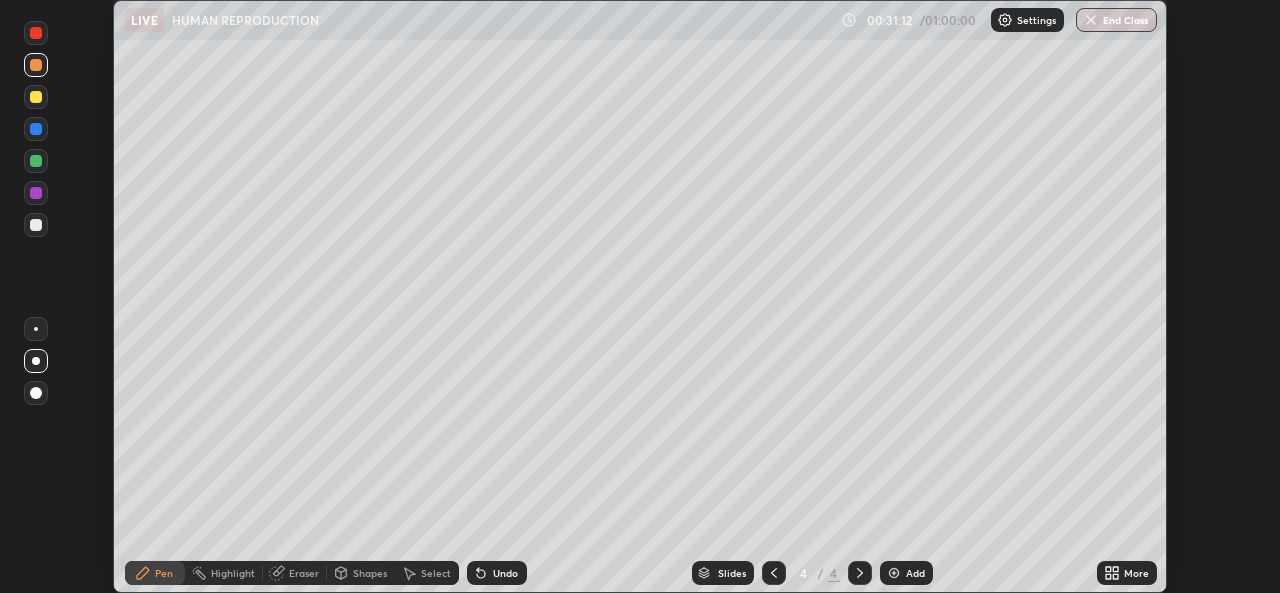 click on "Undo" at bounding box center [505, 573] 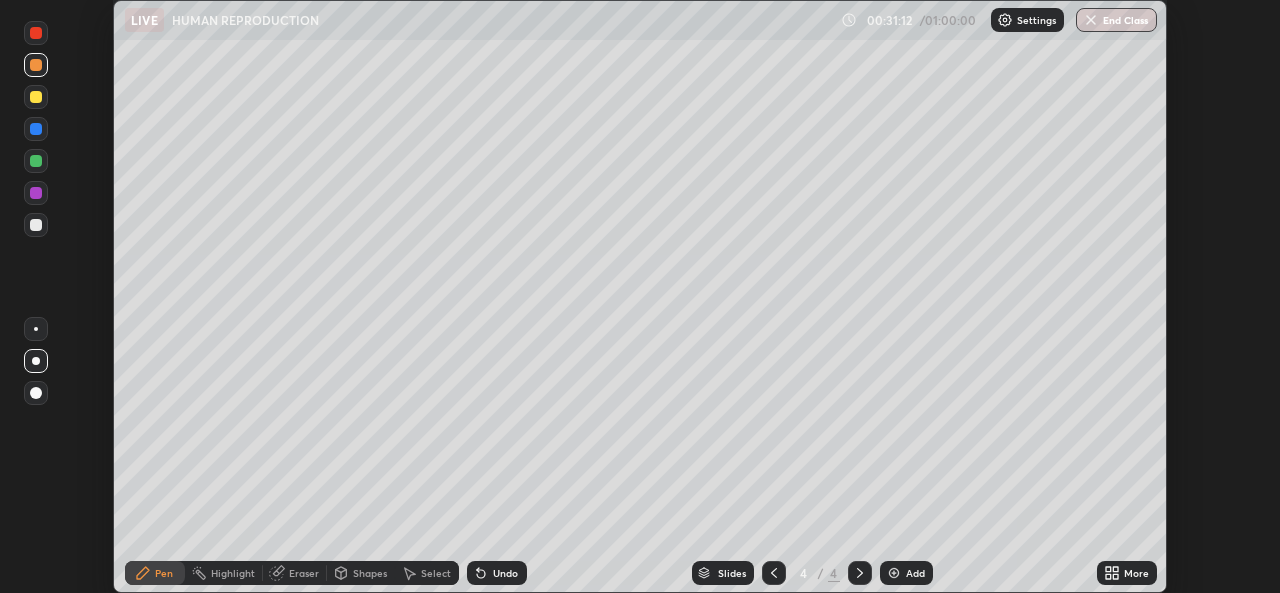 click on "Undo" at bounding box center [505, 573] 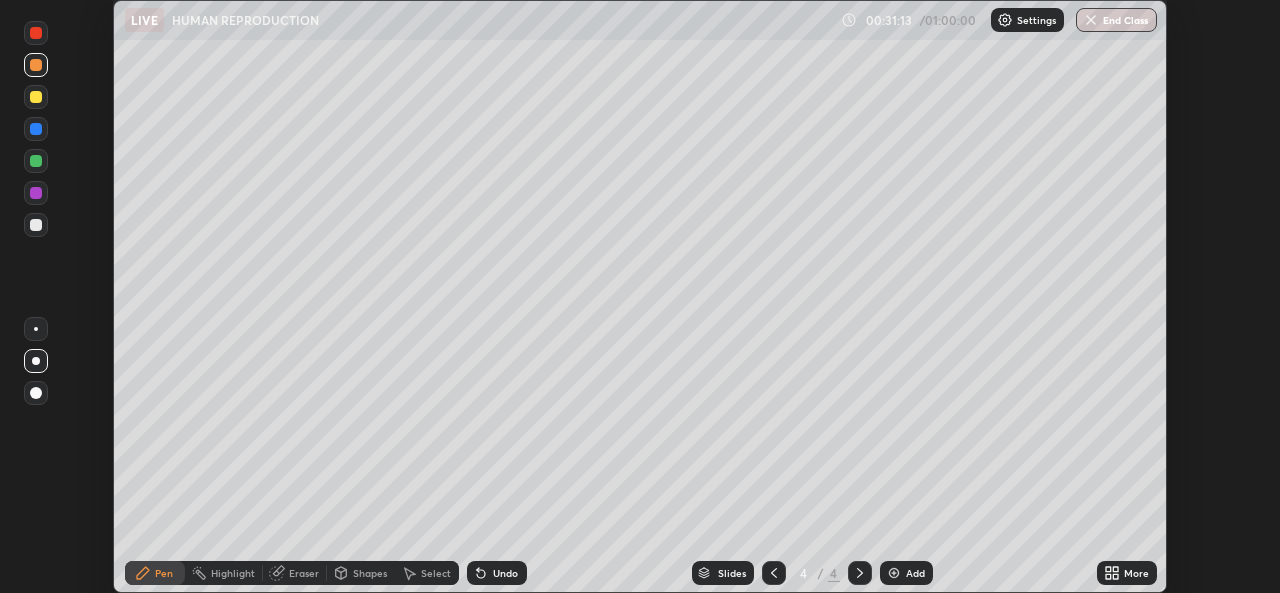 click on "Undo" at bounding box center (505, 573) 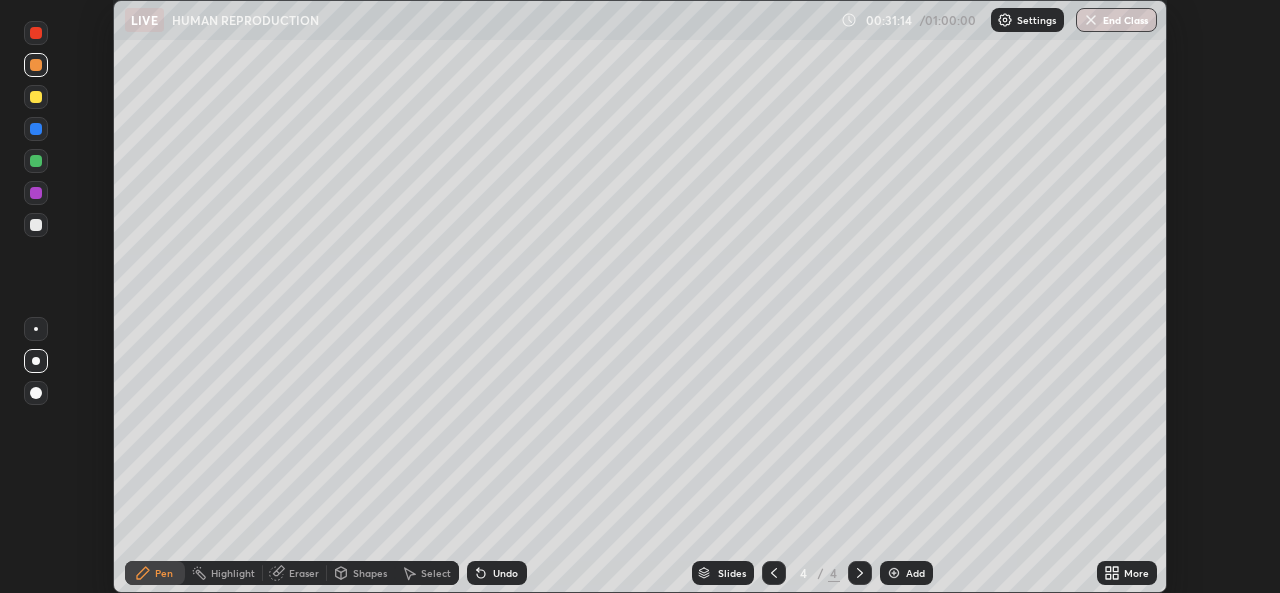 click on "Undo" at bounding box center (505, 573) 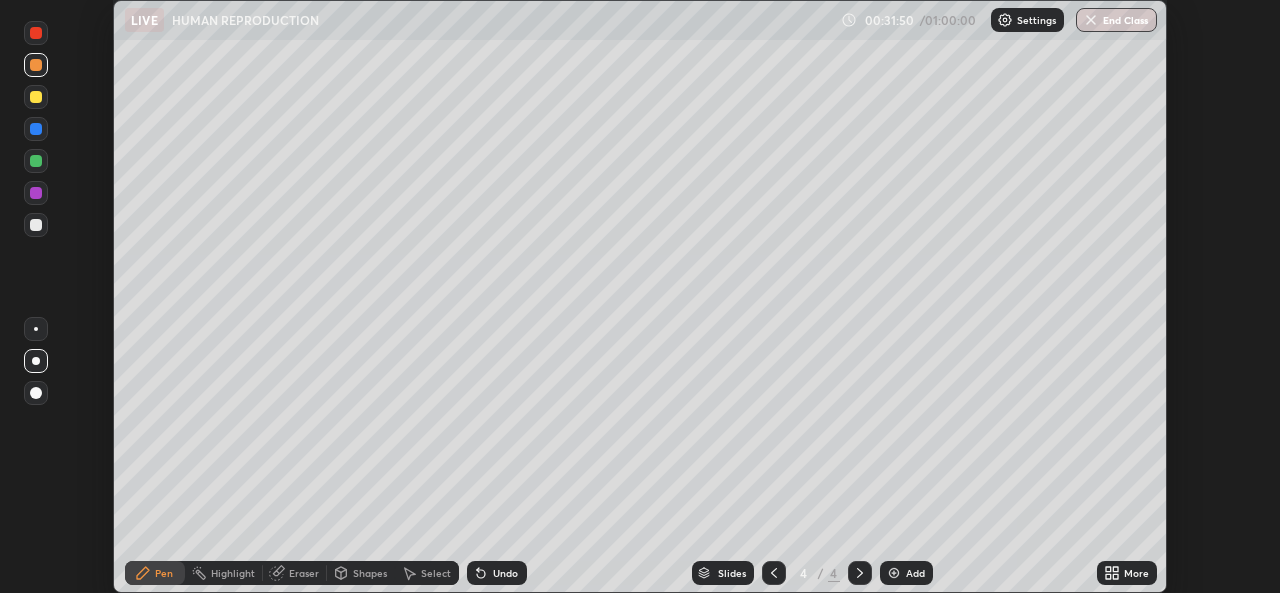 click on "Shapes" at bounding box center [370, 573] 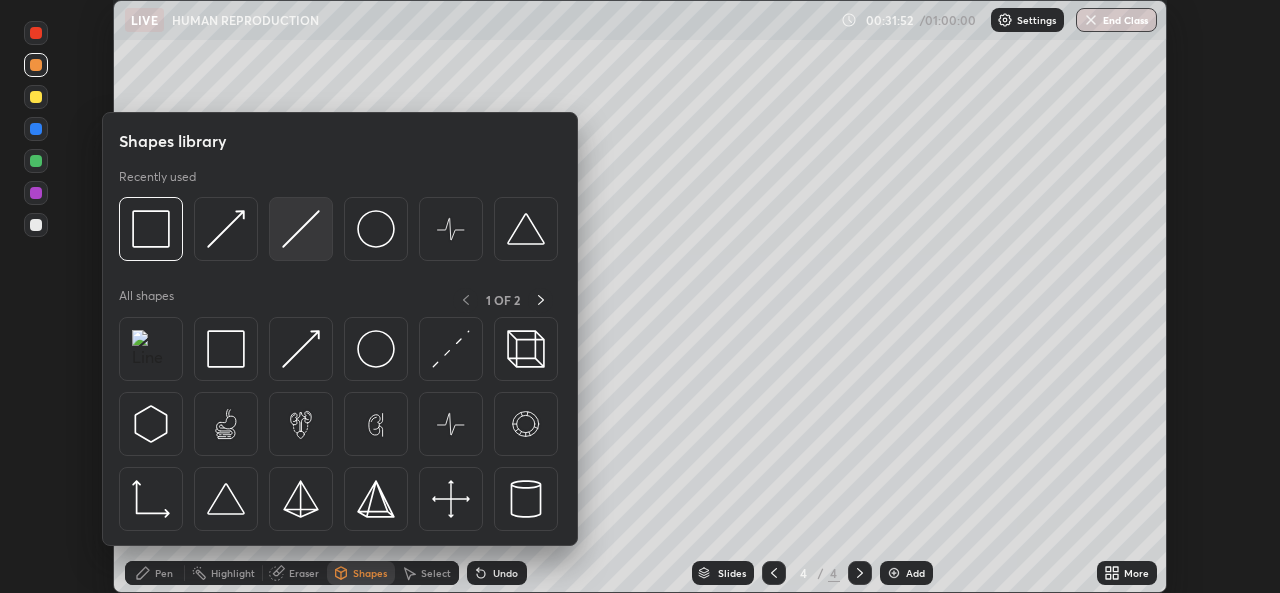 click at bounding box center [301, 229] 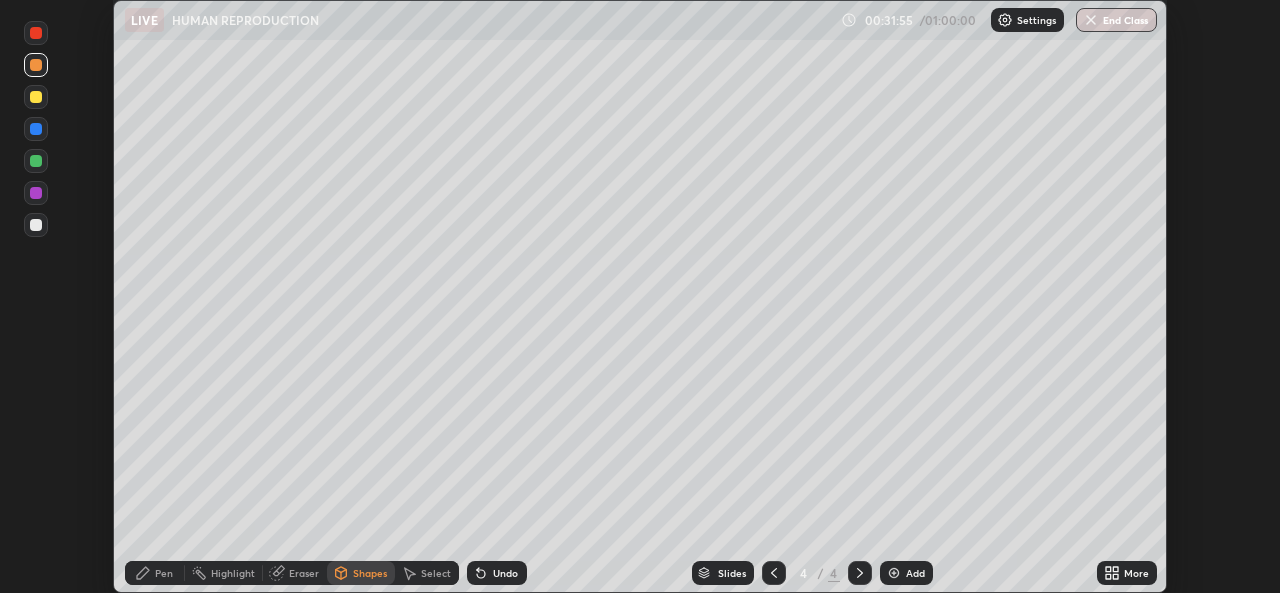 click on "Pen" at bounding box center [164, 573] 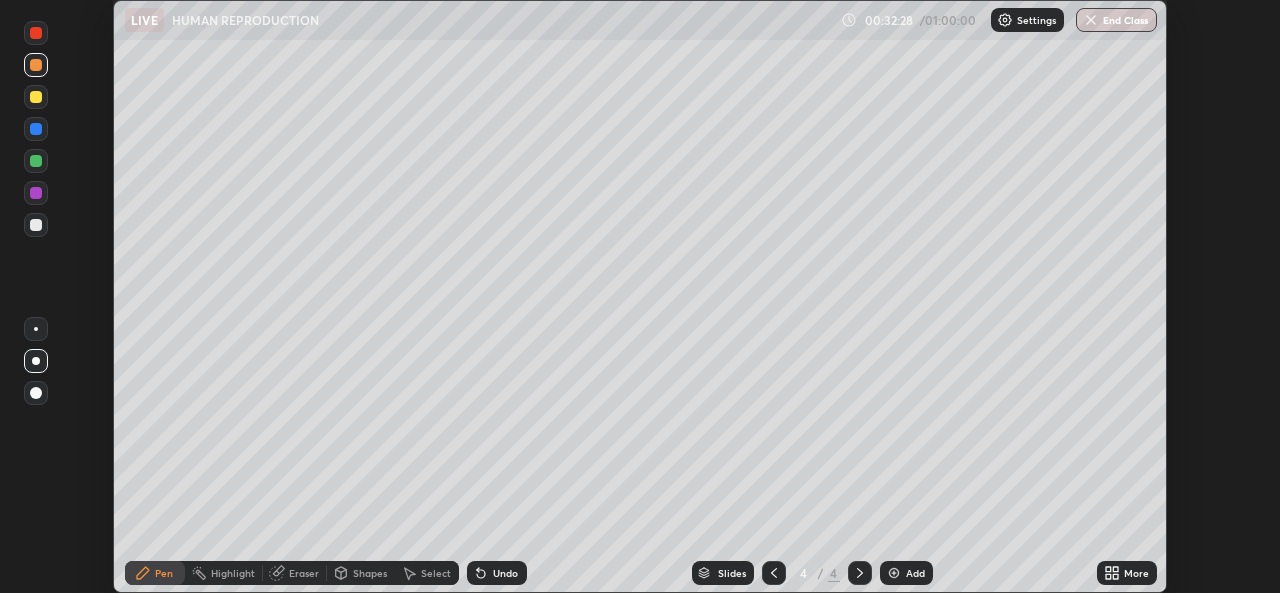 click at bounding box center [36, 161] 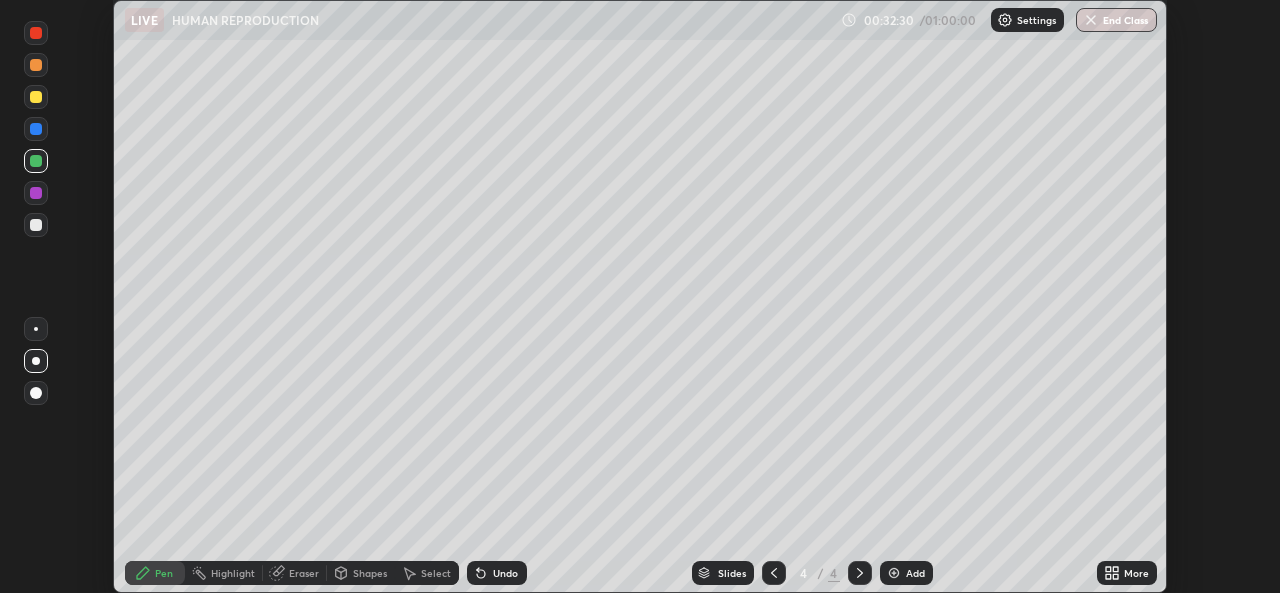 click at bounding box center [36, 33] 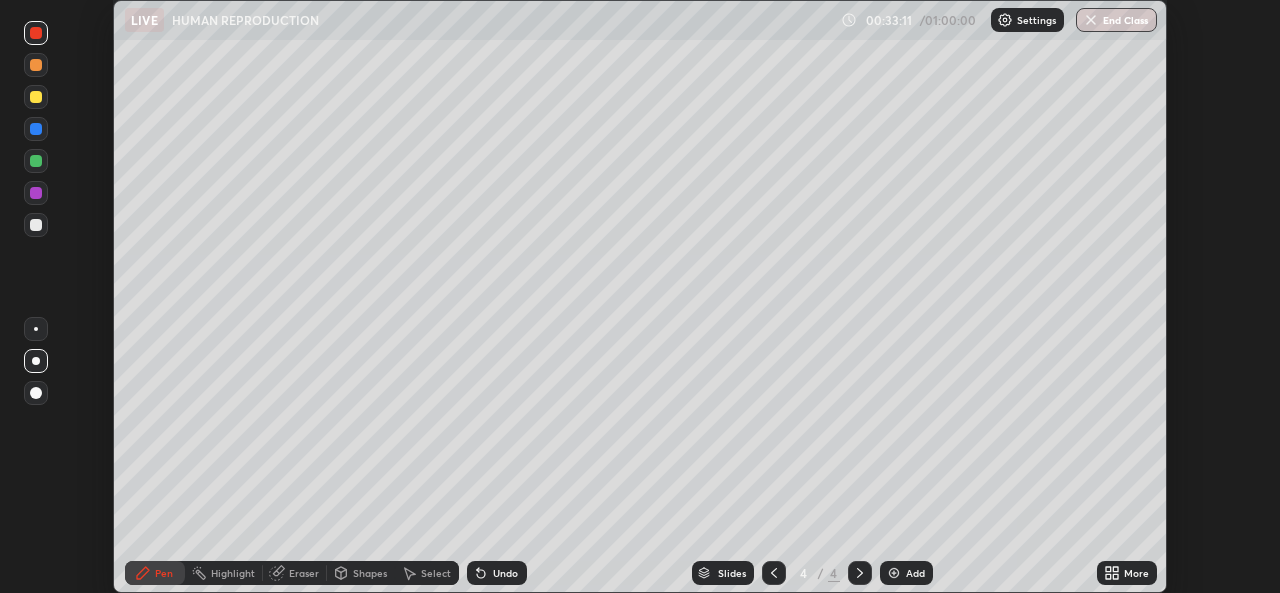 click on "Shapes" at bounding box center [361, 573] 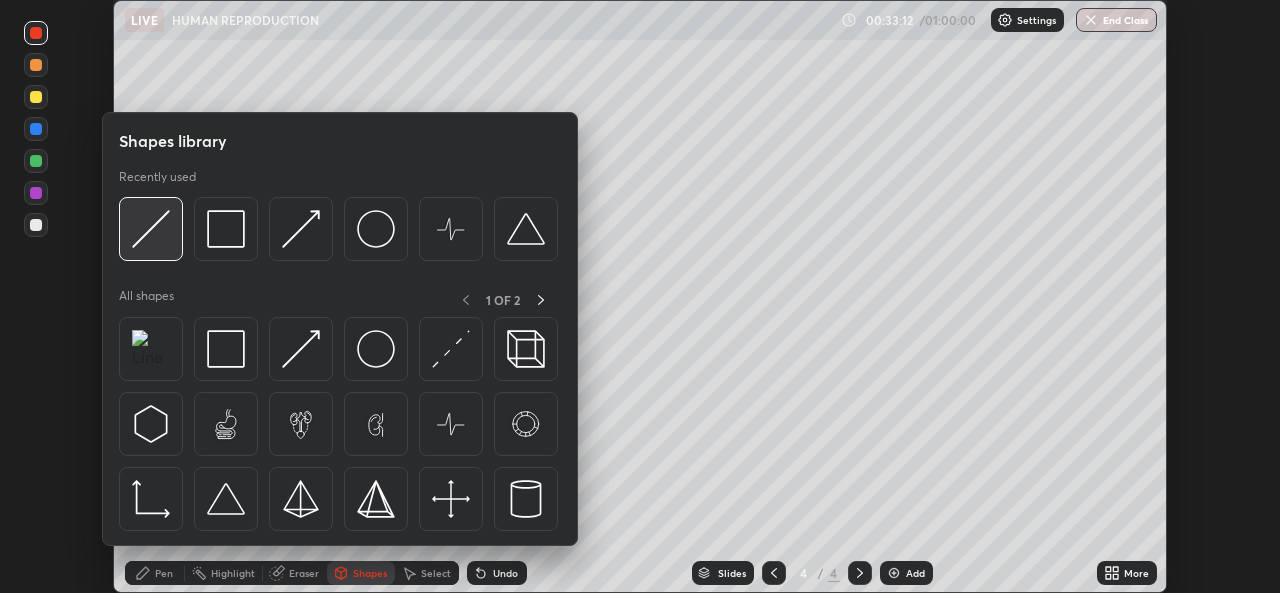 click at bounding box center (151, 229) 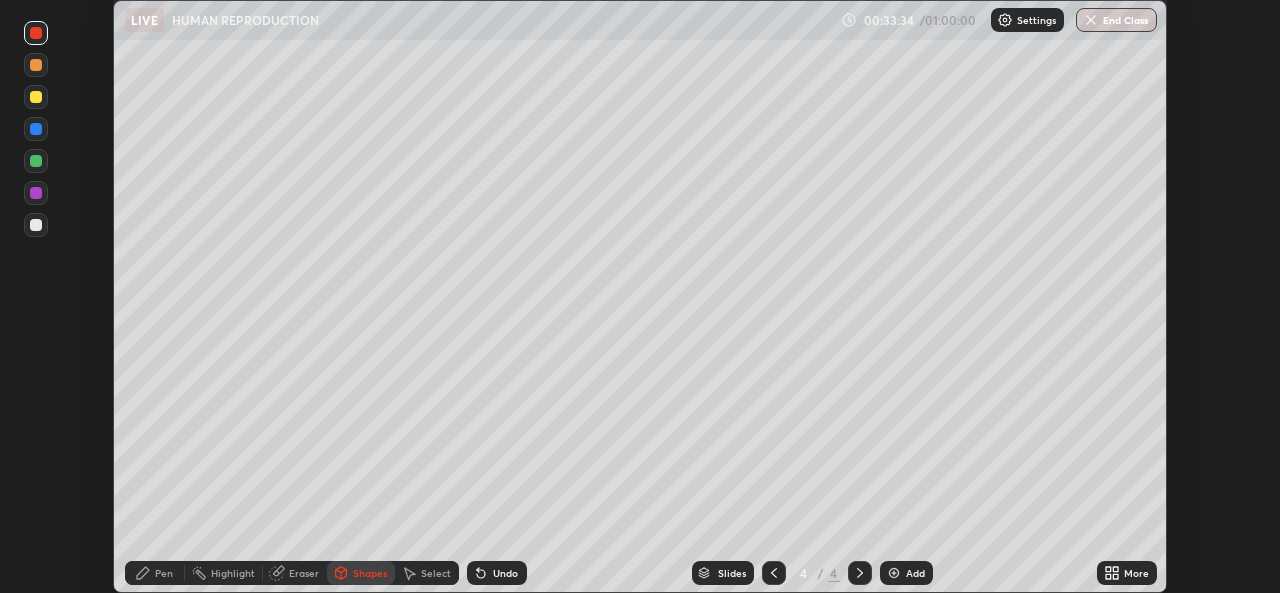 click on "Undo" at bounding box center [505, 573] 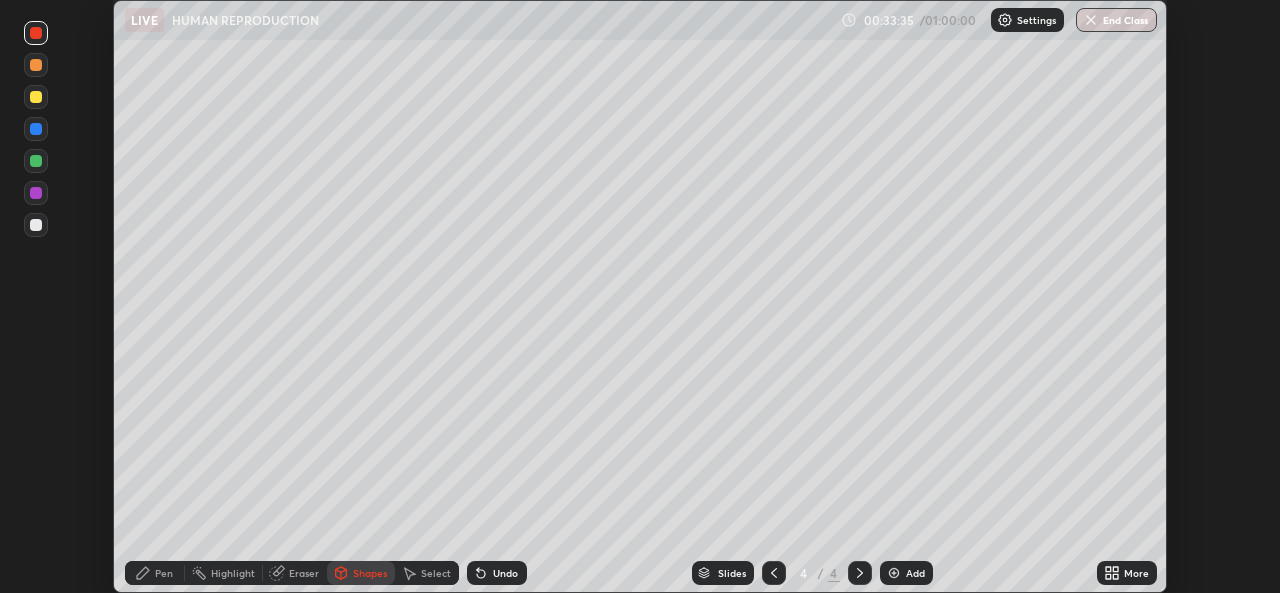 click on "Pen" at bounding box center (155, 573) 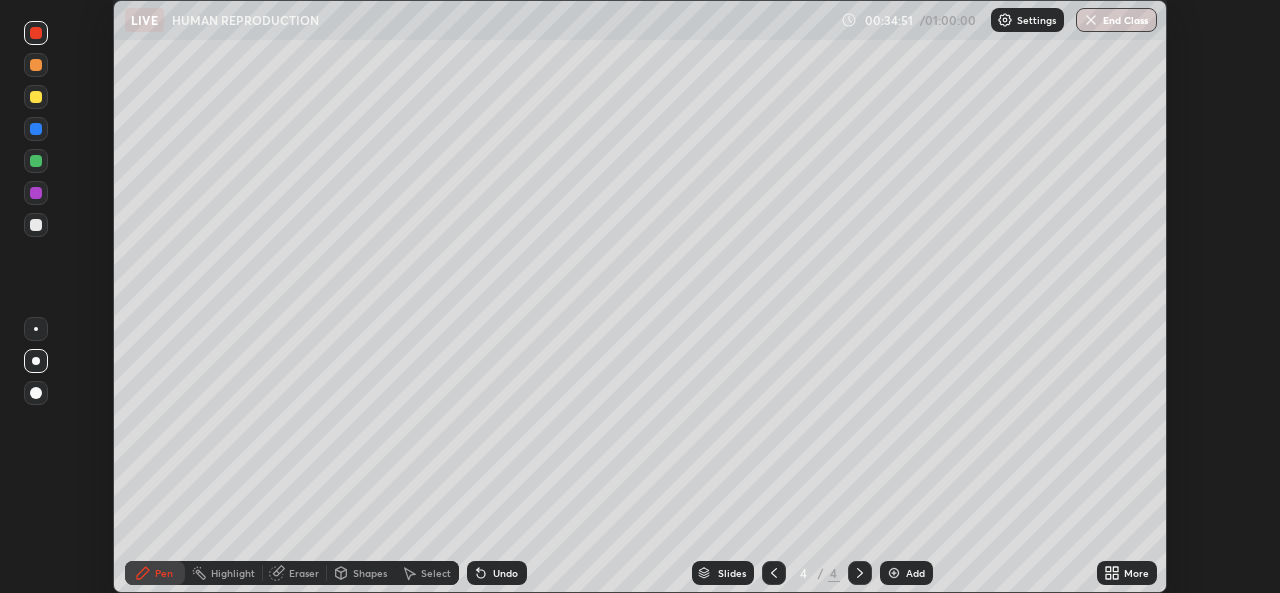 click on "Shapes" at bounding box center (370, 573) 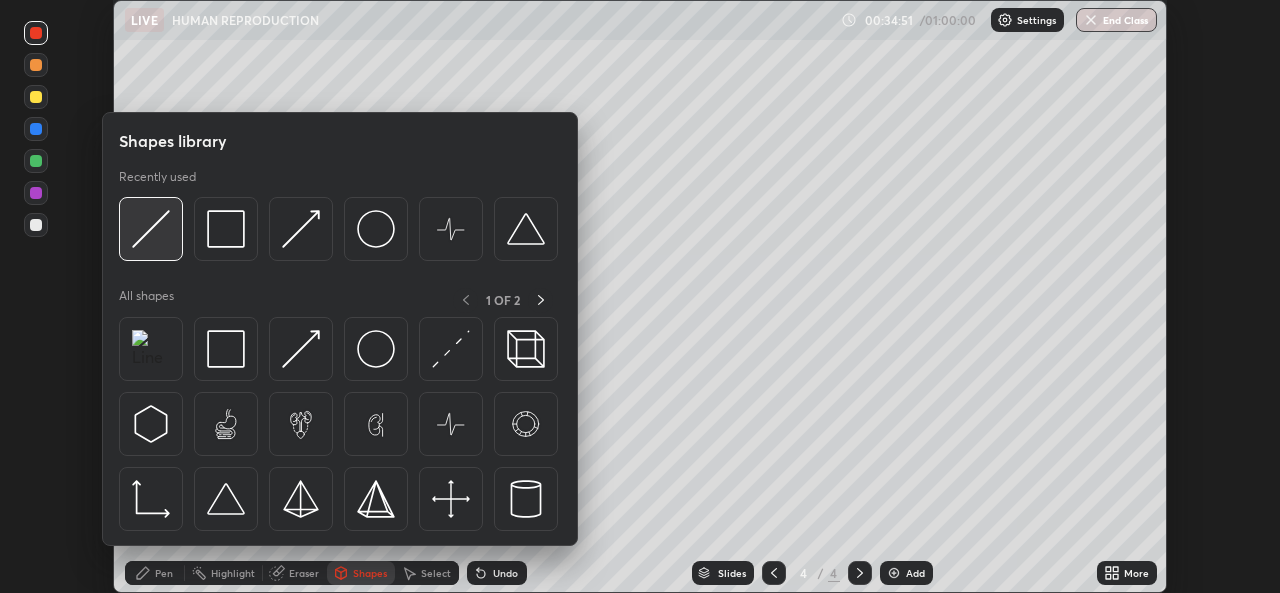 click at bounding box center [151, 229] 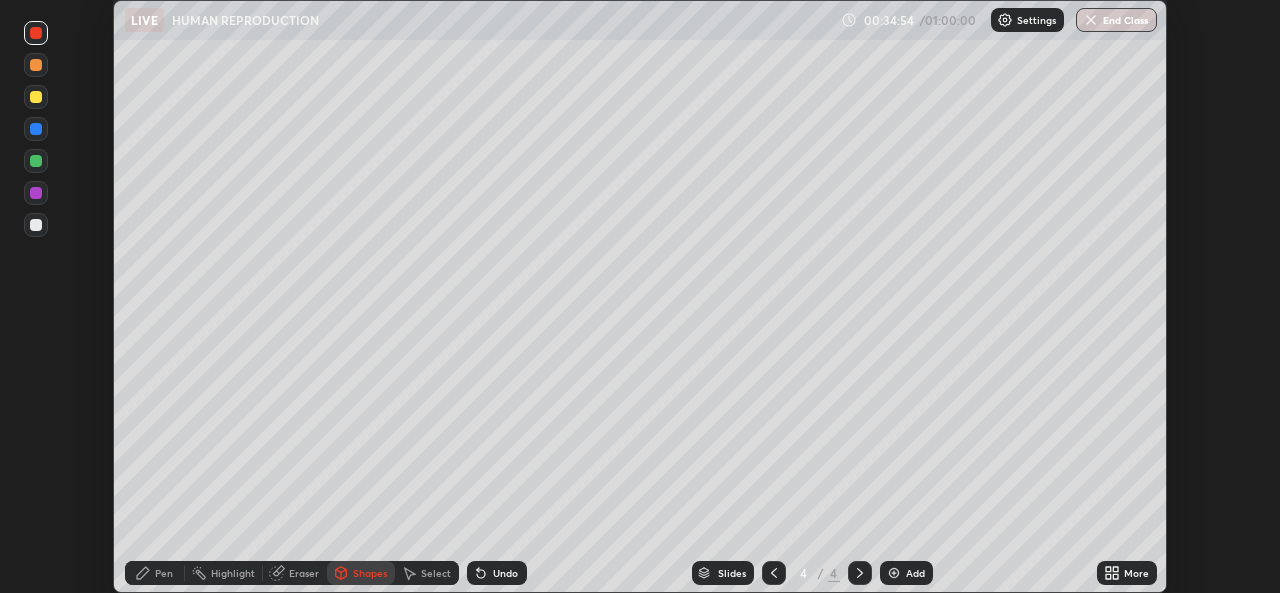 click on "Pen" at bounding box center [164, 573] 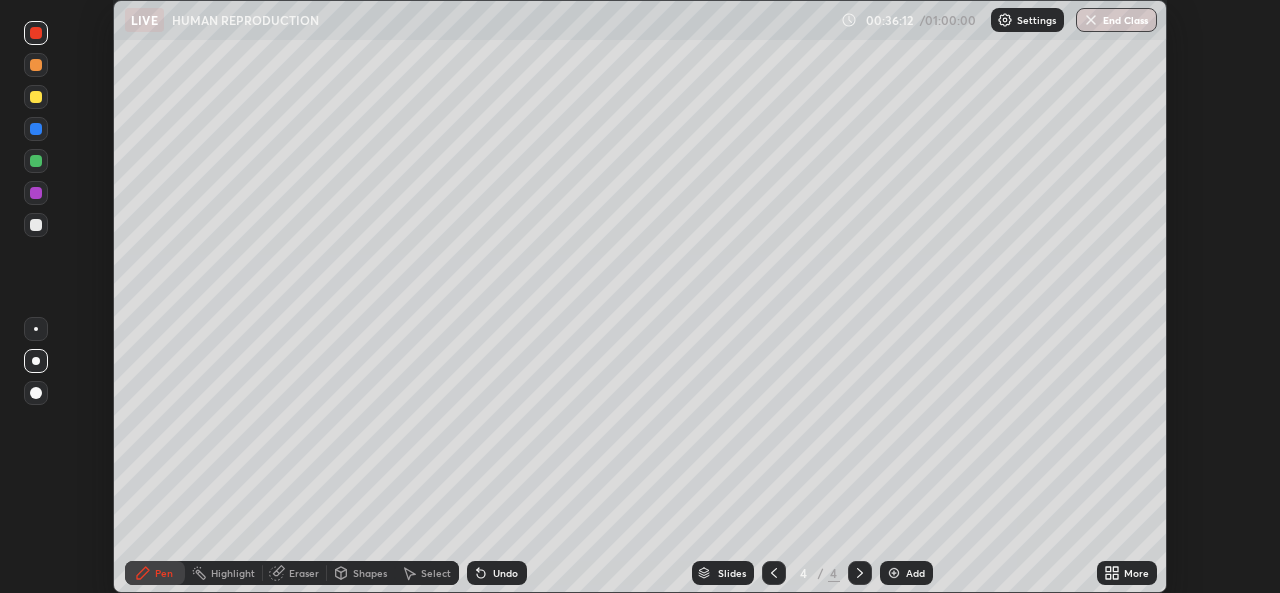 click at bounding box center [894, 573] 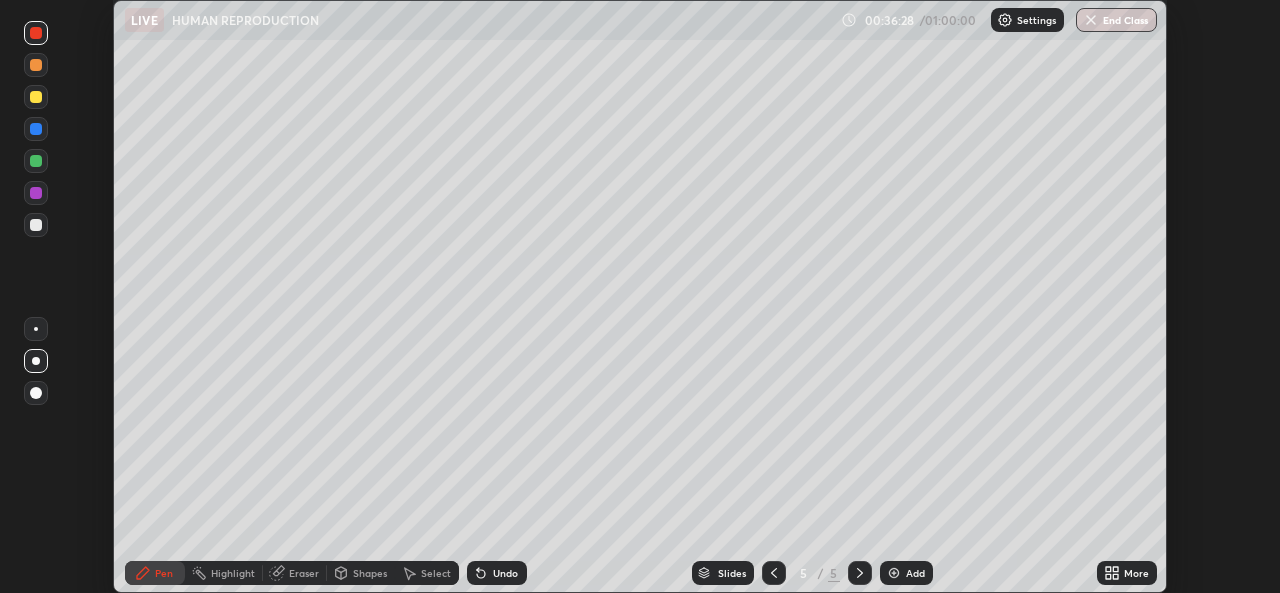 click on "Undo" at bounding box center (497, 573) 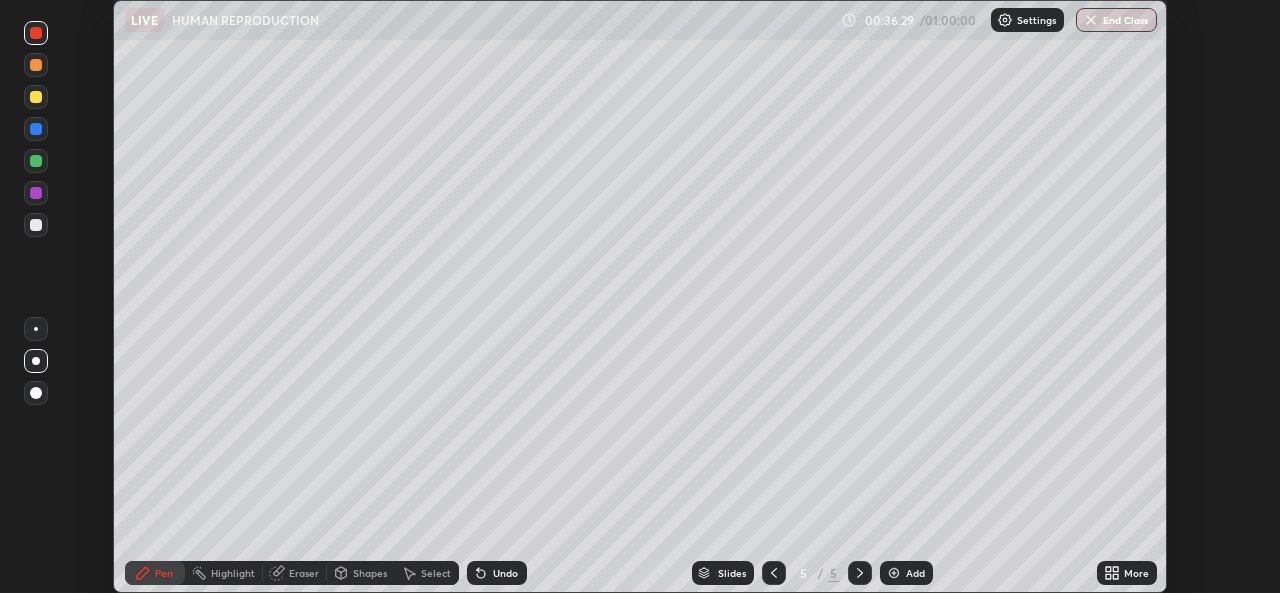 click on "Undo" at bounding box center [505, 573] 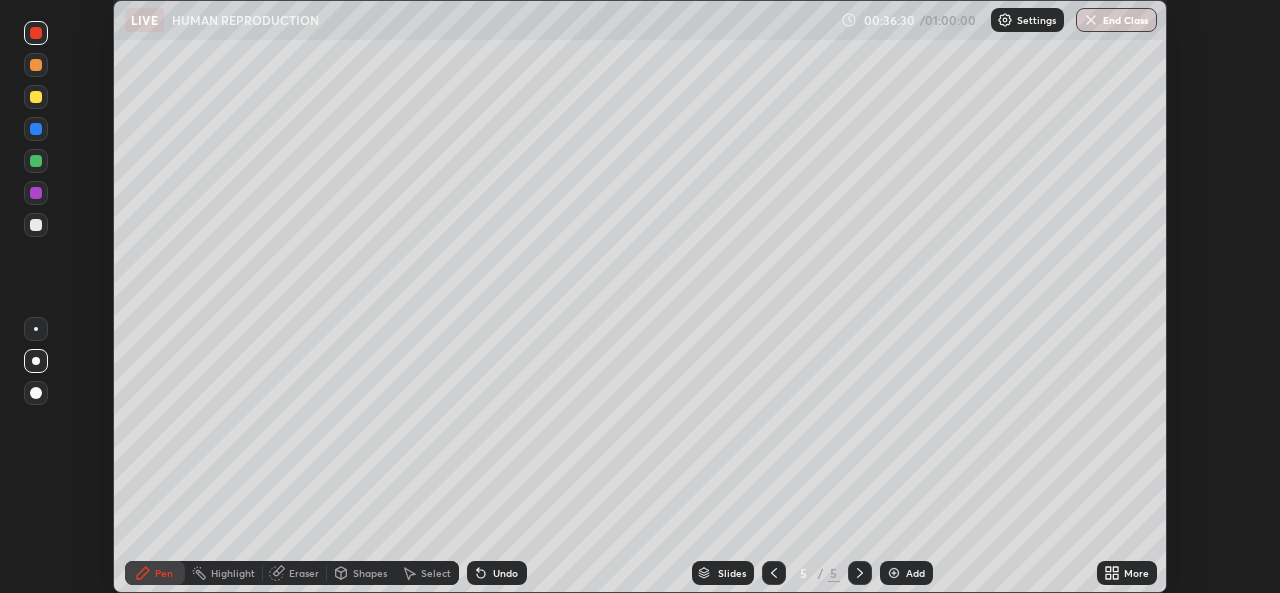 click on "Undo" at bounding box center [497, 573] 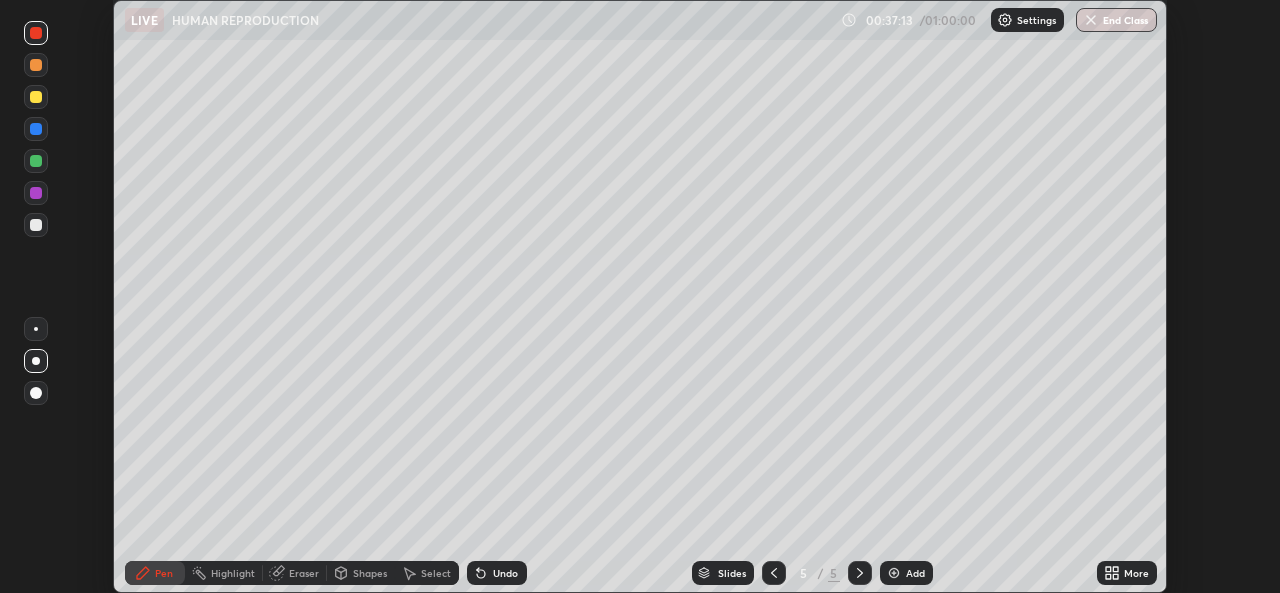 click at bounding box center (36, 129) 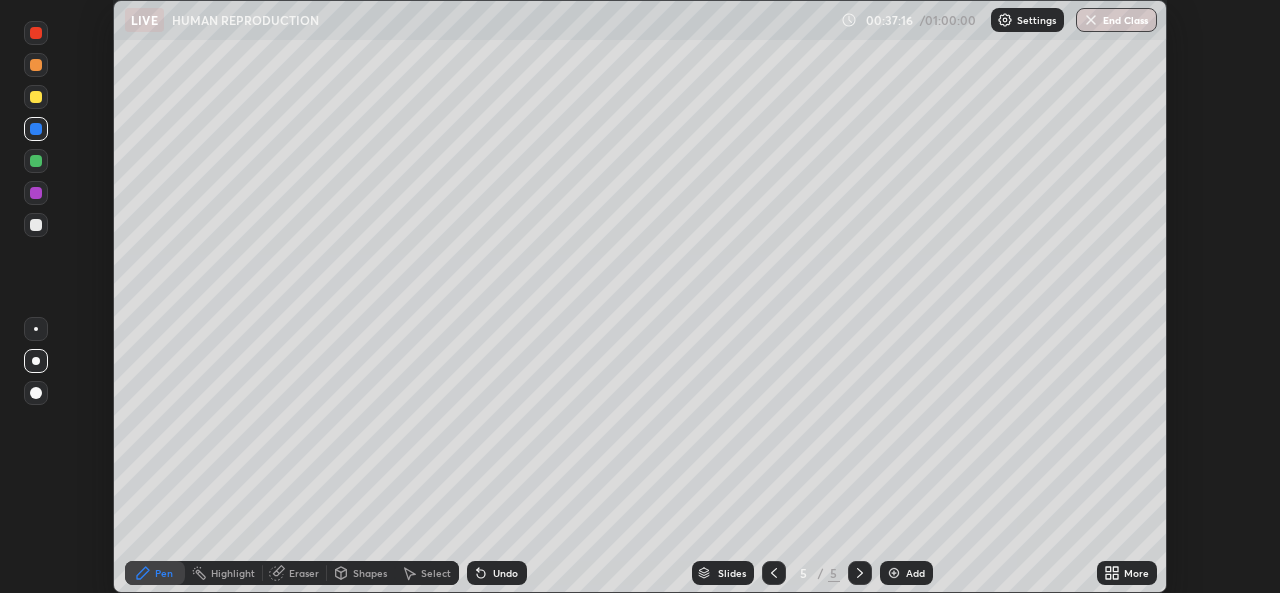 click on "Undo" at bounding box center (505, 573) 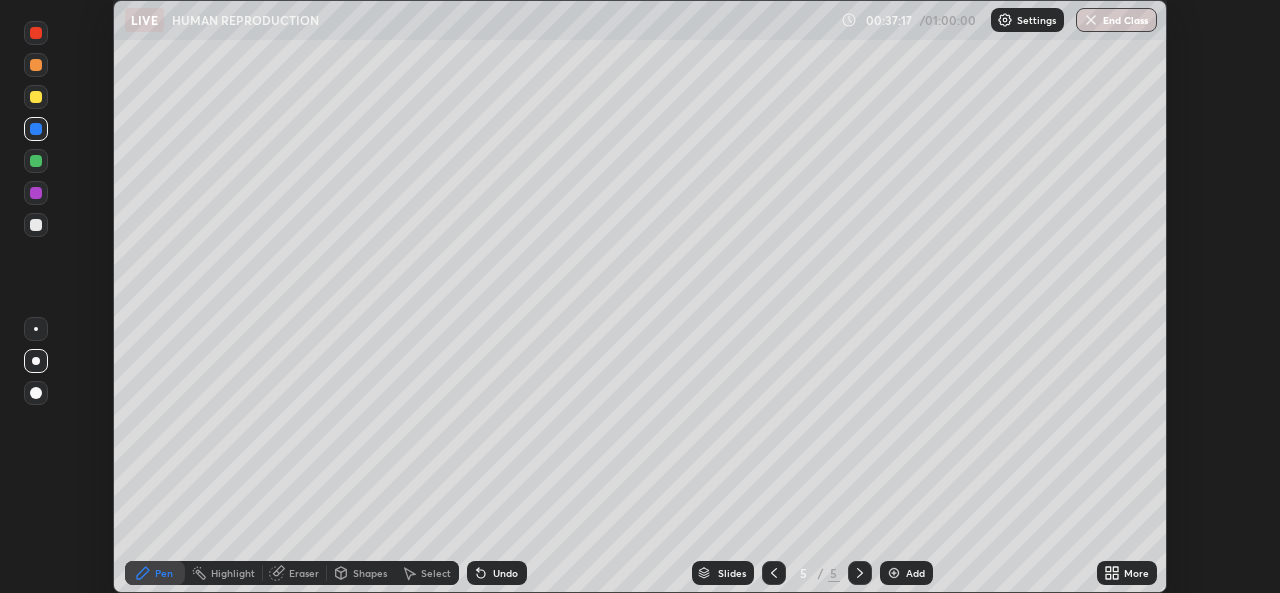 click on "Shapes" at bounding box center (370, 573) 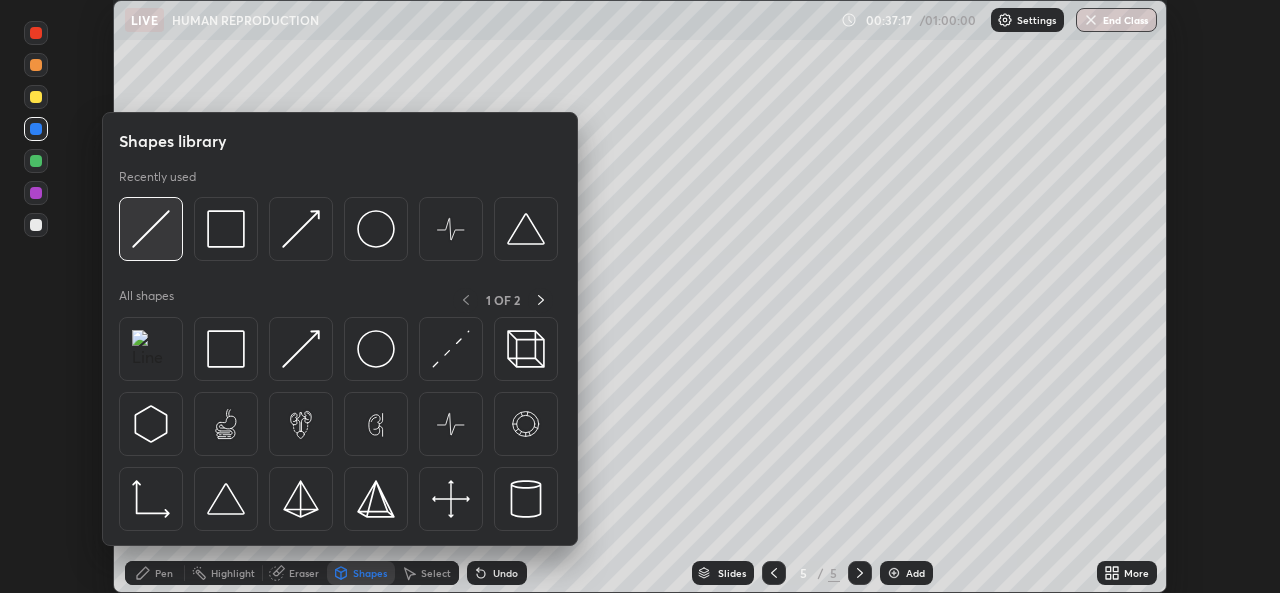 click at bounding box center [151, 229] 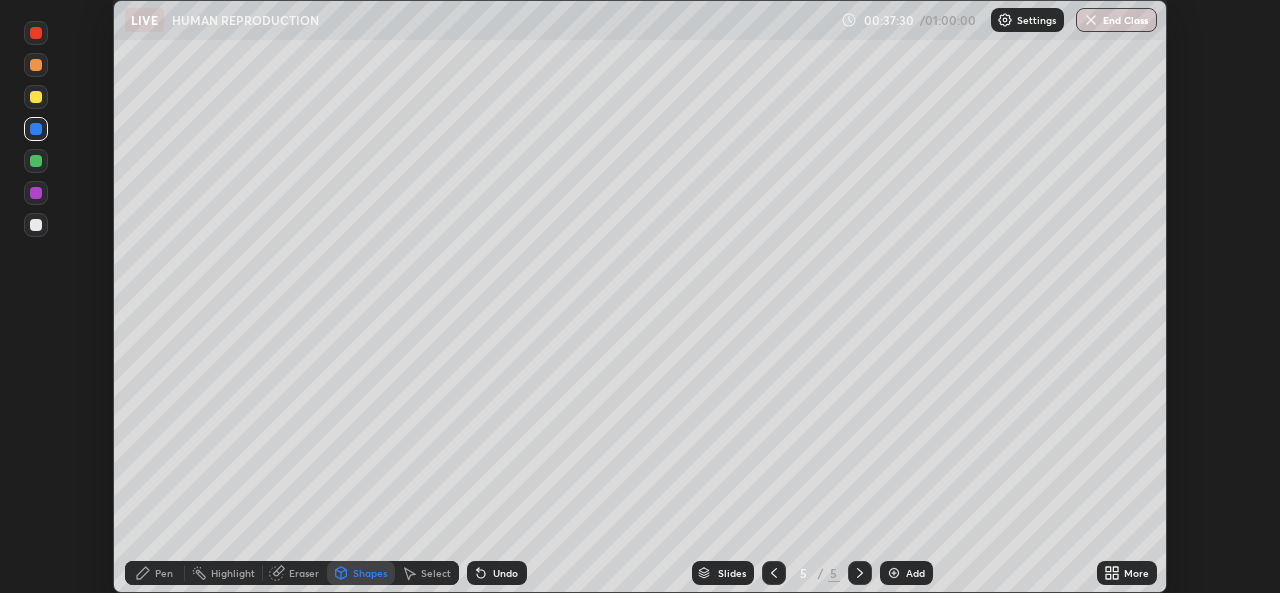 click on "Shapes" at bounding box center [370, 573] 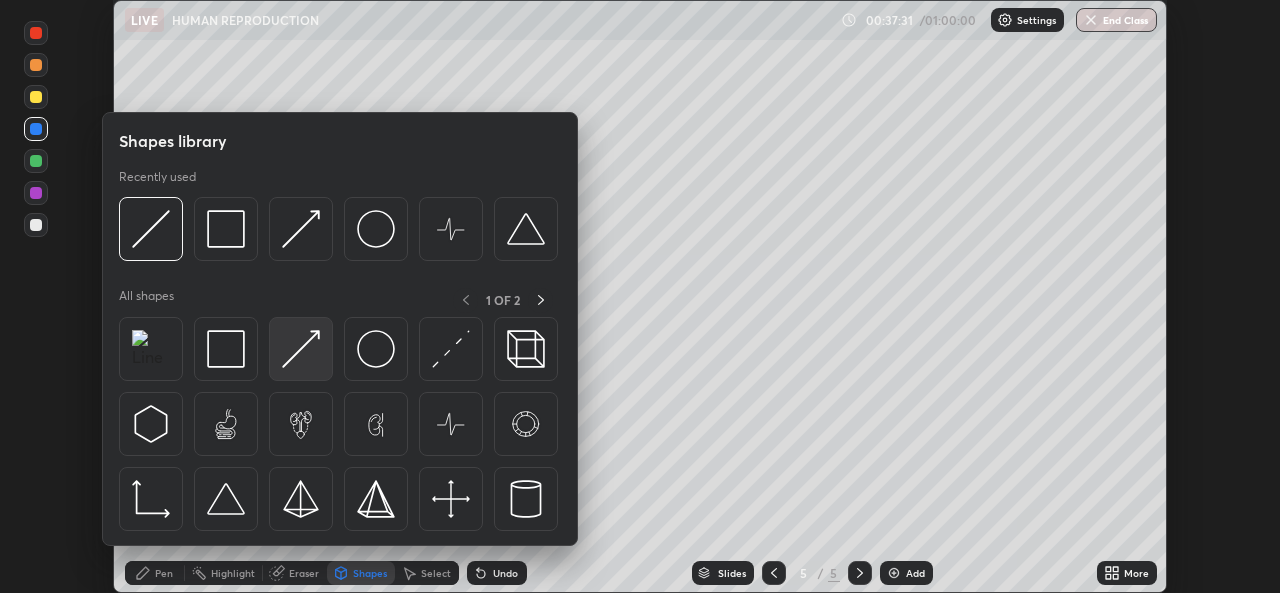 click at bounding box center [301, 349] 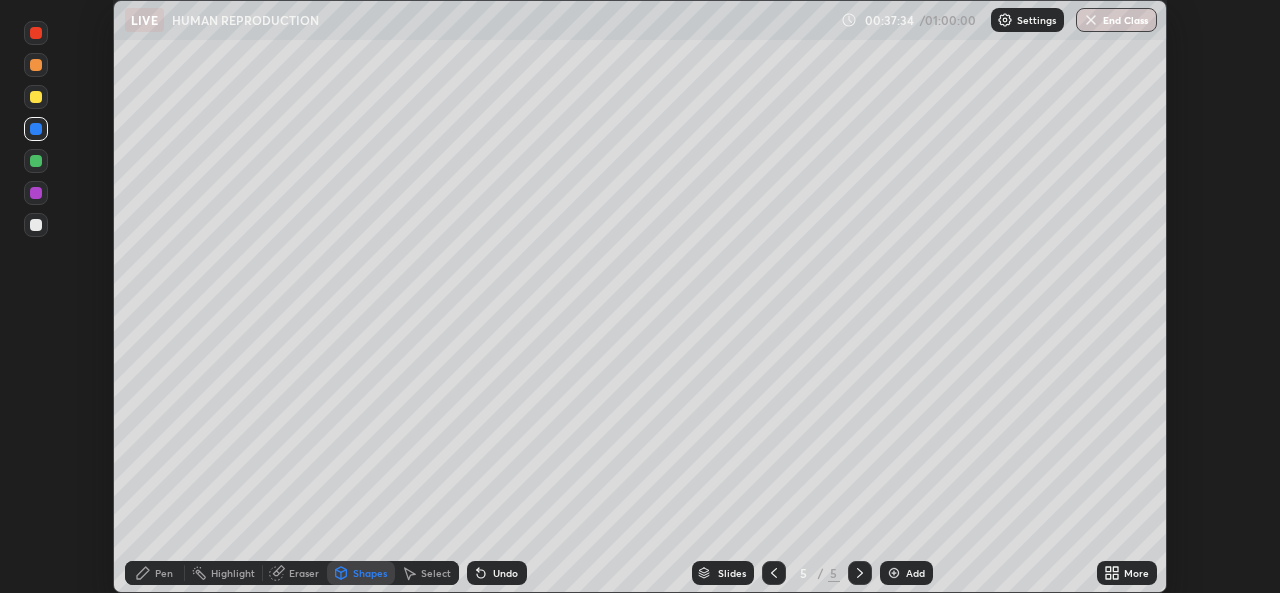 click on "Pen" at bounding box center [164, 573] 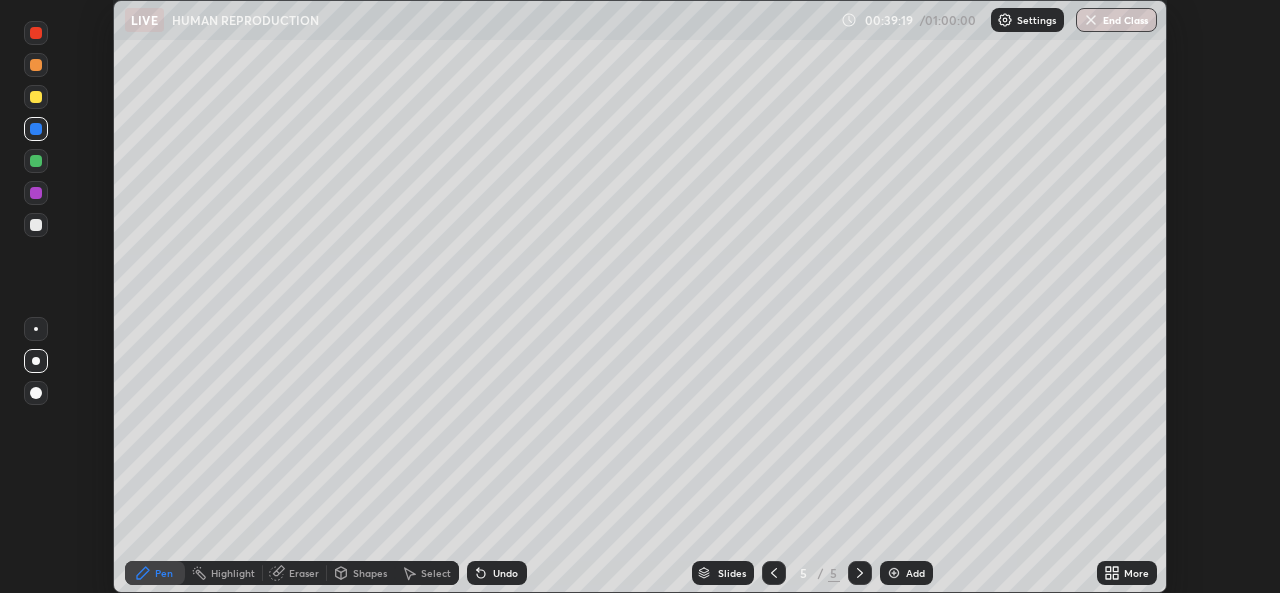 click at bounding box center (36, 225) 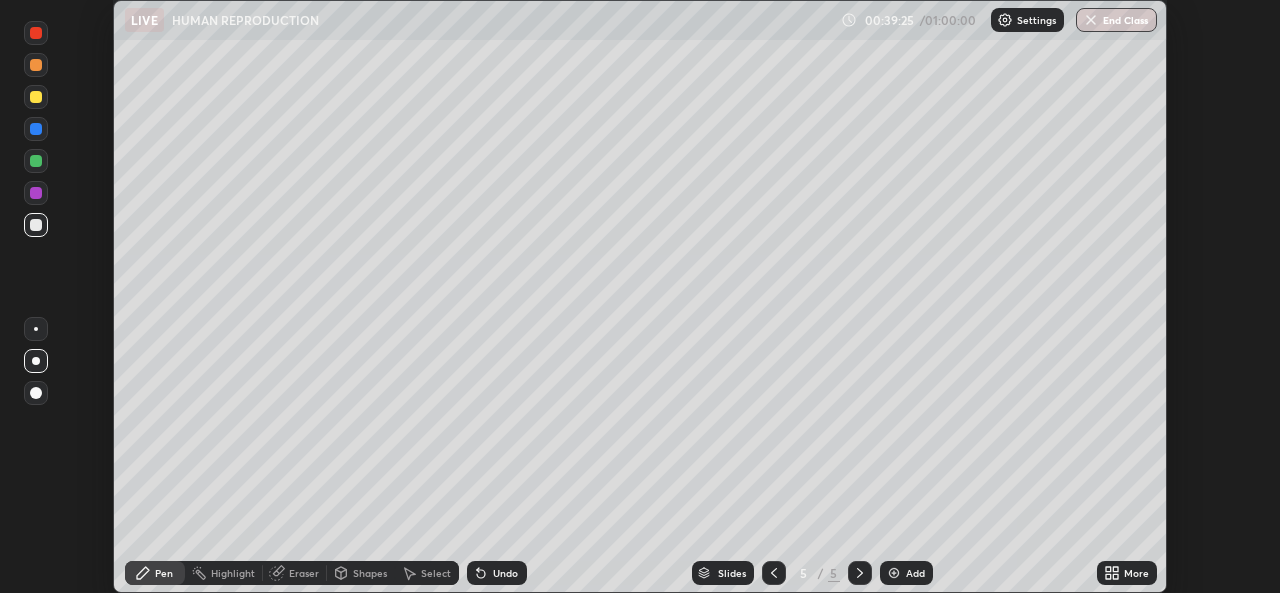 click on "Undo" at bounding box center (497, 573) 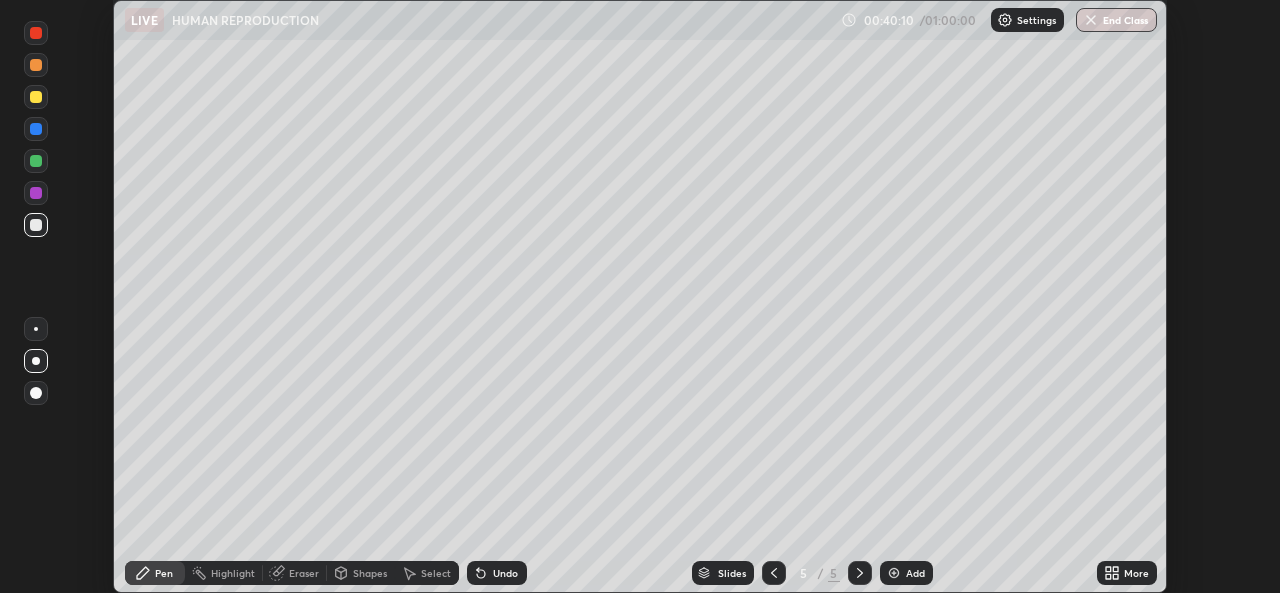click 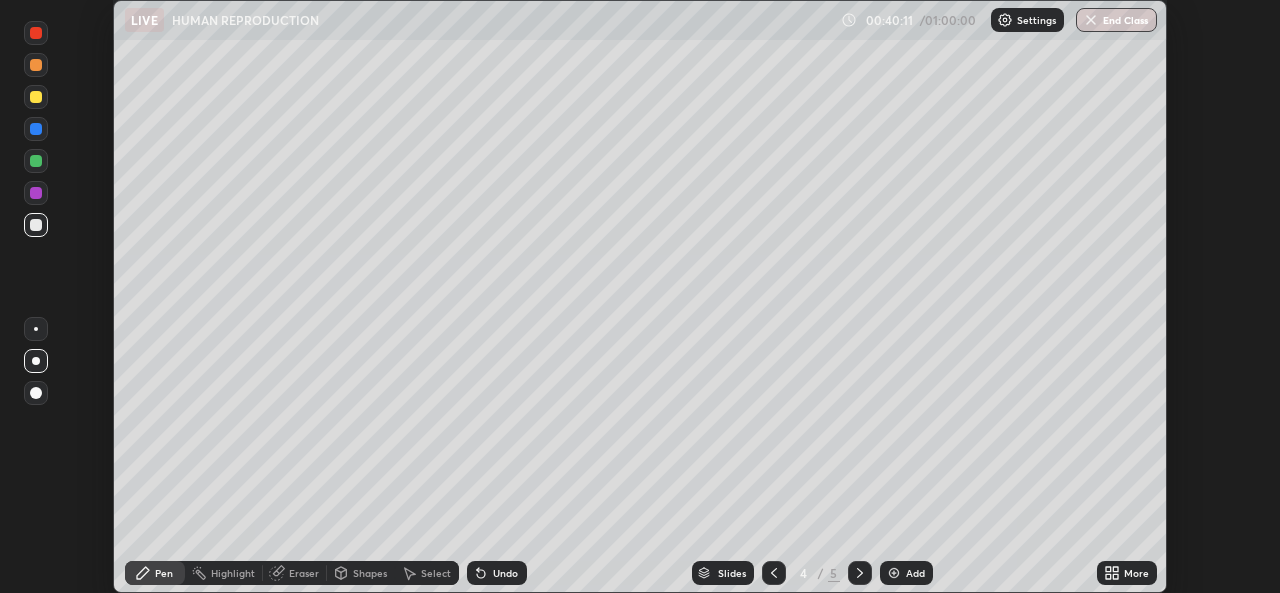 click 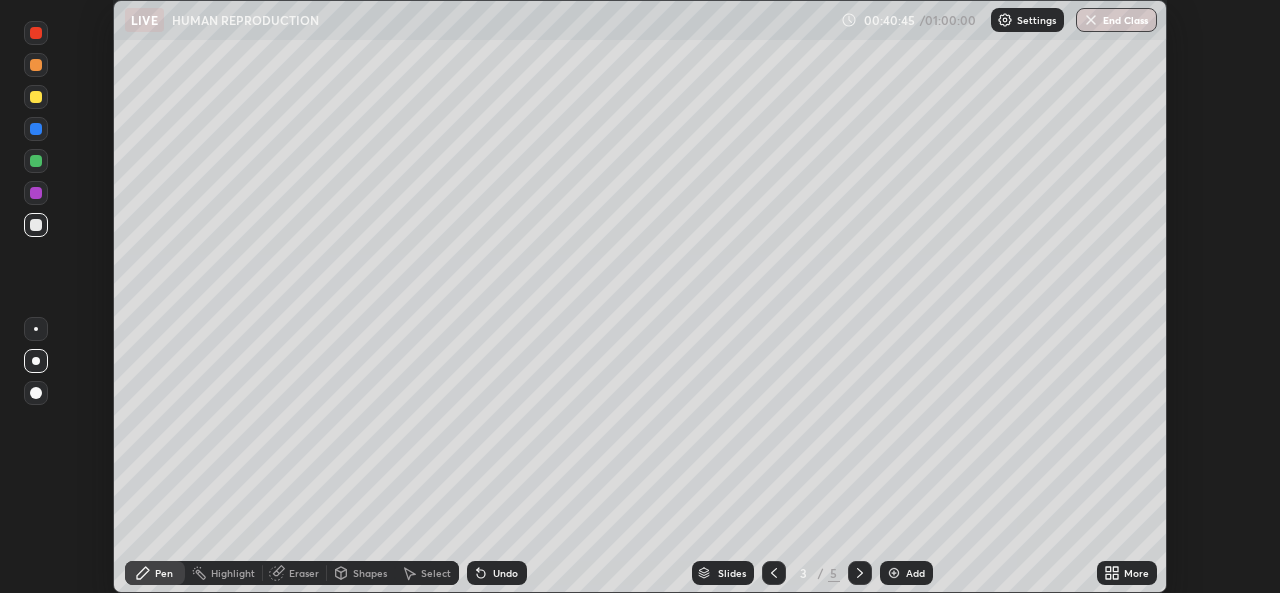 click 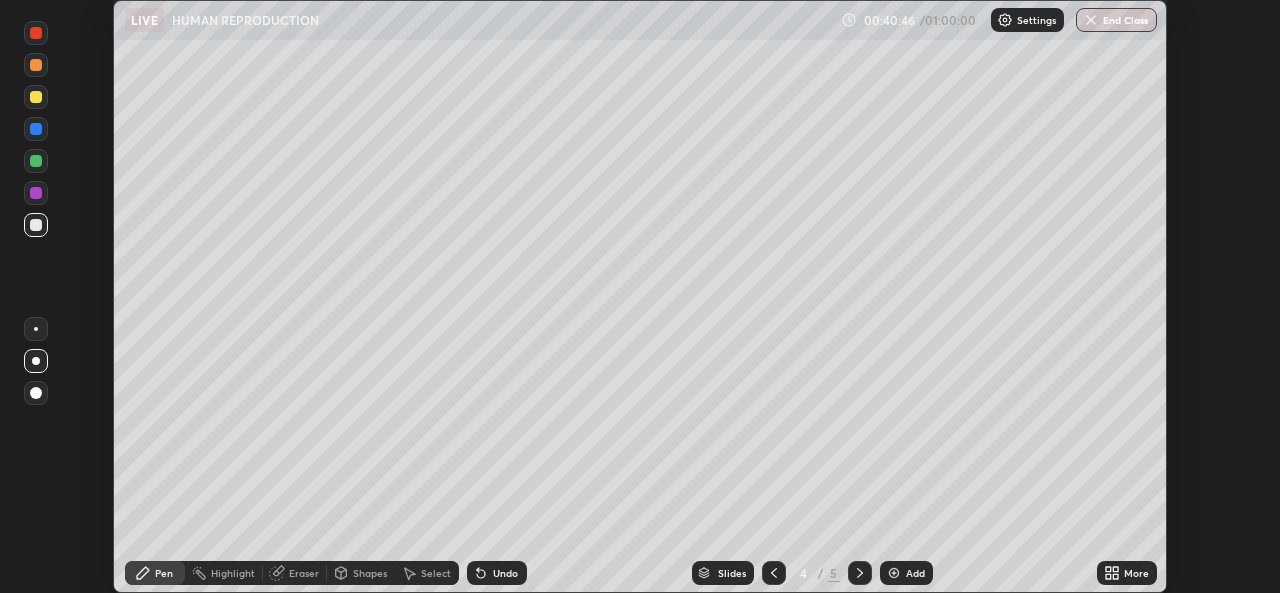 click at bounding box center [860, 573] 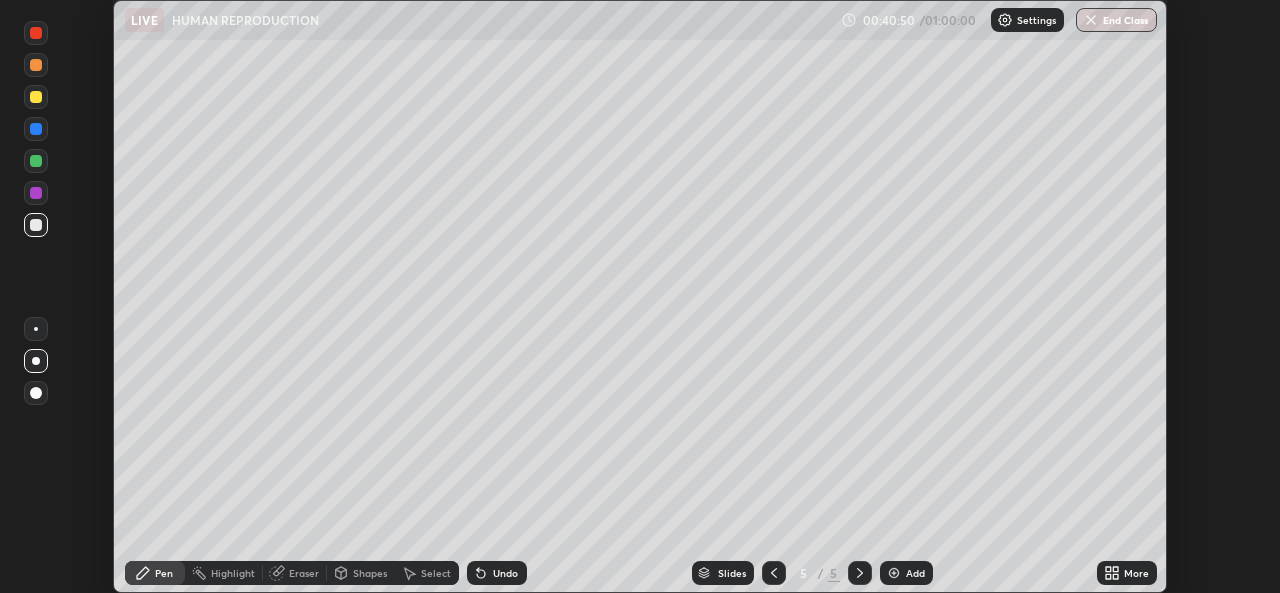click on "Shapes" at bounding box center [370, 573] 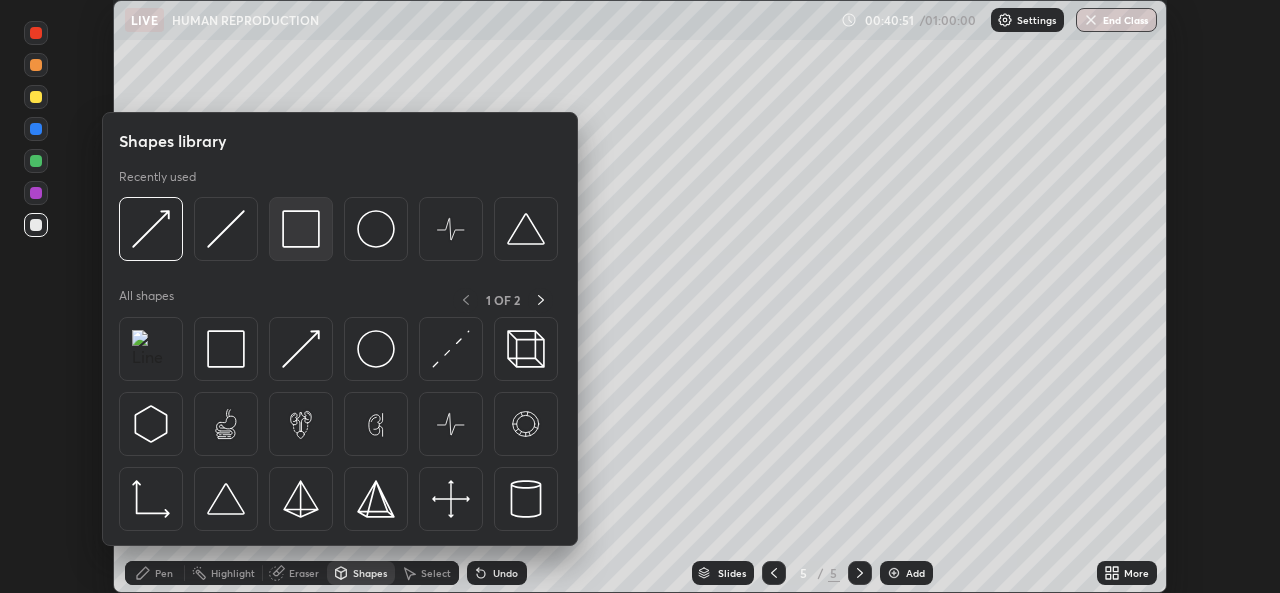 click at bounding box center [301, 229] 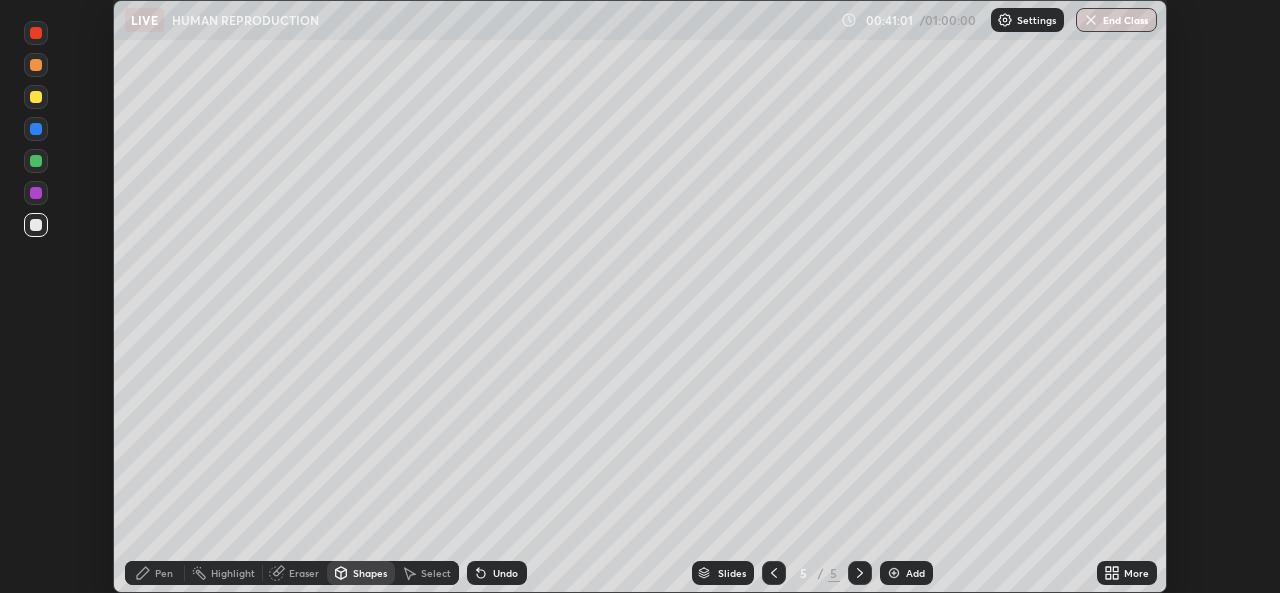 click on "Pen" at bounding box center (164, 573) 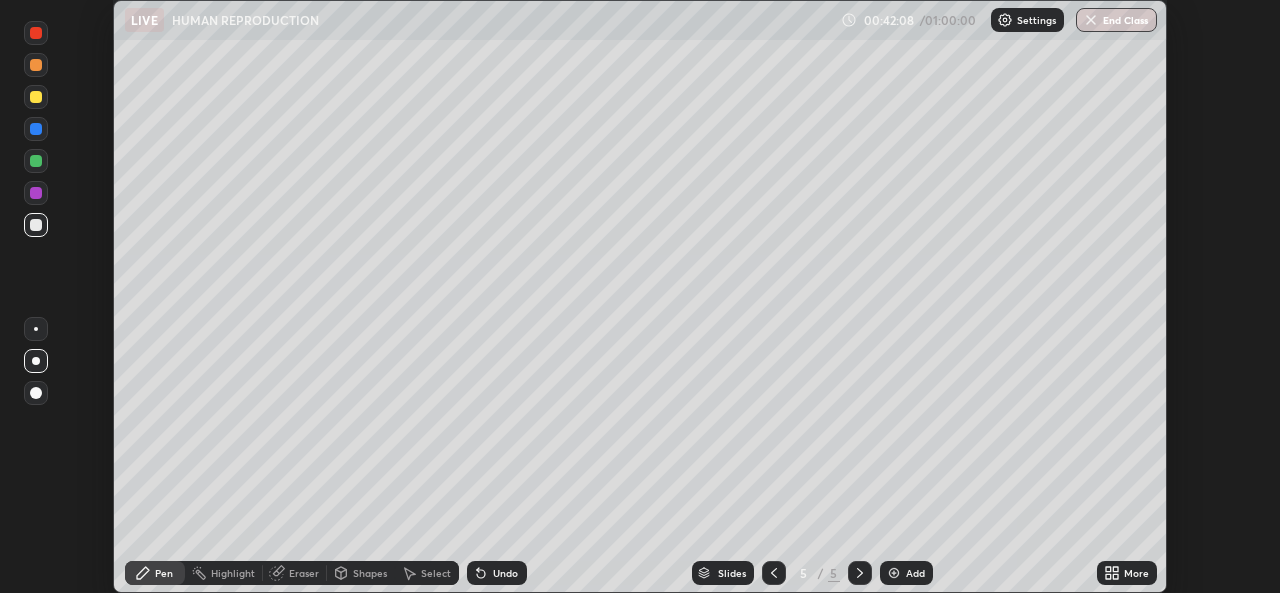 click 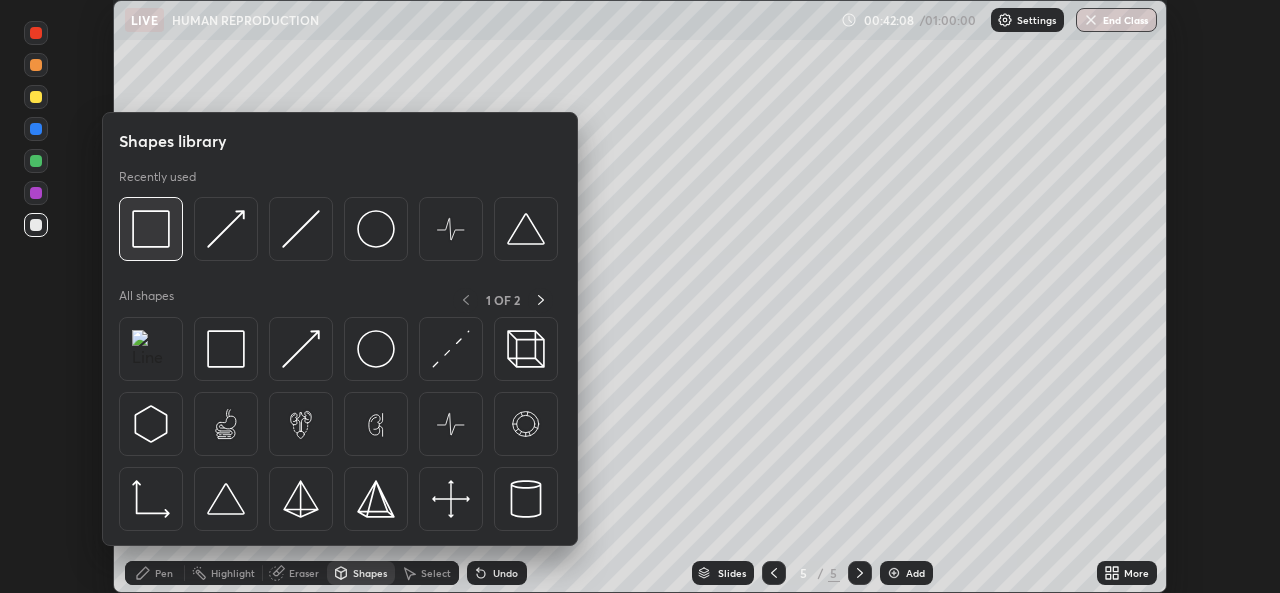 click at bounding box center (151, 229) 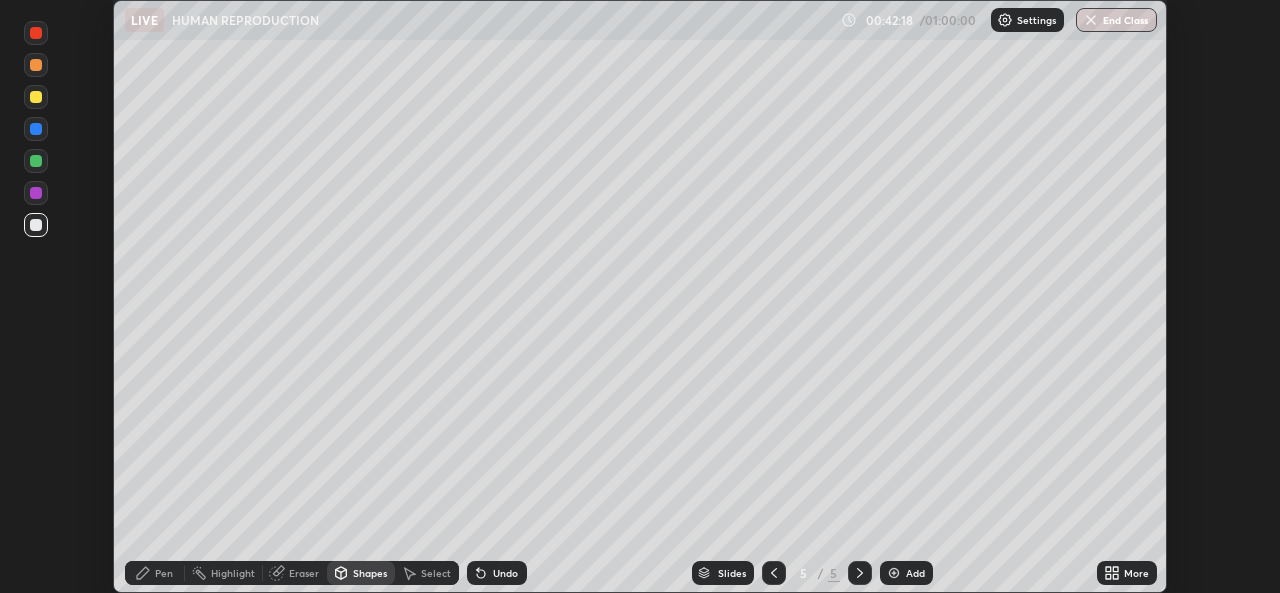 click on "Pen" at bounding box center (164, 573) 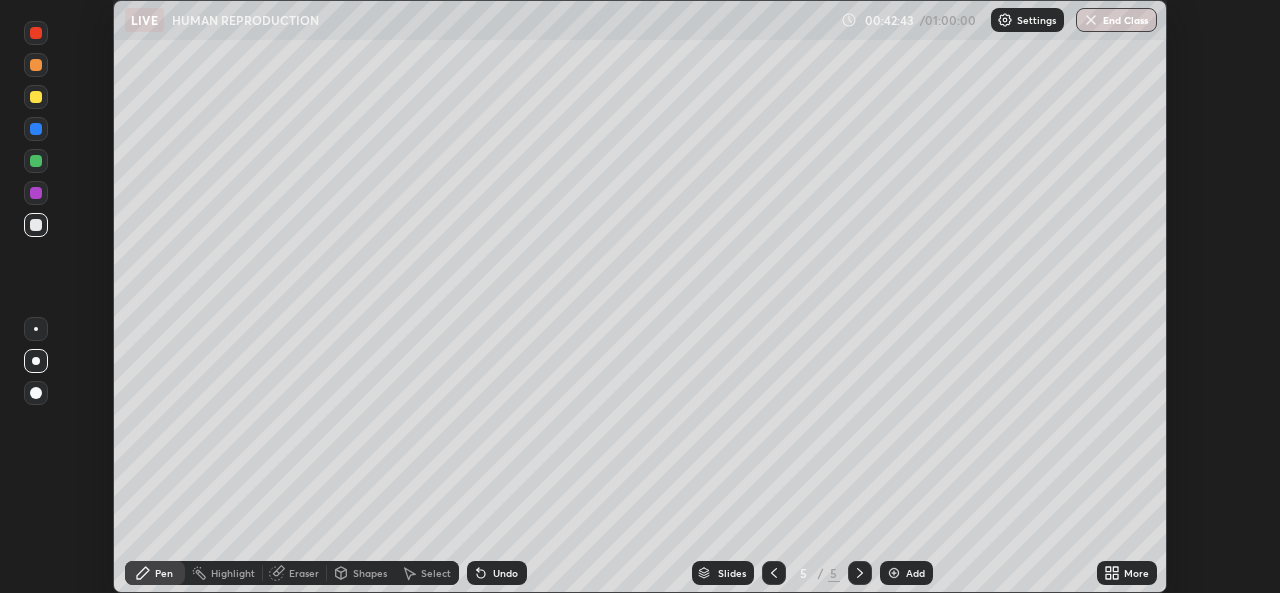 click 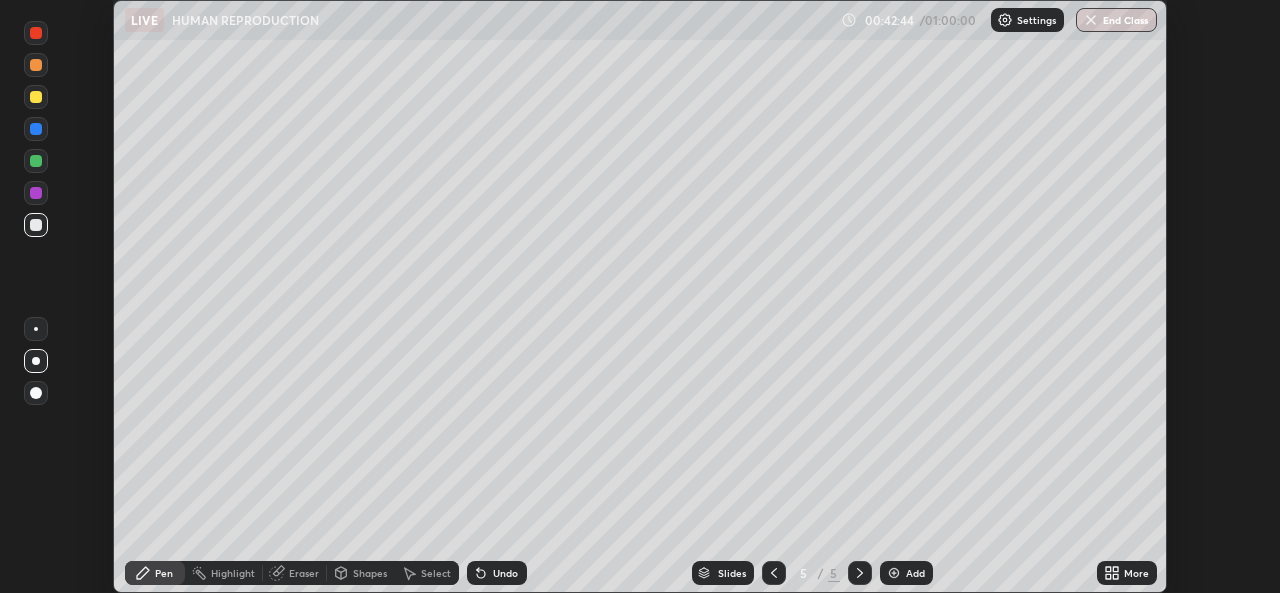 click 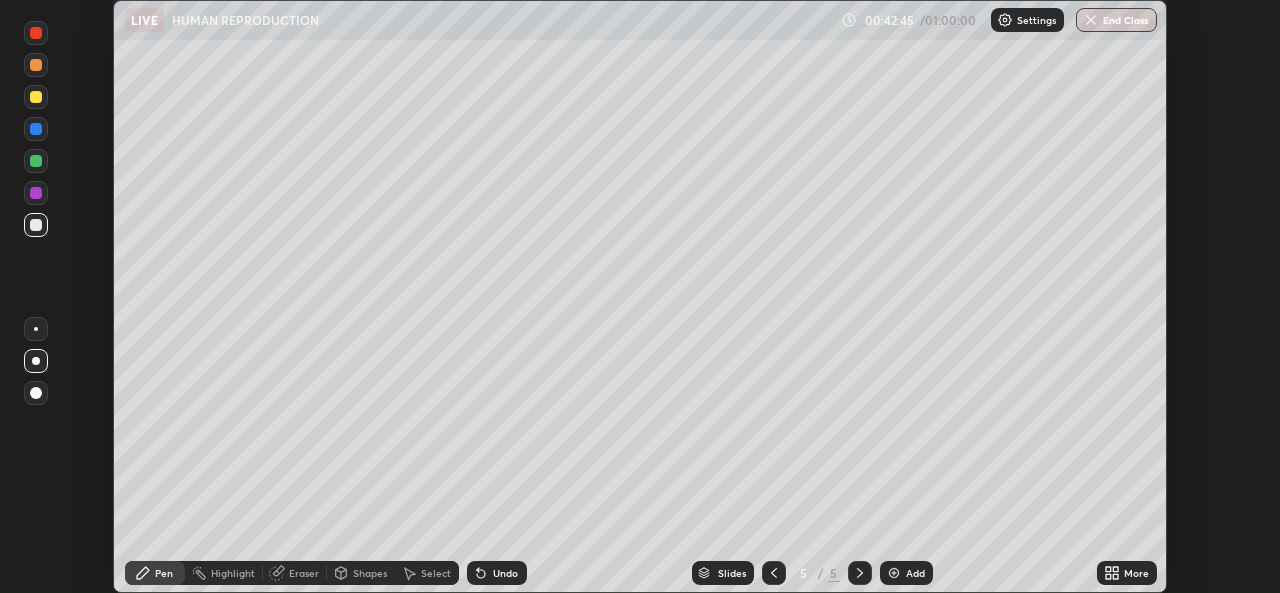 click 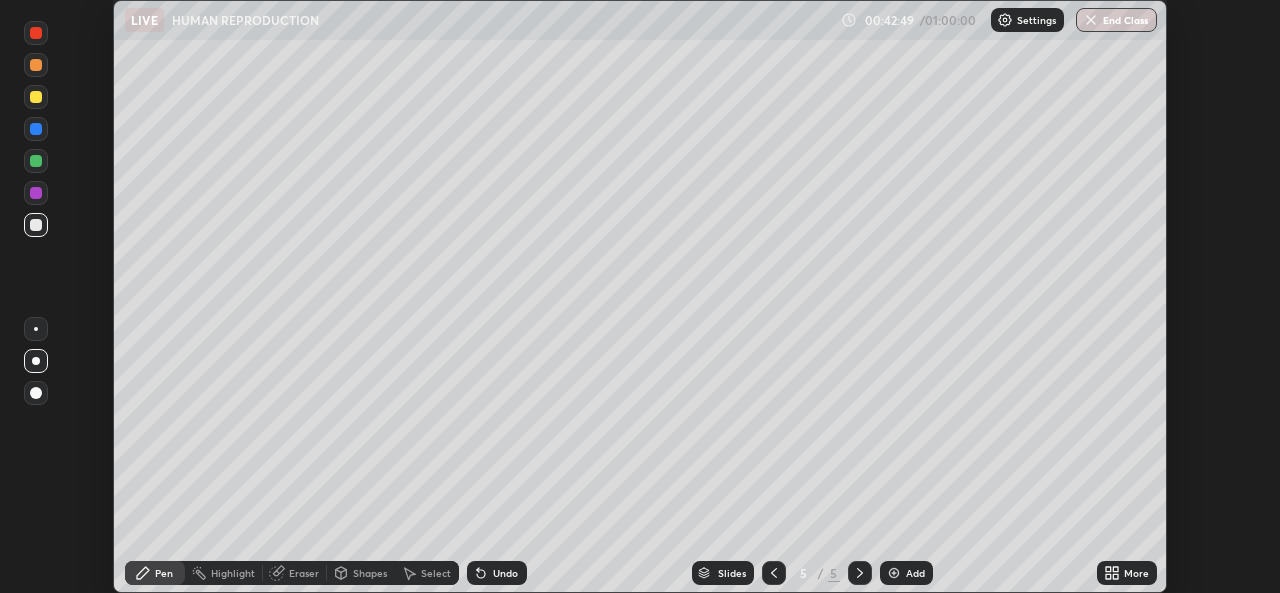click at bounding box center (36, 161) 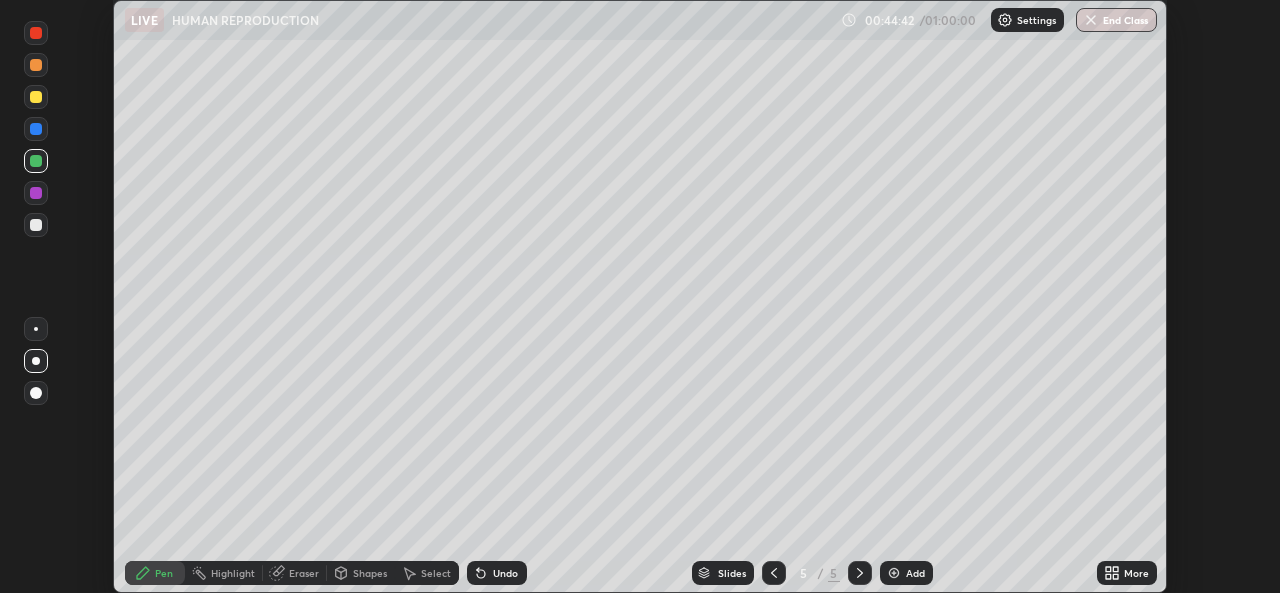 click at bounding box center (36, 97) 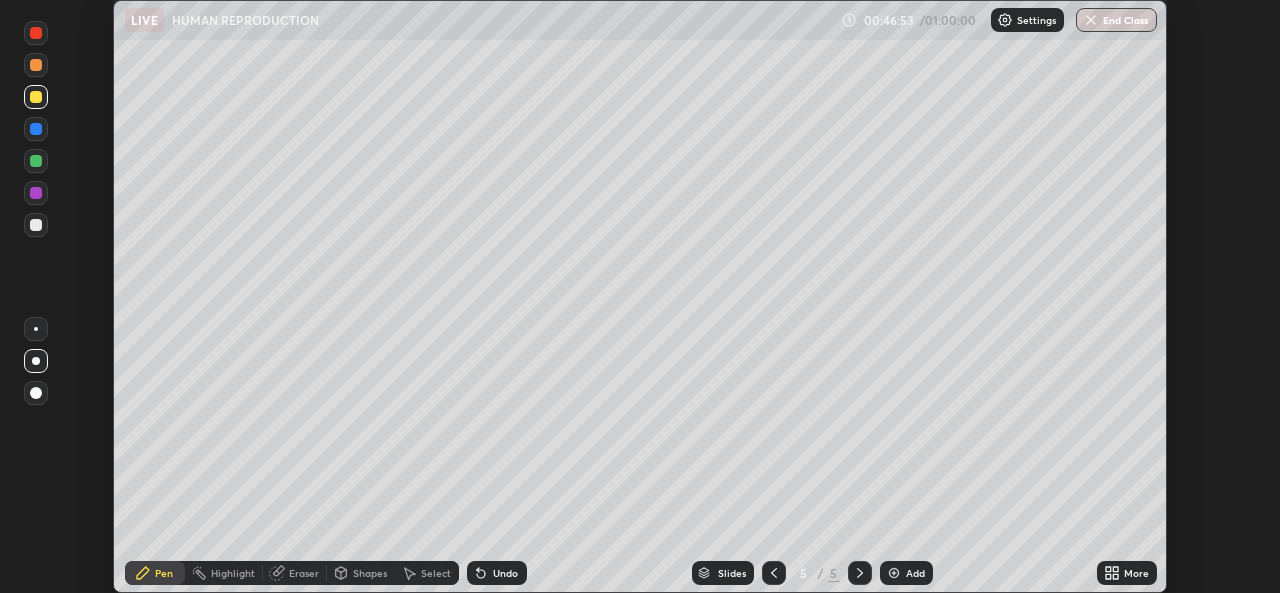 click at bounding box center [36, 33] 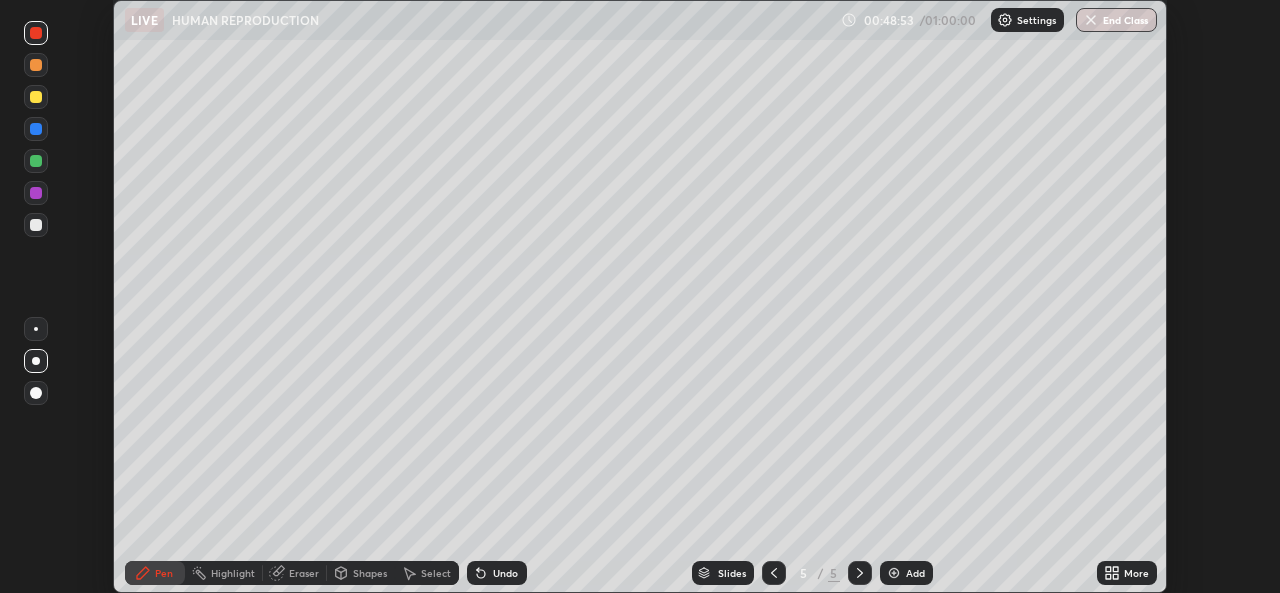 click on "Eraser" at bounding box center [304, 573] 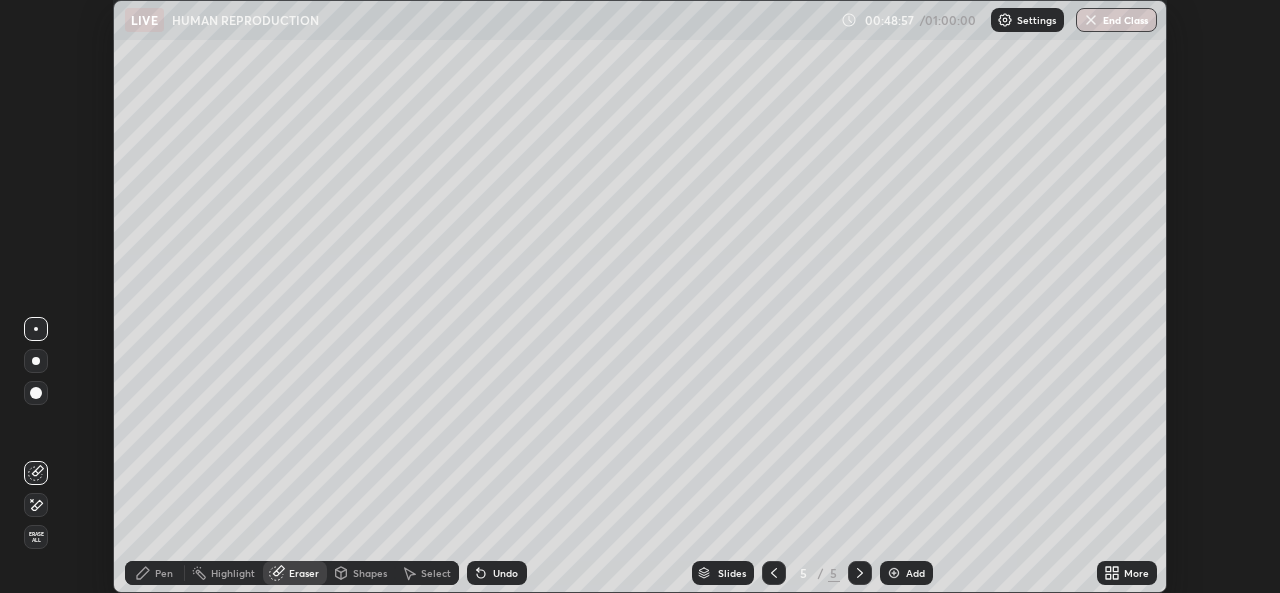 click on "Pen" at bounding box center [164, 573] 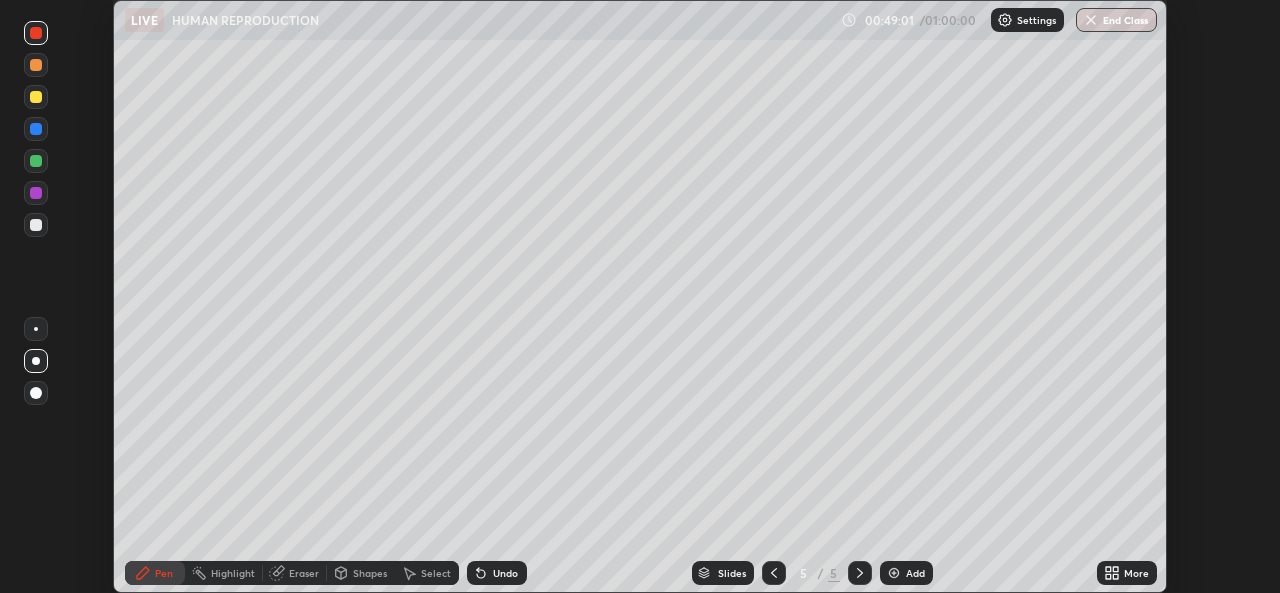 click at bounding box center [894, 573] 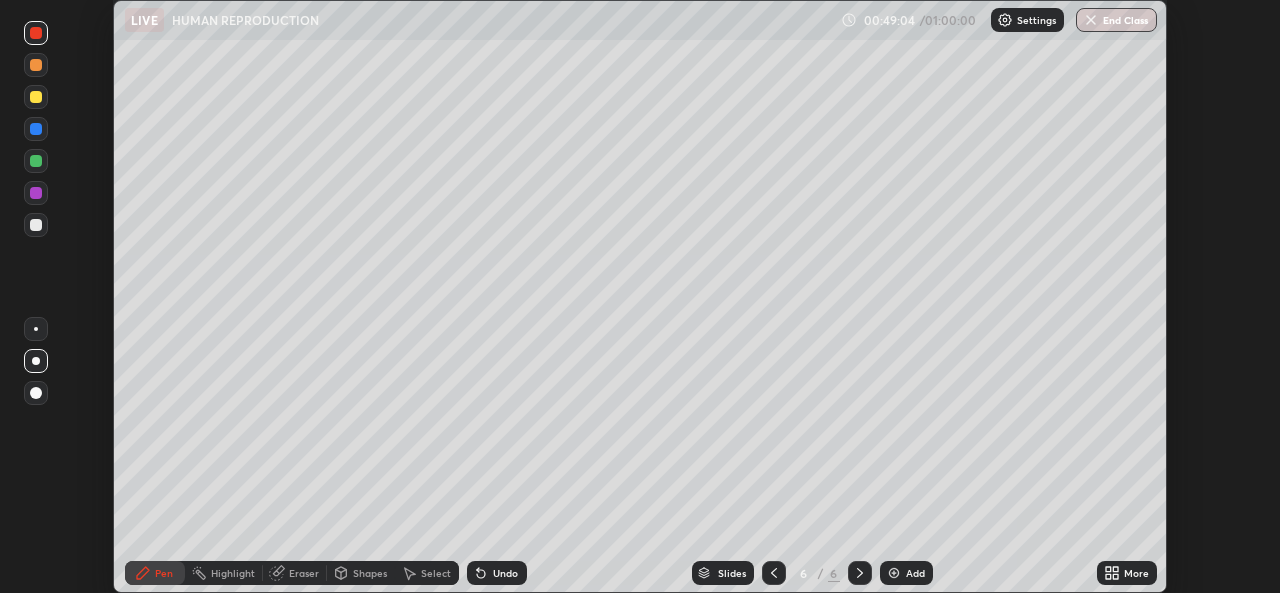 click at bounding box center [36, 225] 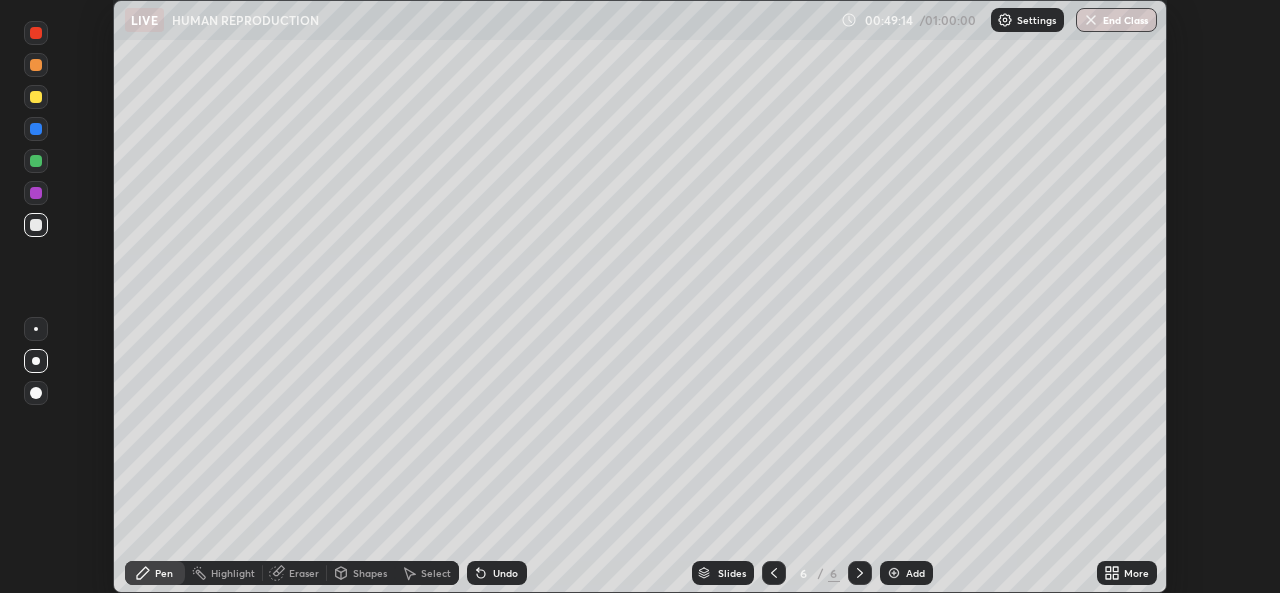 click on "Shapes" at bounding box center (370, 573) 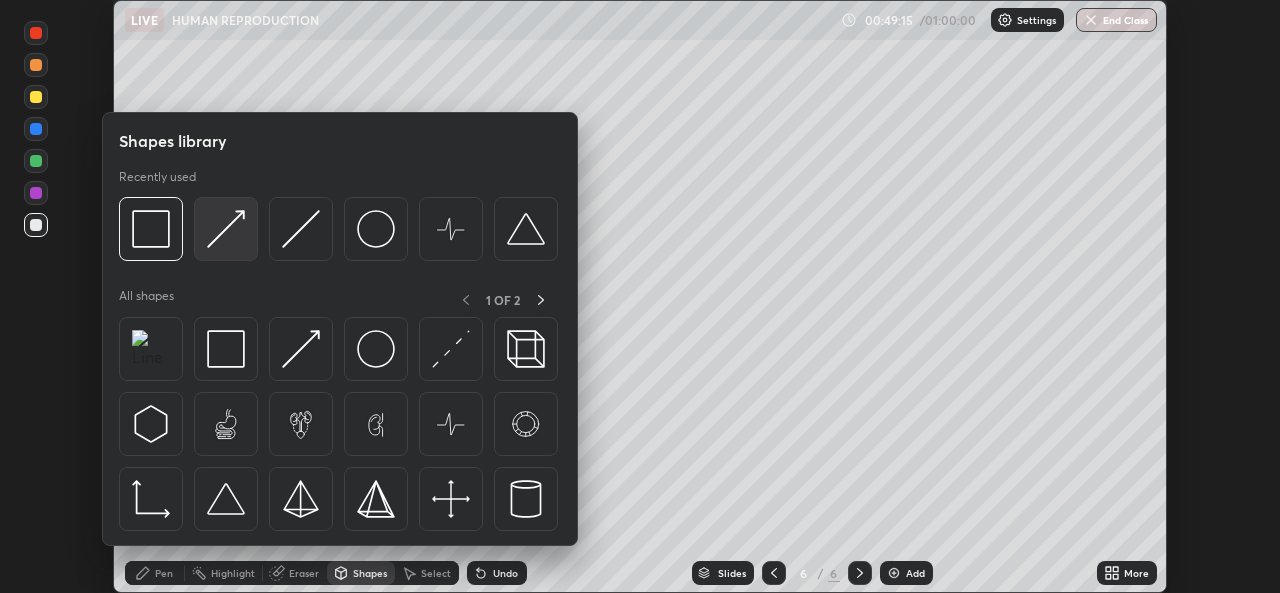 click at bounding box center (226, 229) 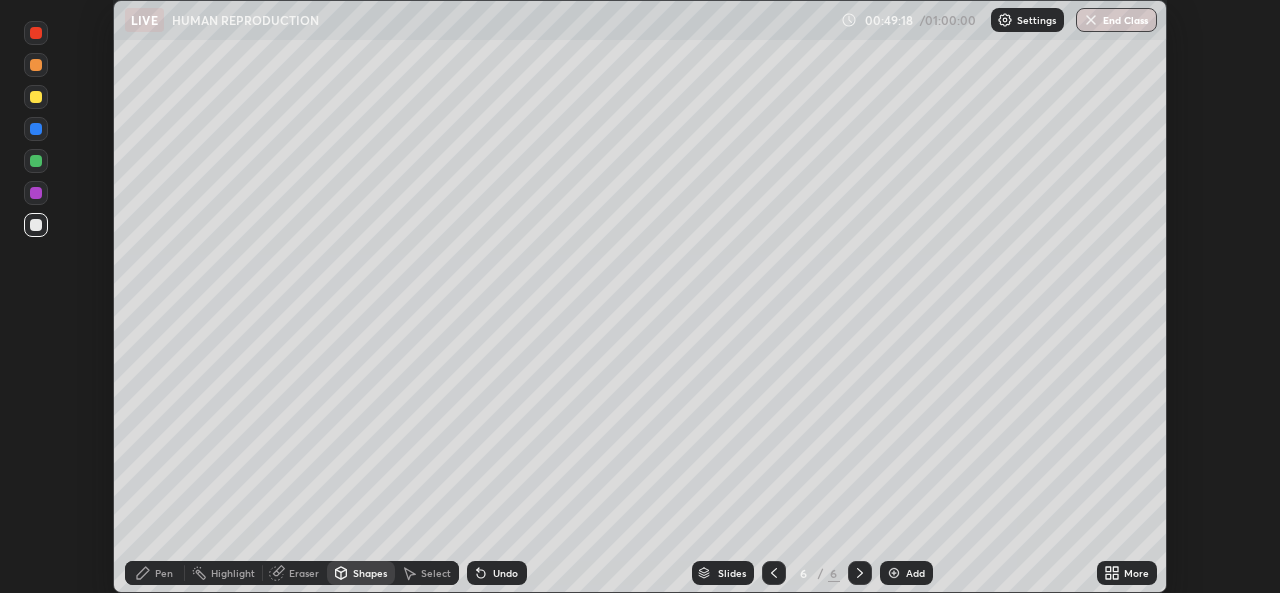 click on "Pen" at bounding box center (155, 573) 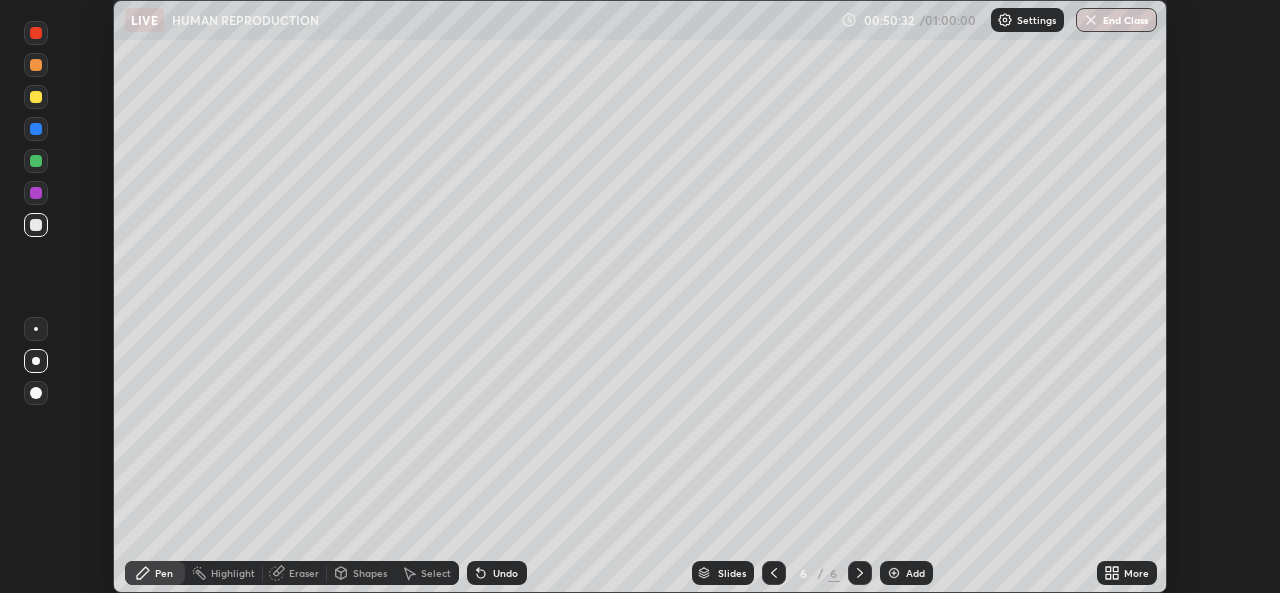 click on "Shapes" at bounding box center [370, 573] 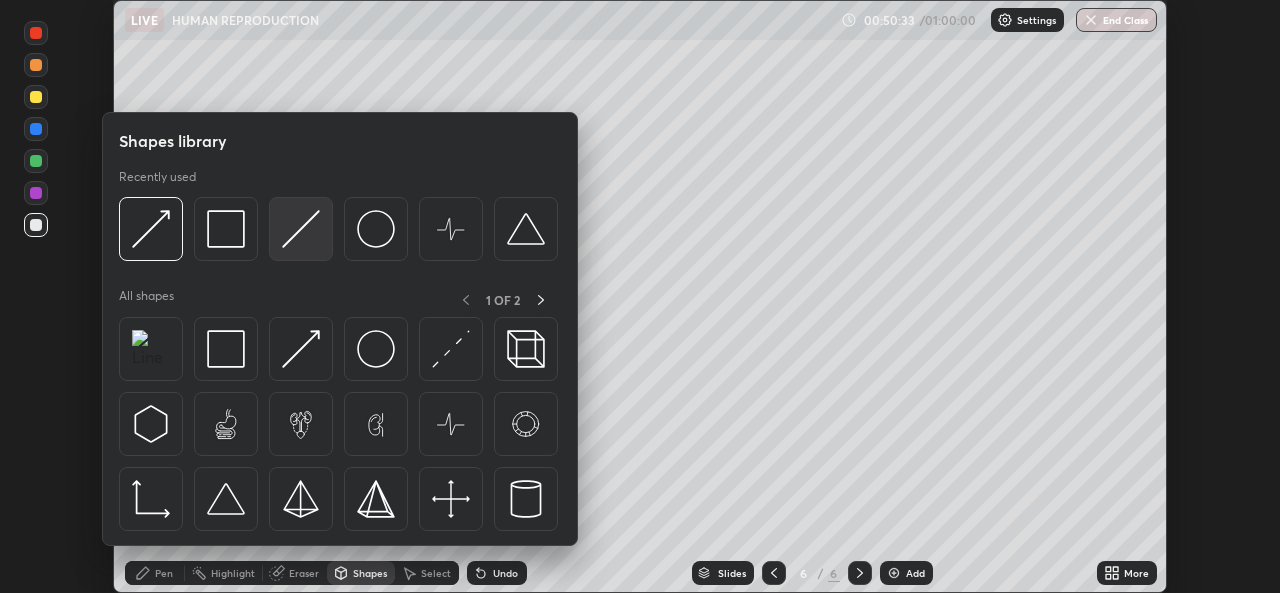 click at bounding box center (301, 229) 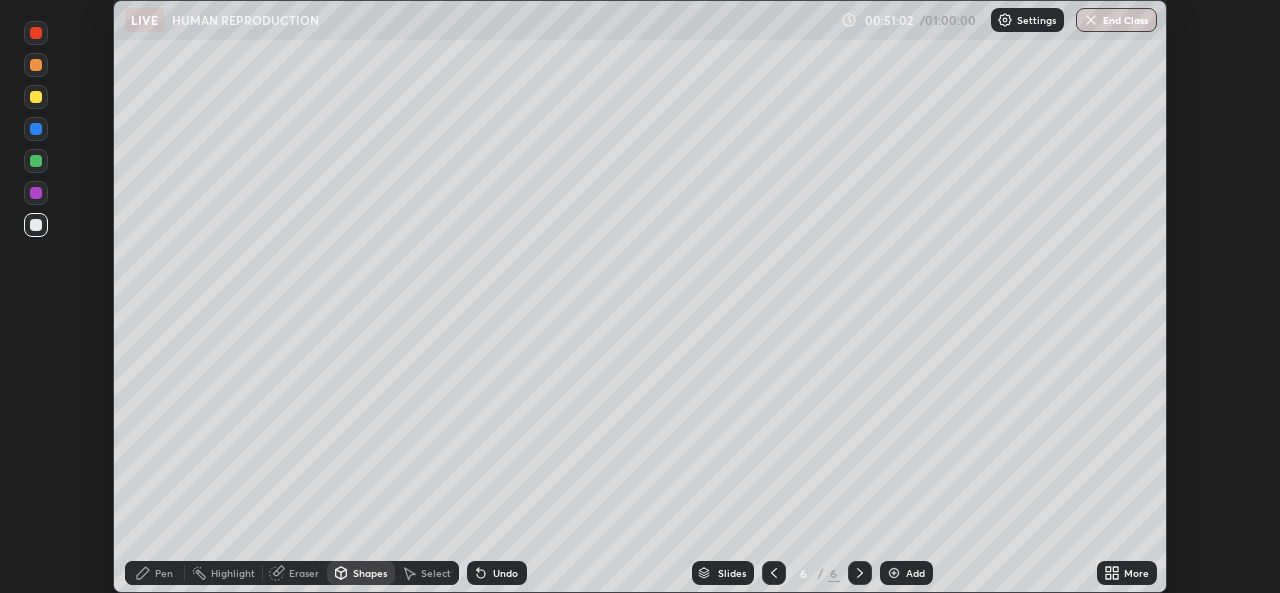 click 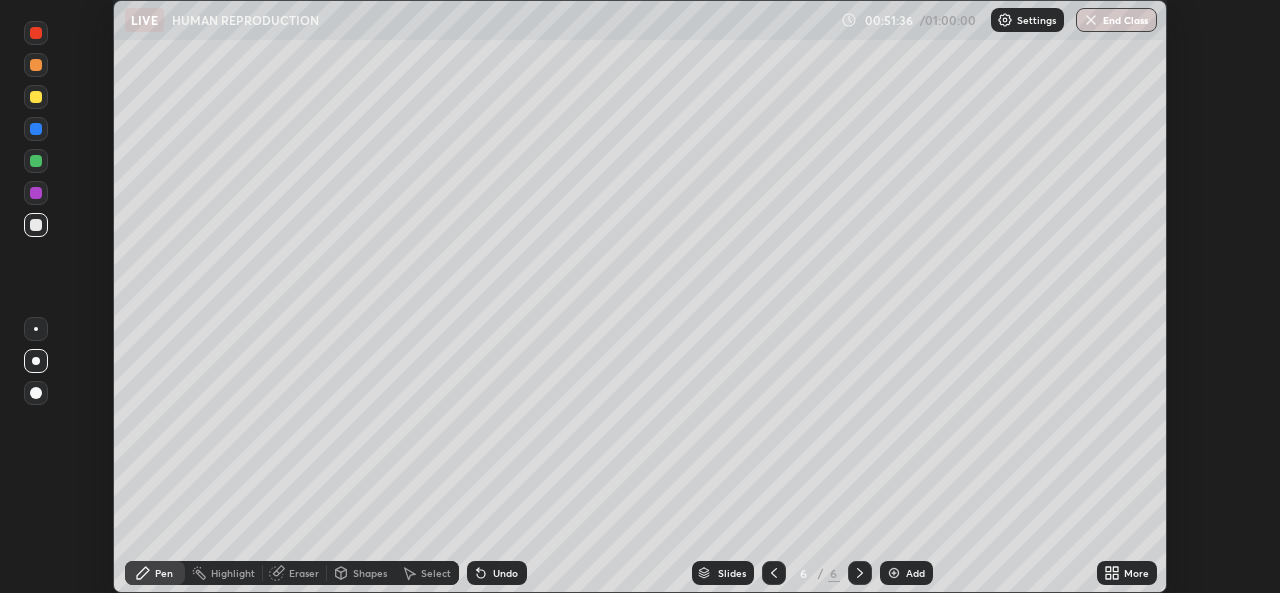 click 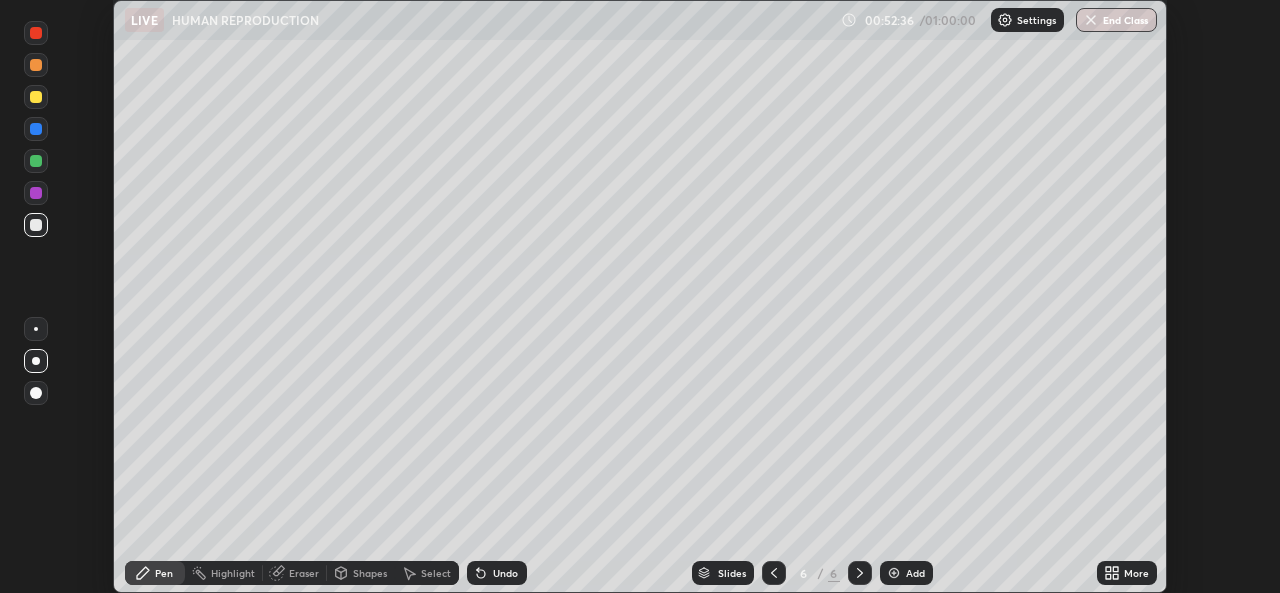 click at bounding box center [36, 129] 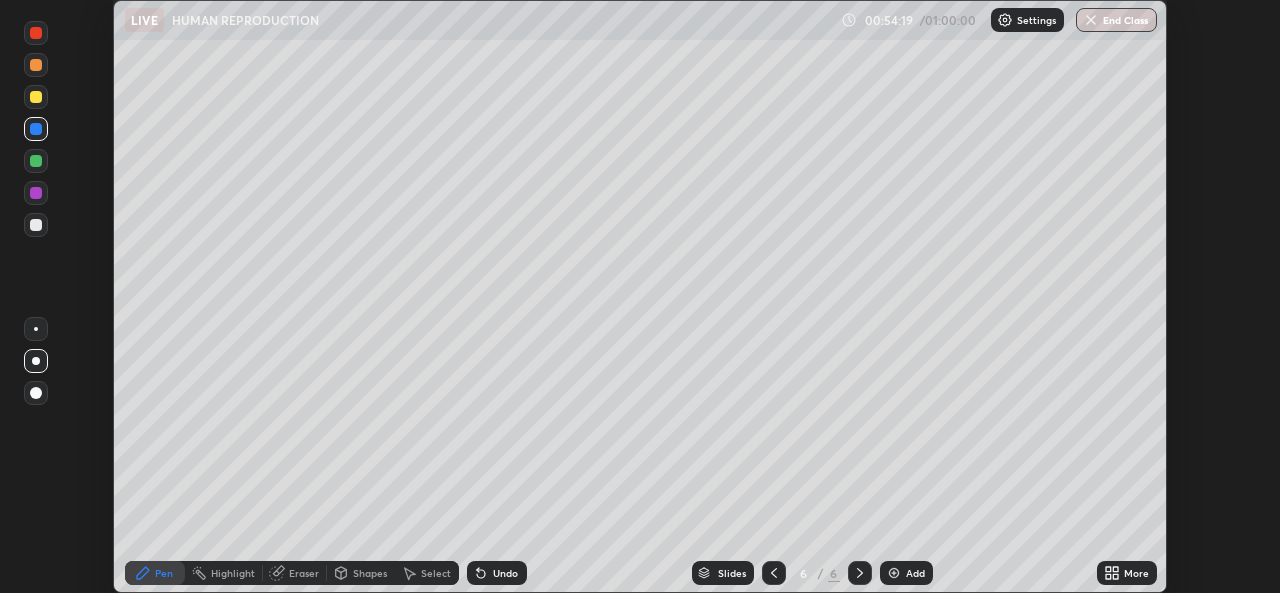 click at bounding box center (36, 97) 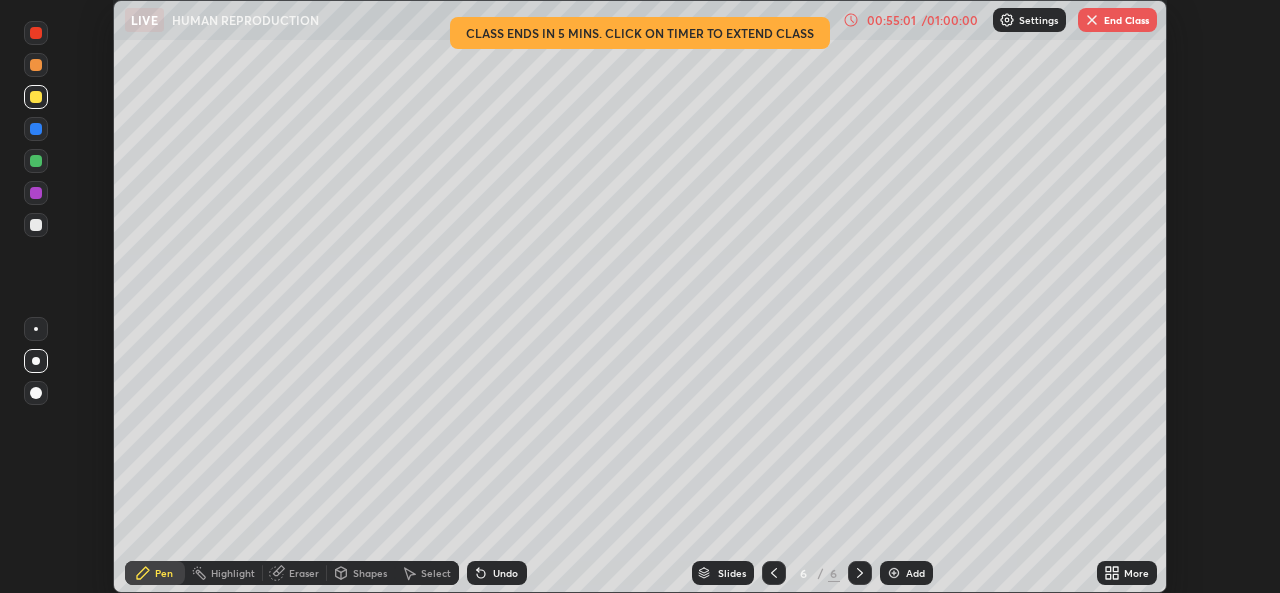 click on "Shapes" at bounding box center (370, 573) 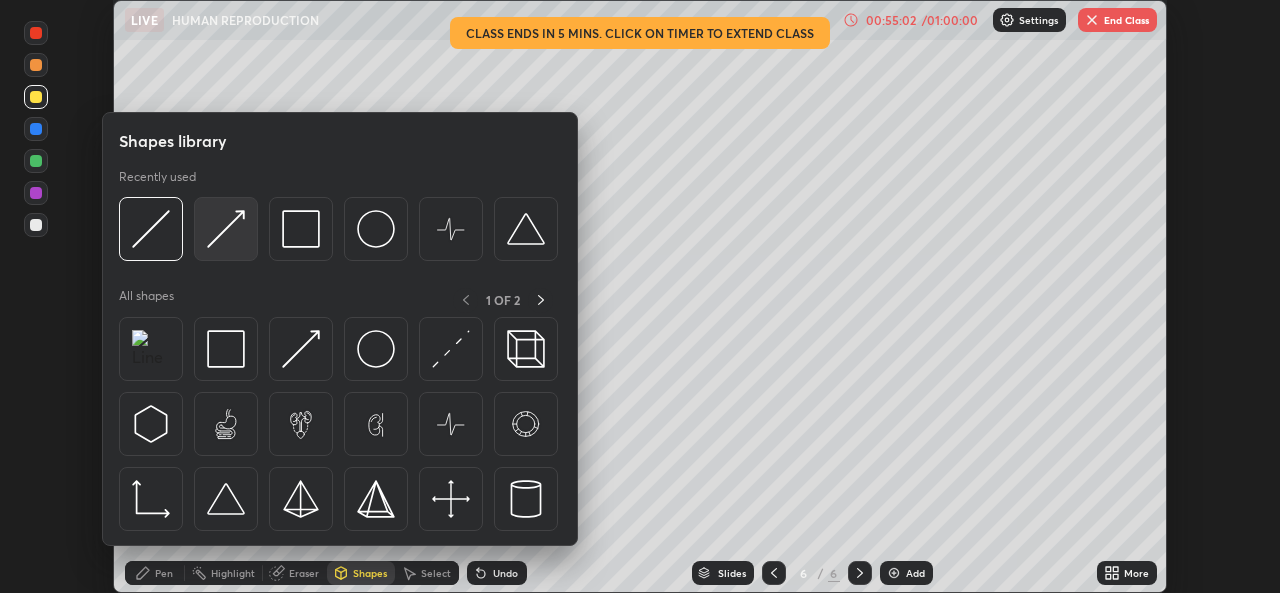 click at bounding box center (226, 229) 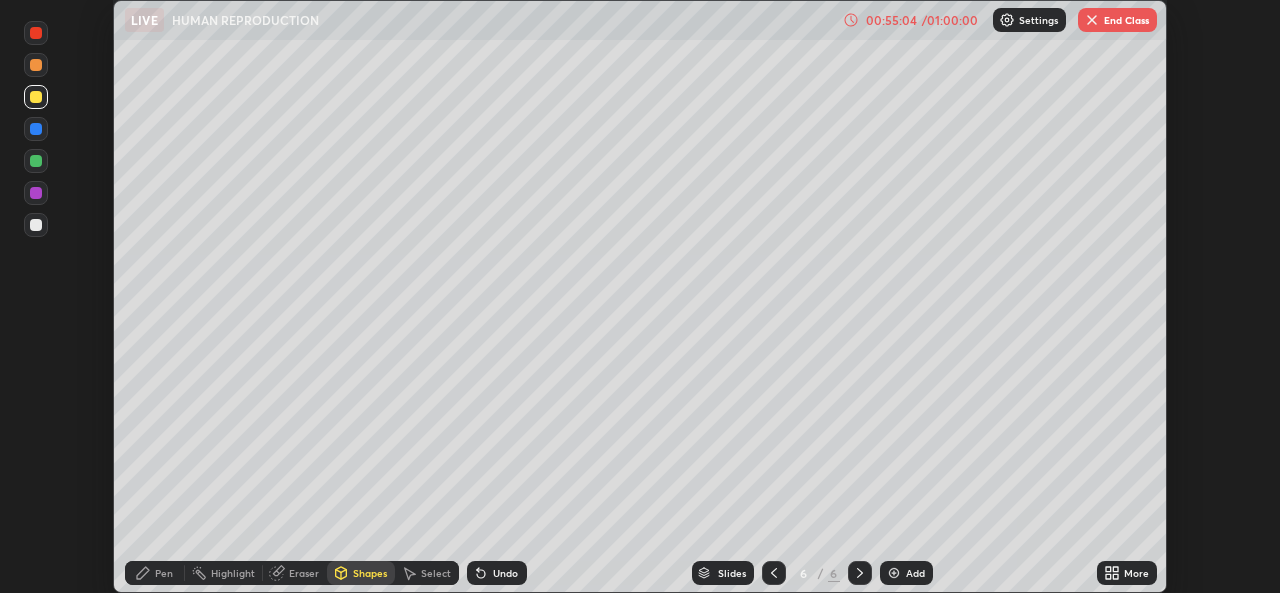 click on "Pen" at bounding box center (164, 573) 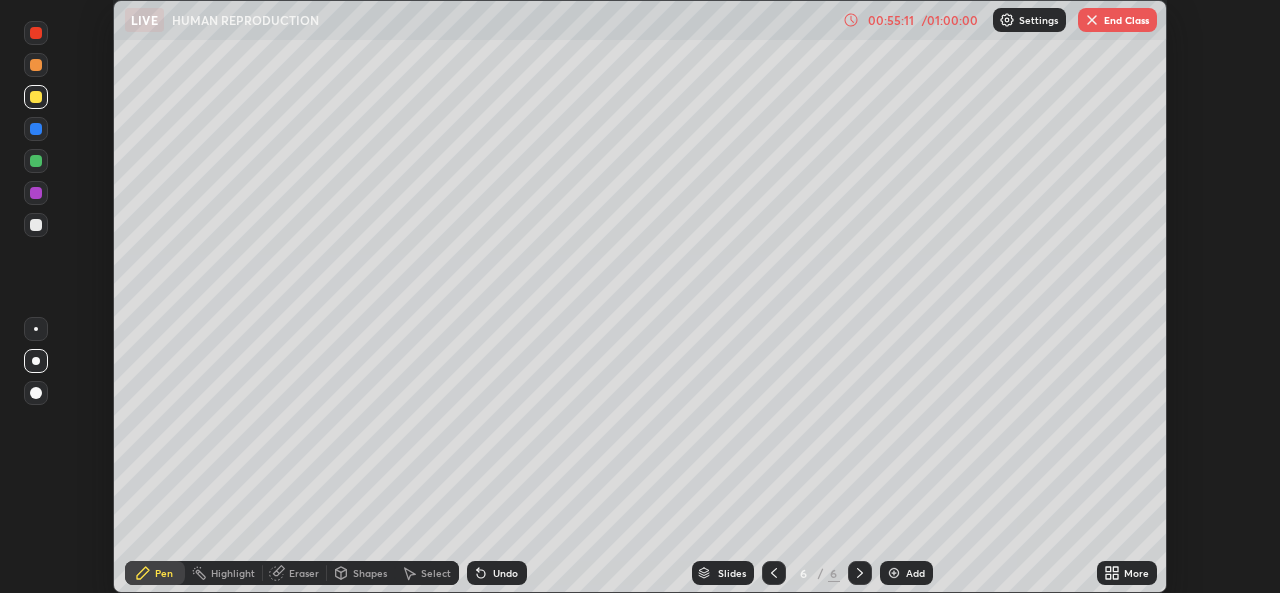 click on "Shapes" at bounding box center (361, 573) 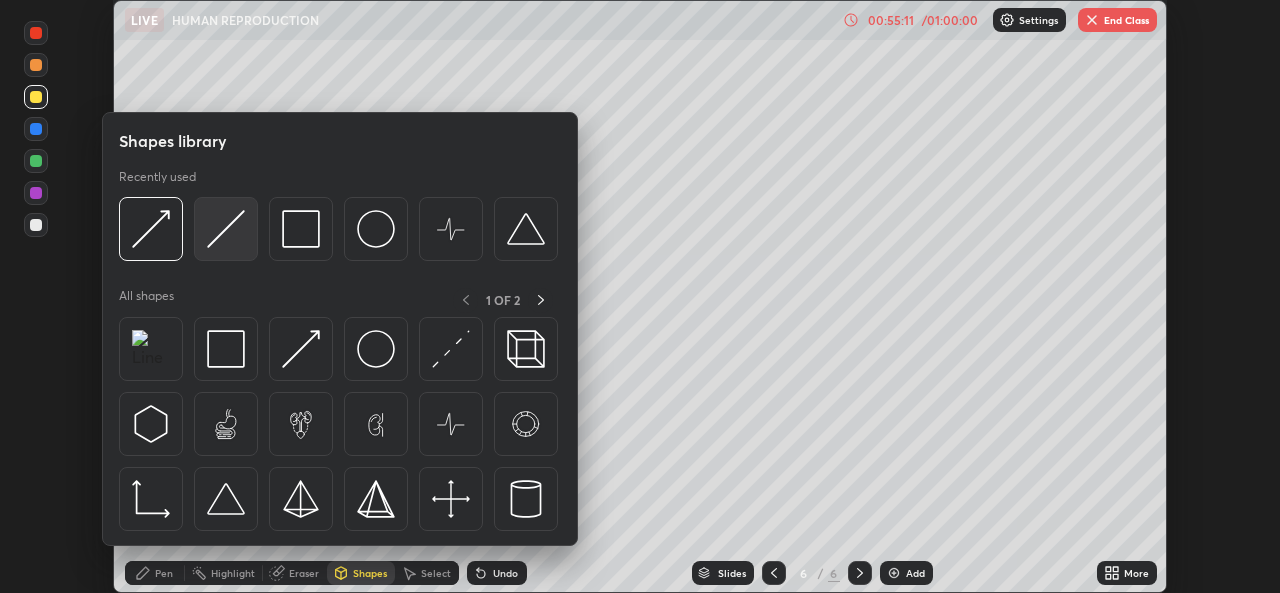 click at bounding box center (226, 229) 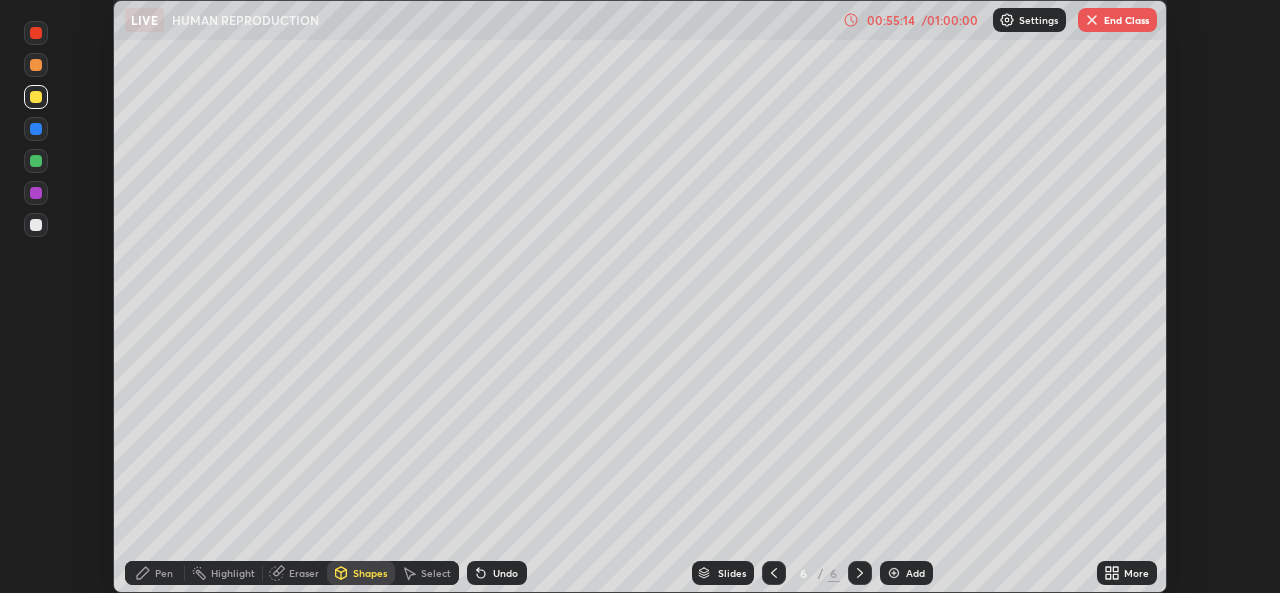 click on "Pen" at bounding box center (164, 573) 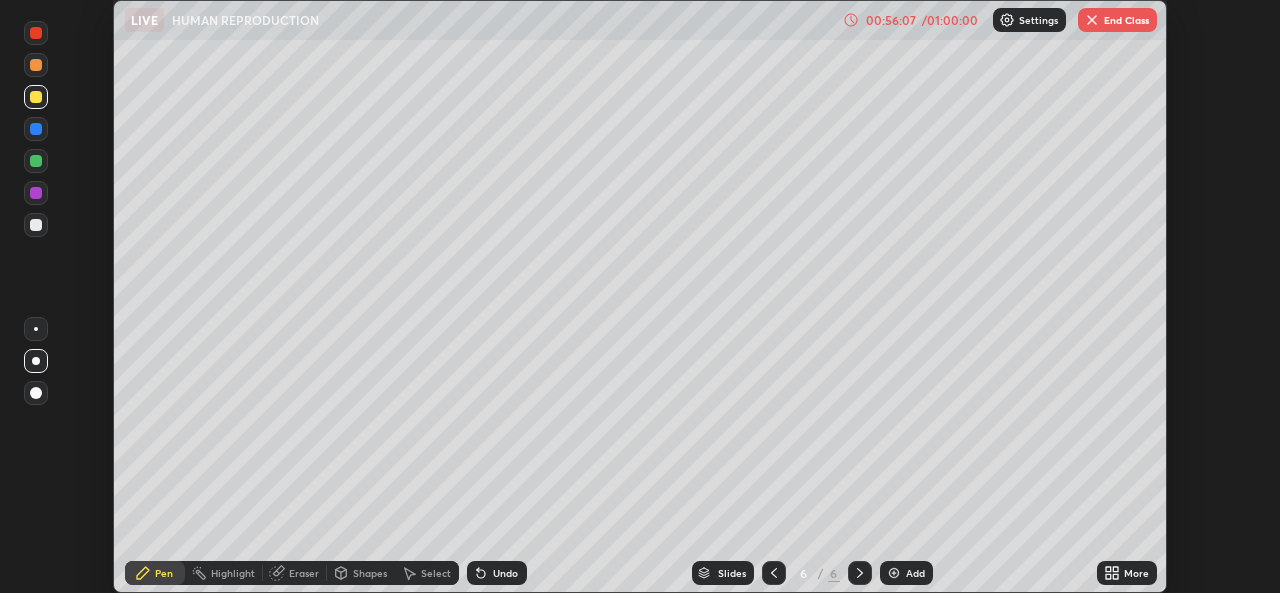 click 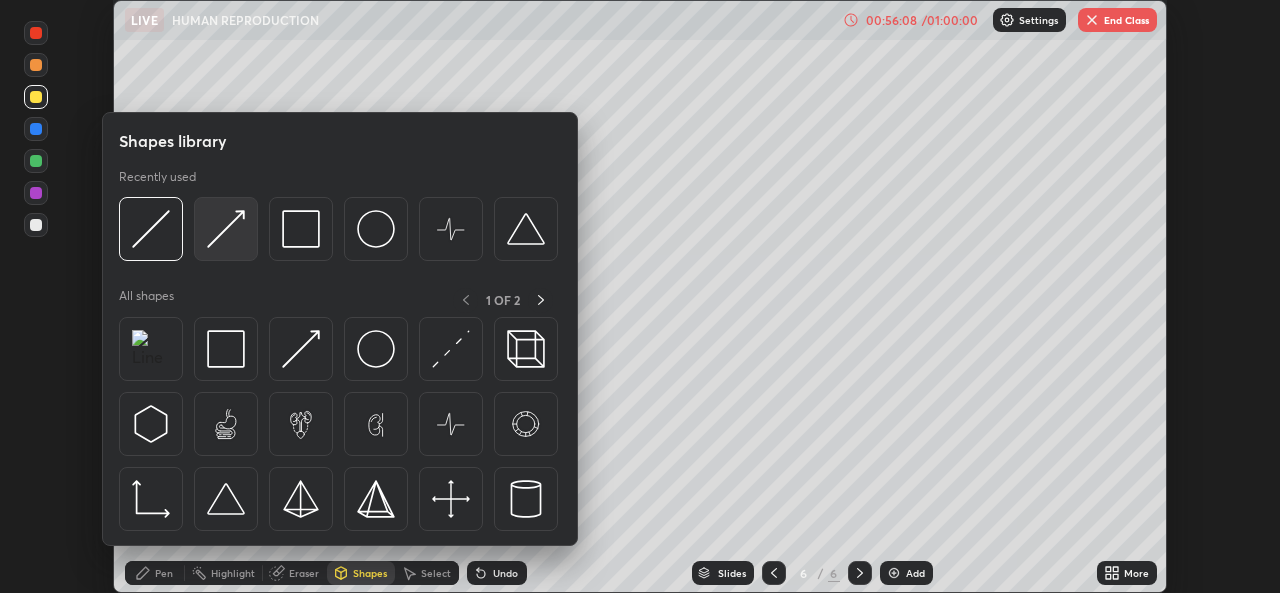 click at bounding box center [226, 229] 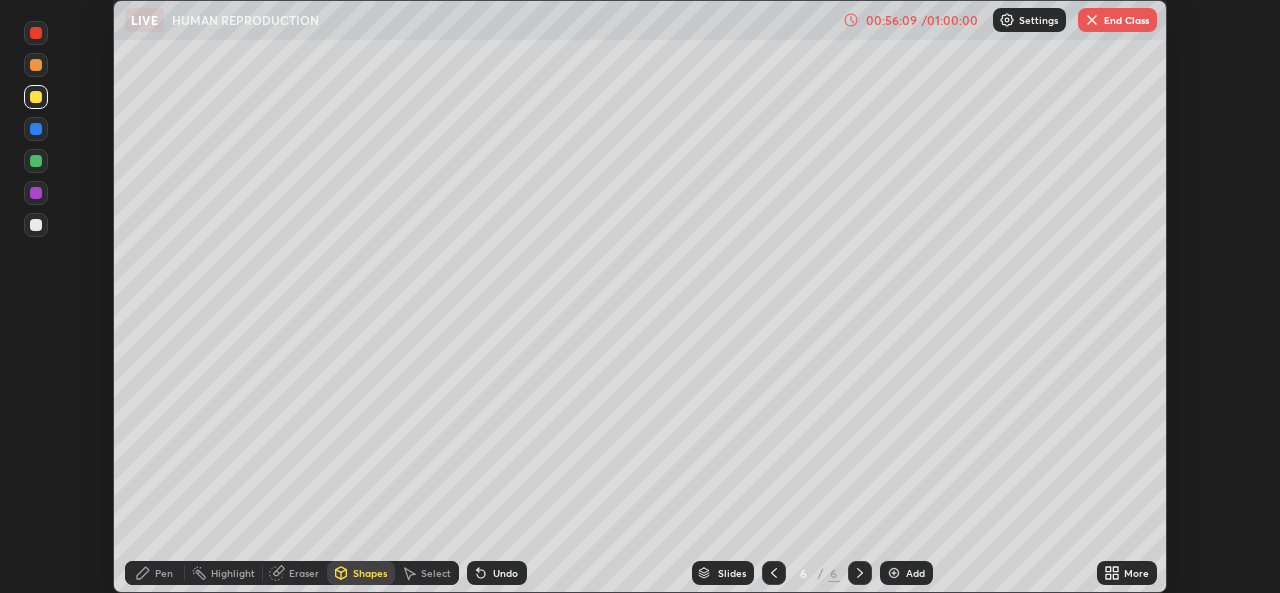click on "Pen" at bounding box center (164, 573) 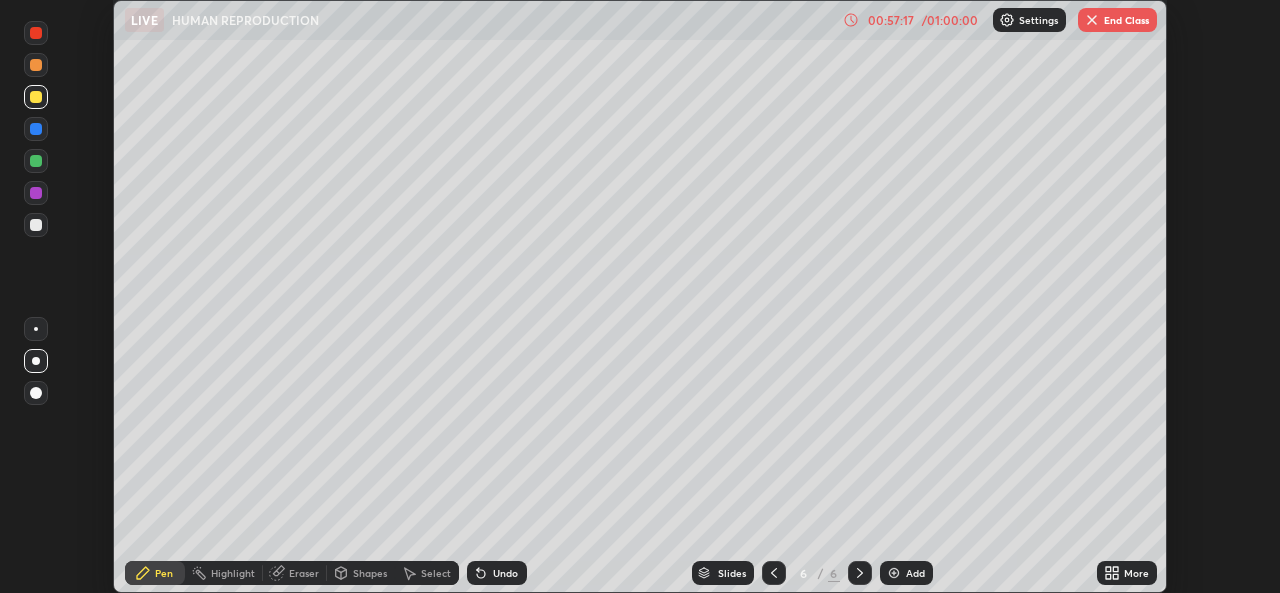 click at bounding box center [894, 573] 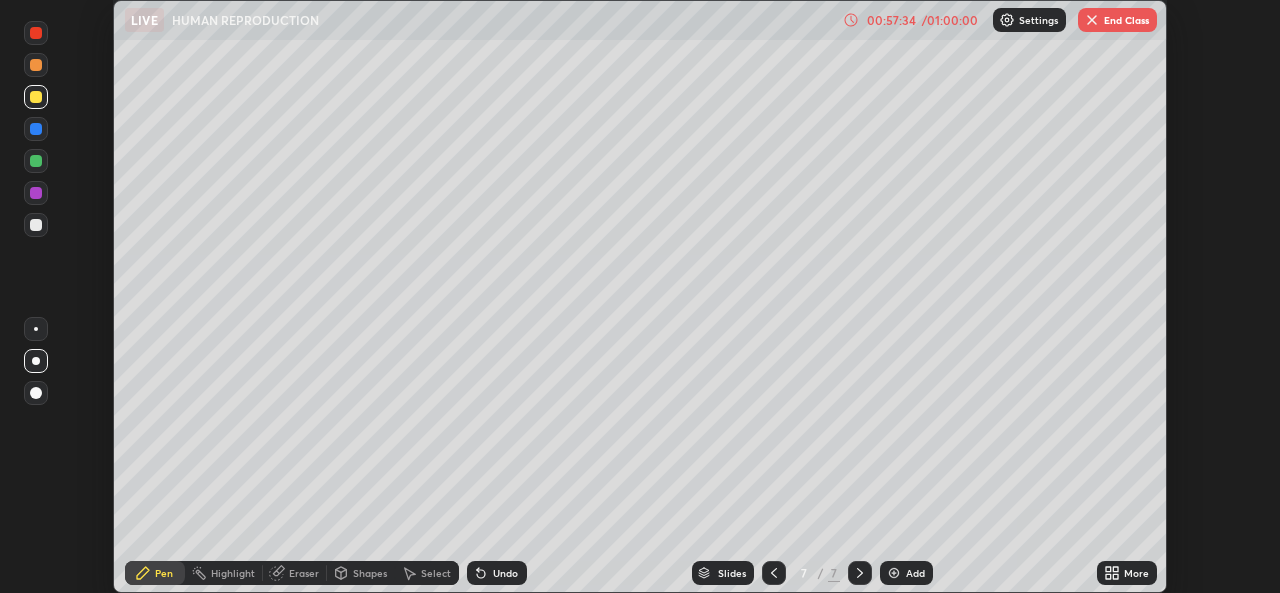 click on "Shapes" at bounding box center (370, 573) 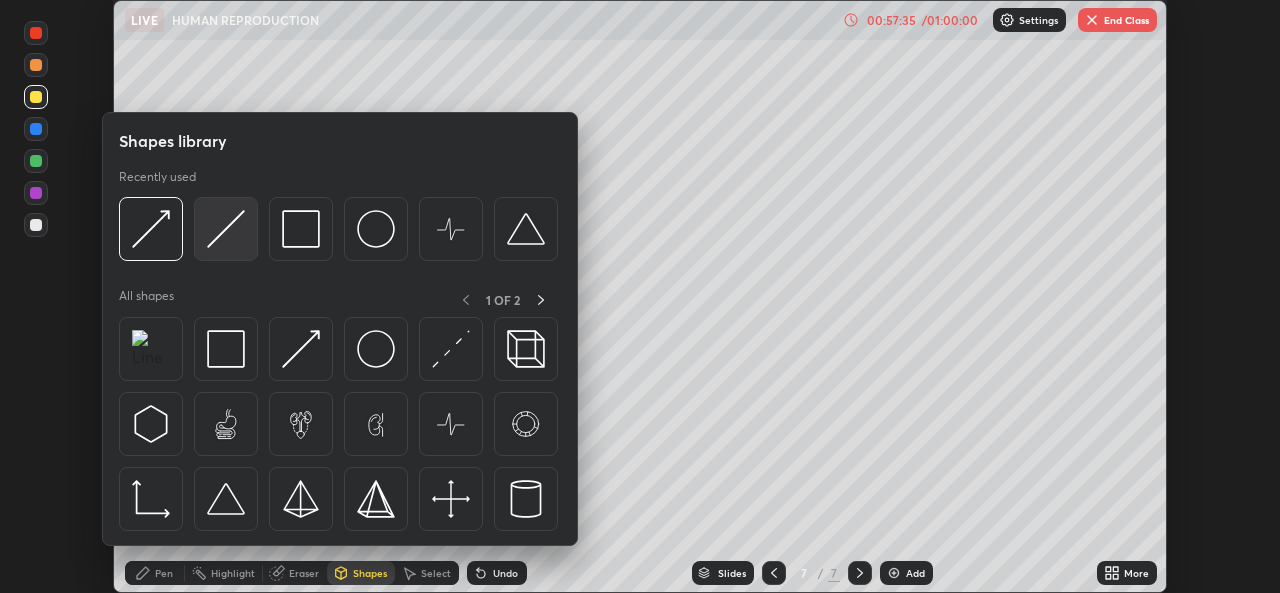 click at bounding box center [226, 229] 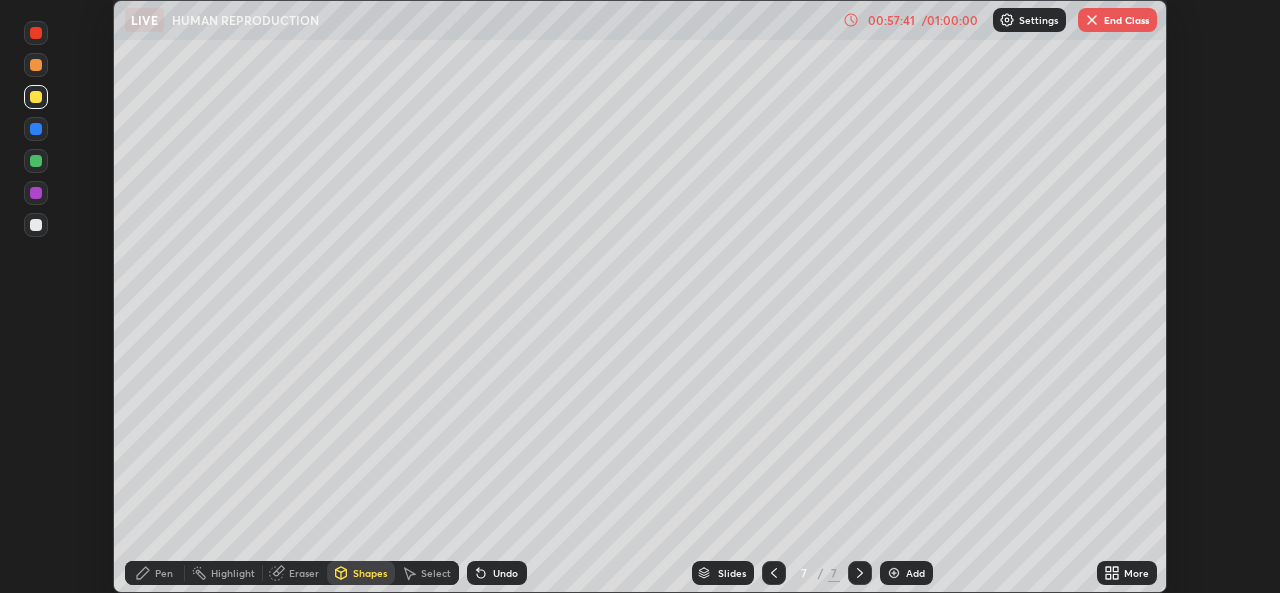 click on "Pen" at bounding box center [164, 573] 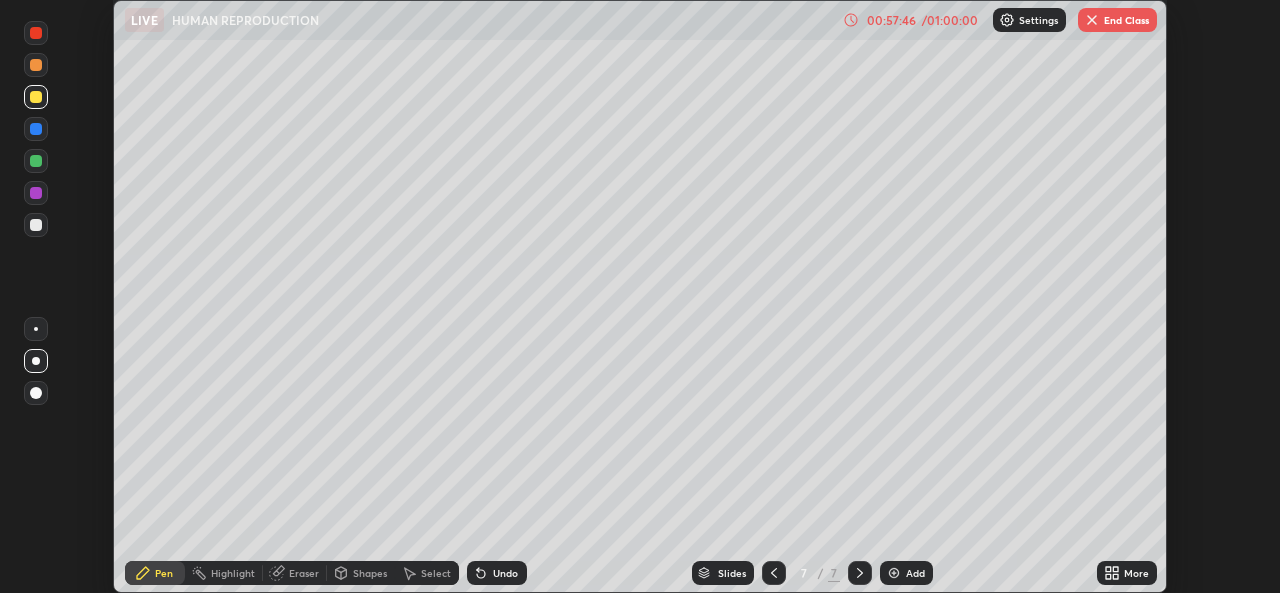 click on "Shapes" at bounding box center (370, 573) 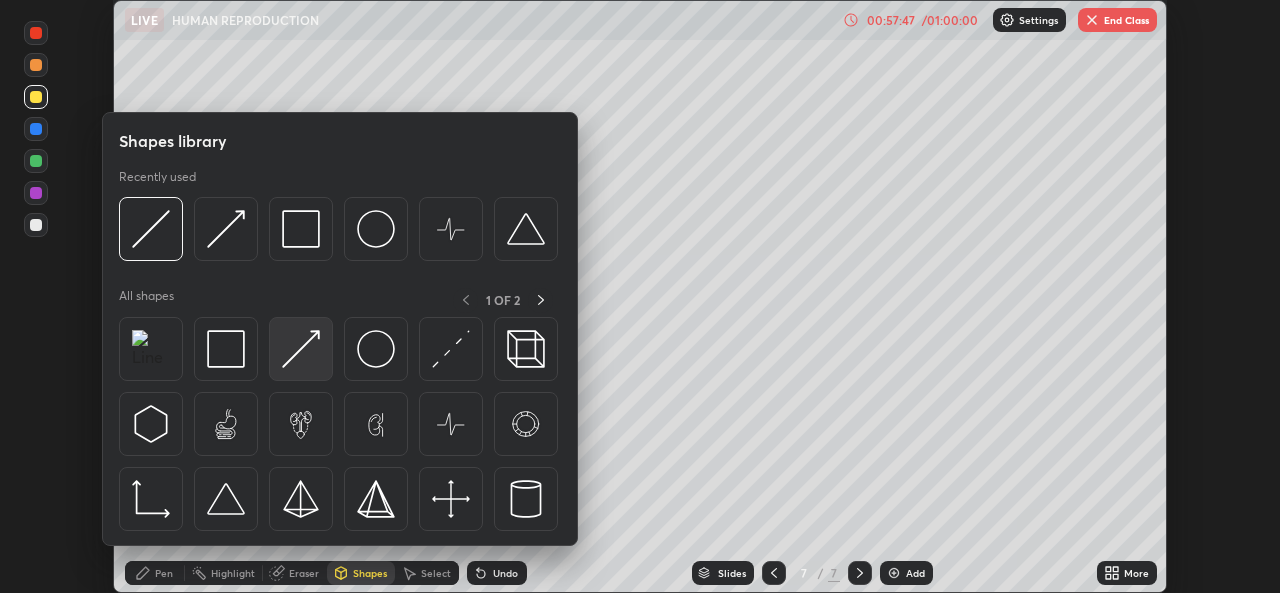 click at bounding box center (301, 349) 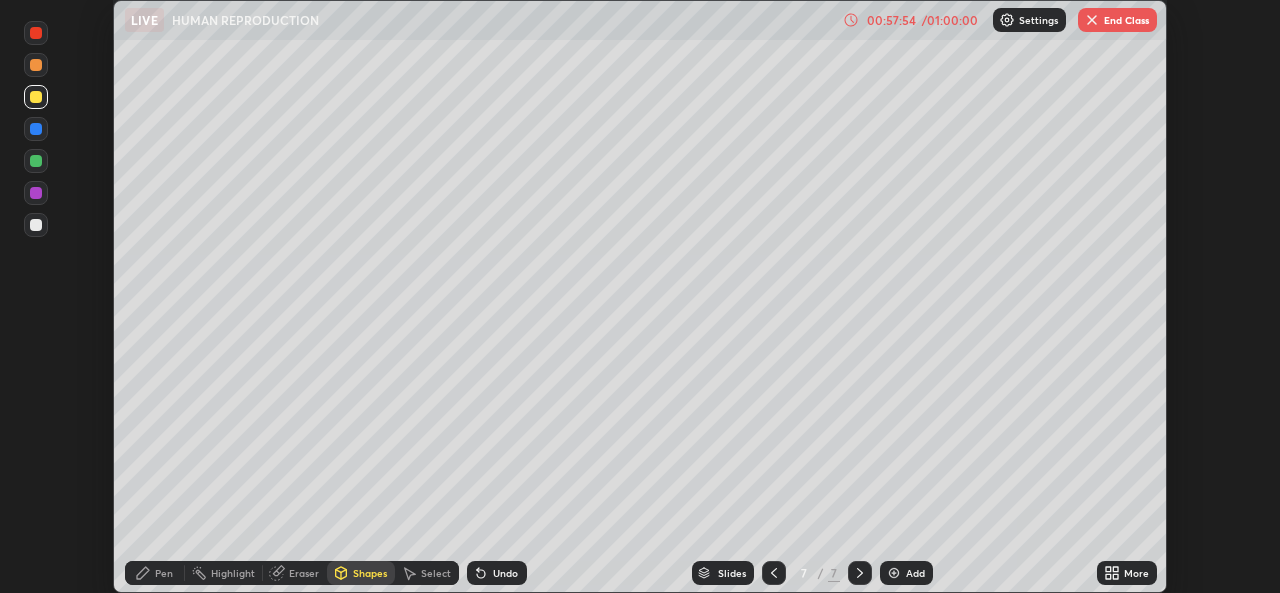 click on "Undo" at bounding box center [505, 573] 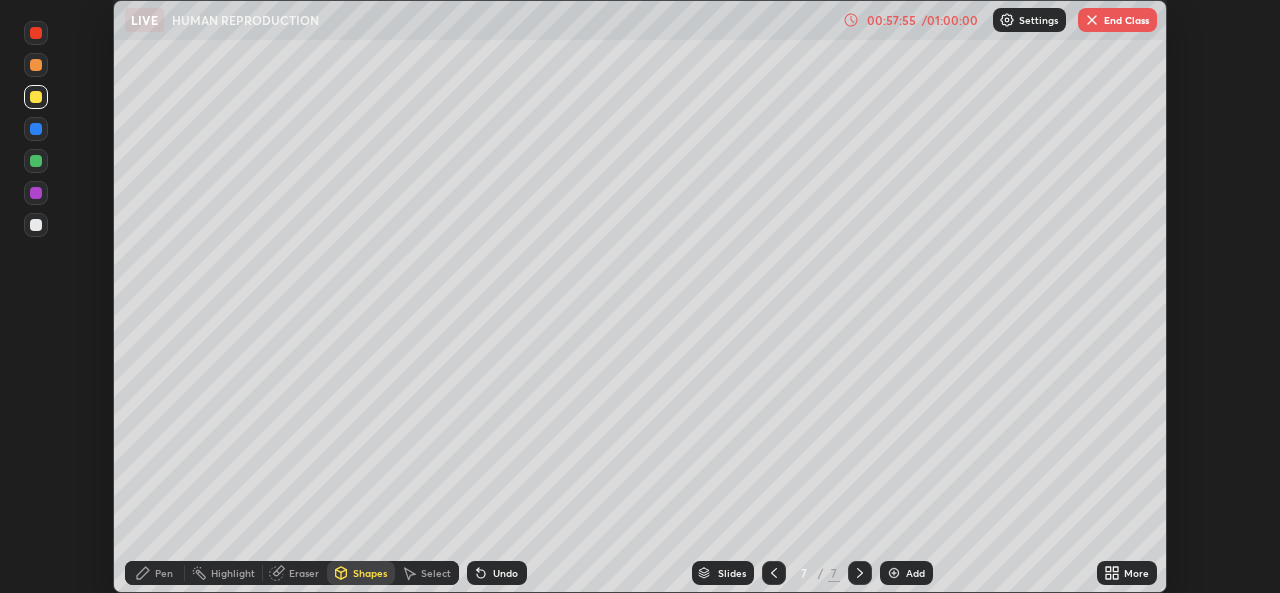 click on "Pen" at bounding box center (155, 573) 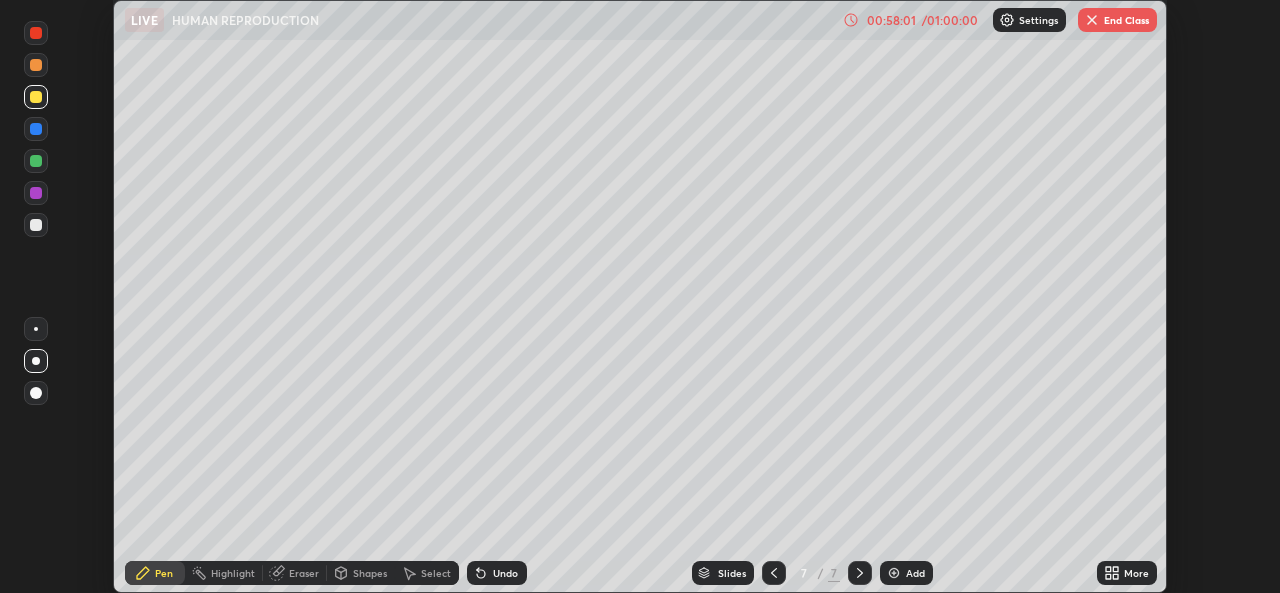 click on "Undo" at bounding box center (497, 573) 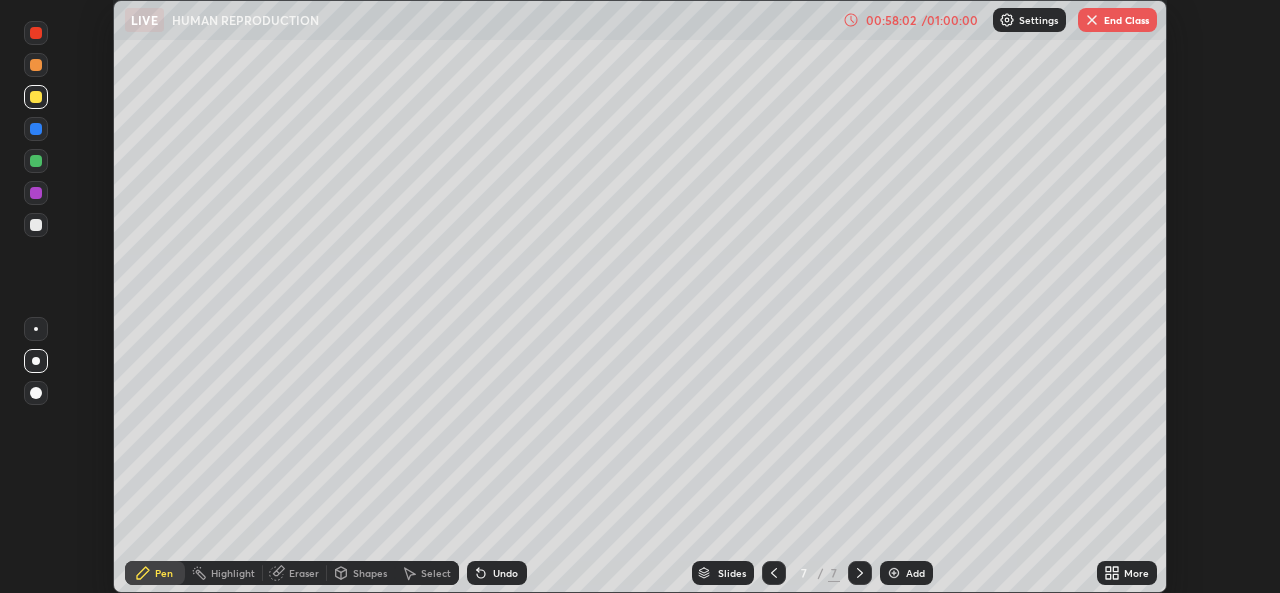 click on "Undo" at bounding box center [505, 573] 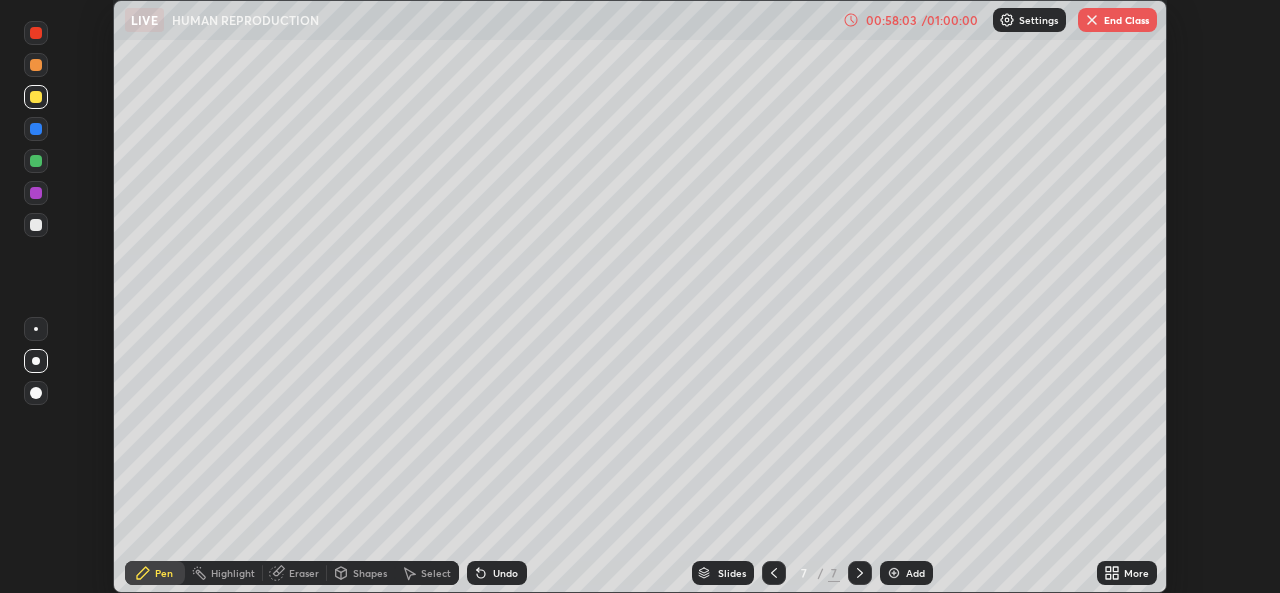 click on "Undo" at bounding box center [505, 573] 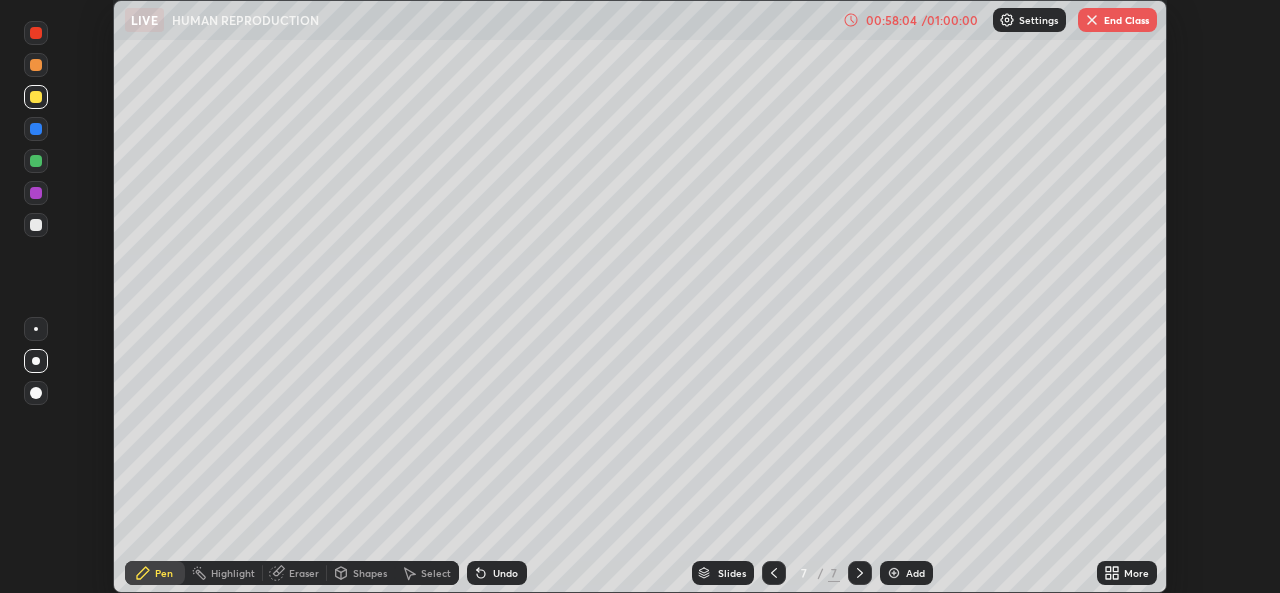 click on "Undo" at bounding box center [505, 573] 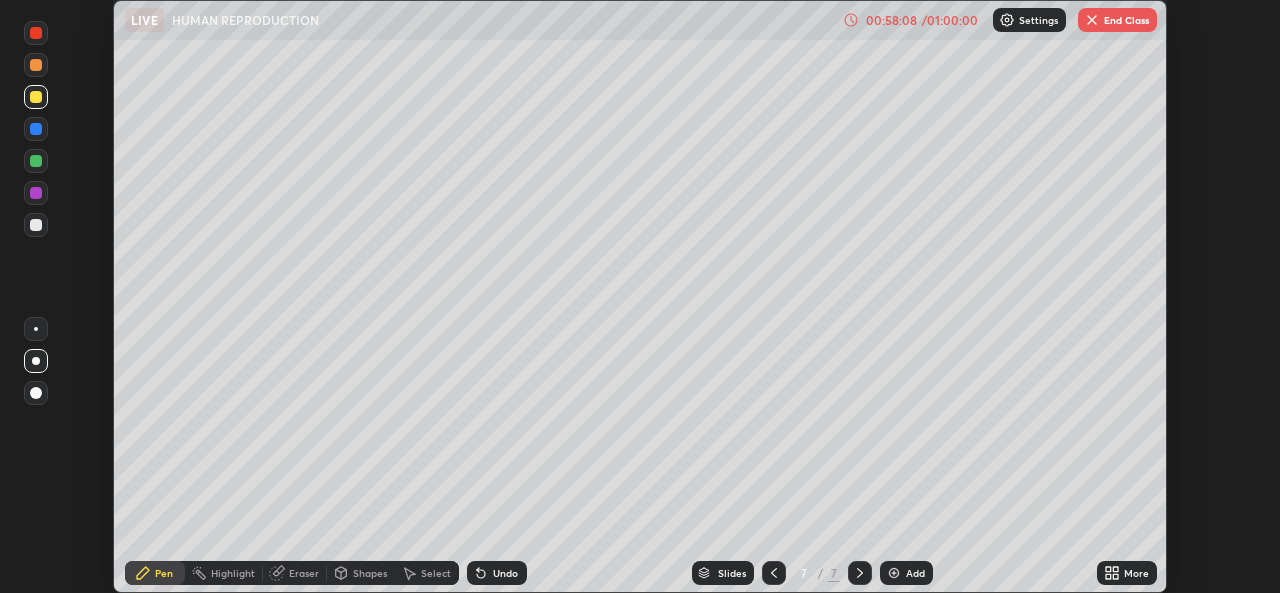 click on "Undo" at bounding box center [505, 573] 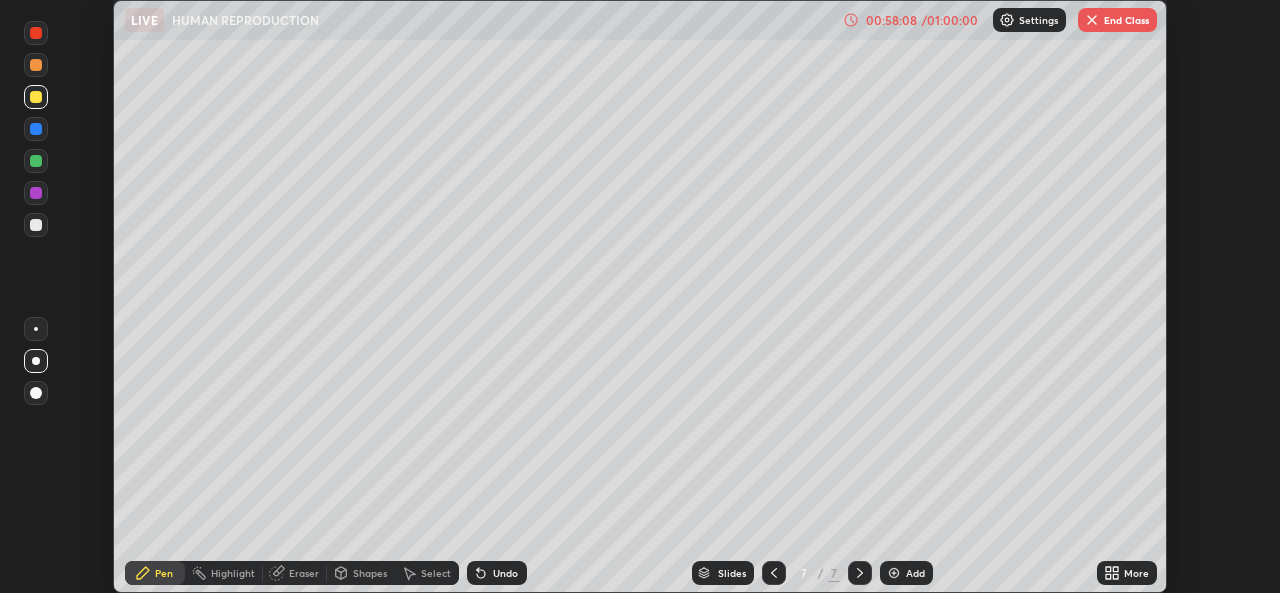 click on "Undo" at bounding box center (505, 573) 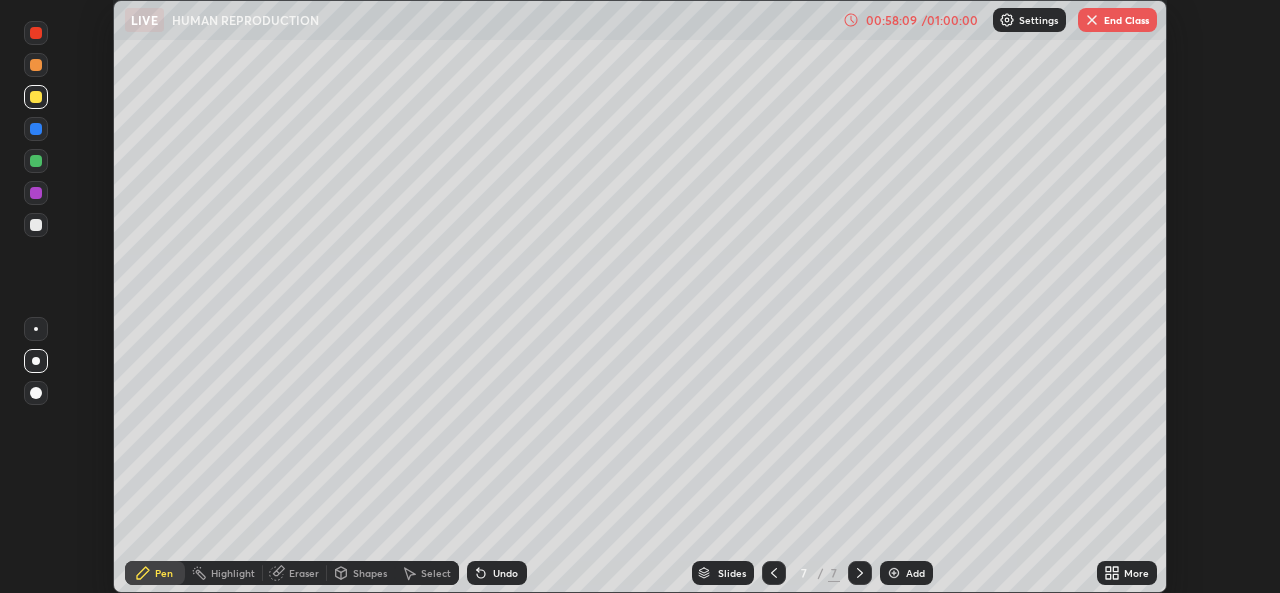 click on "Undo" at bounding box center [505, 573] 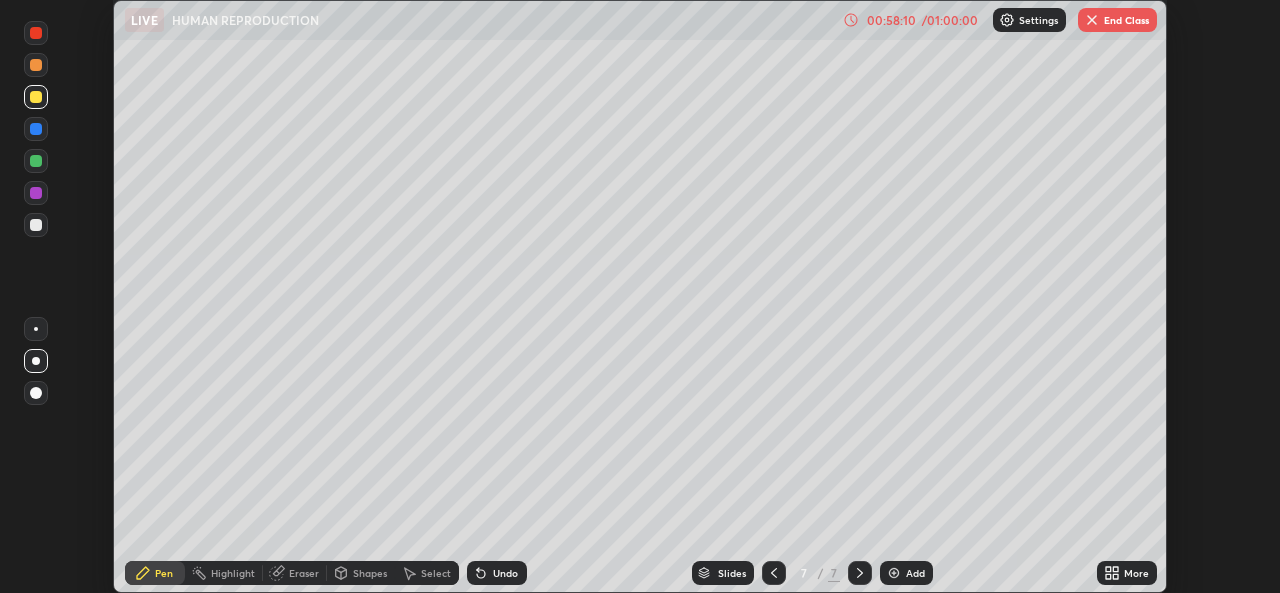 click at bounding box center (36, 33) 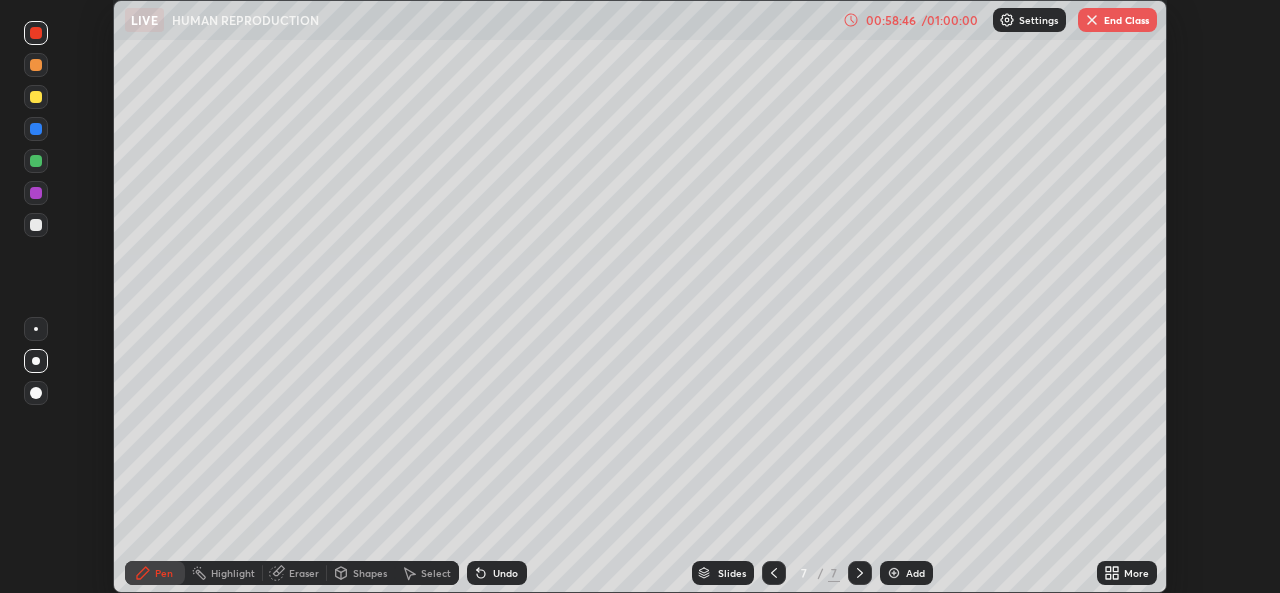 click on "Shapes" at bounding box center (370, 573) 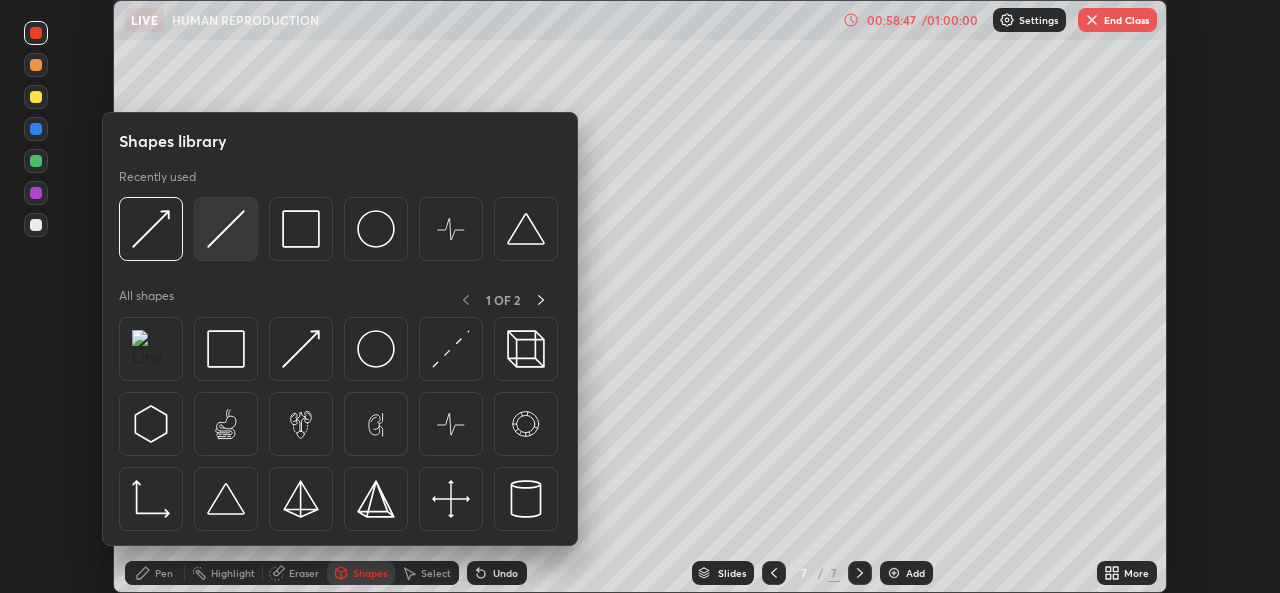 click at bounding box center [226, 229] 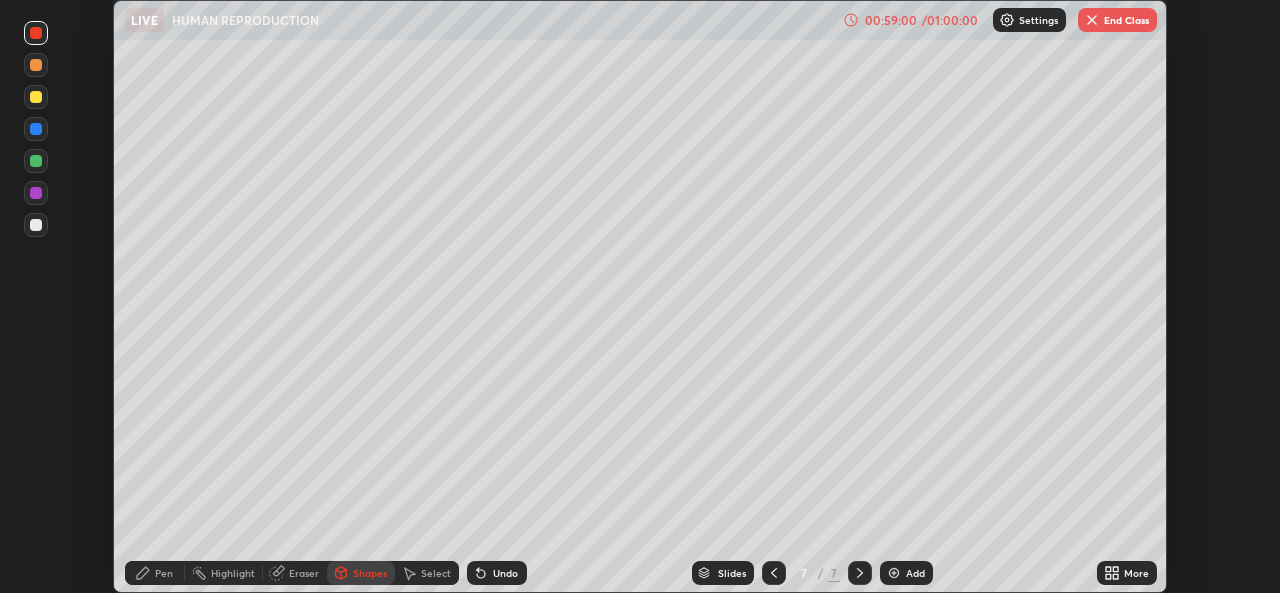 click on "Pen" at bounding box center (155, 573) 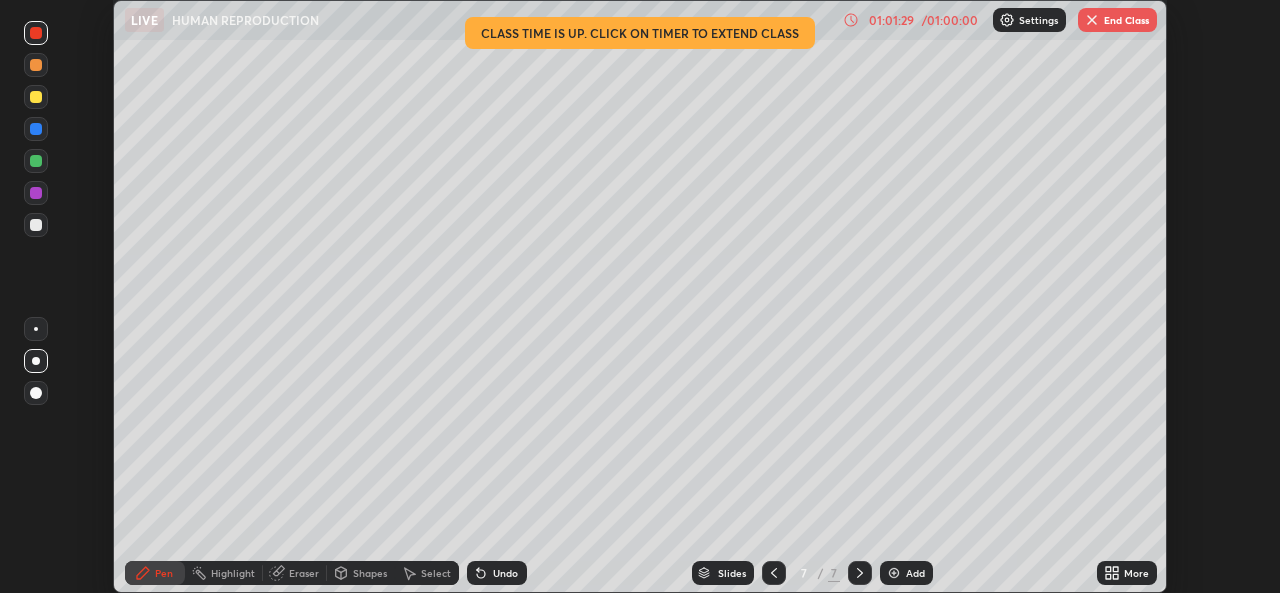 click at bounding box center [36, 97] 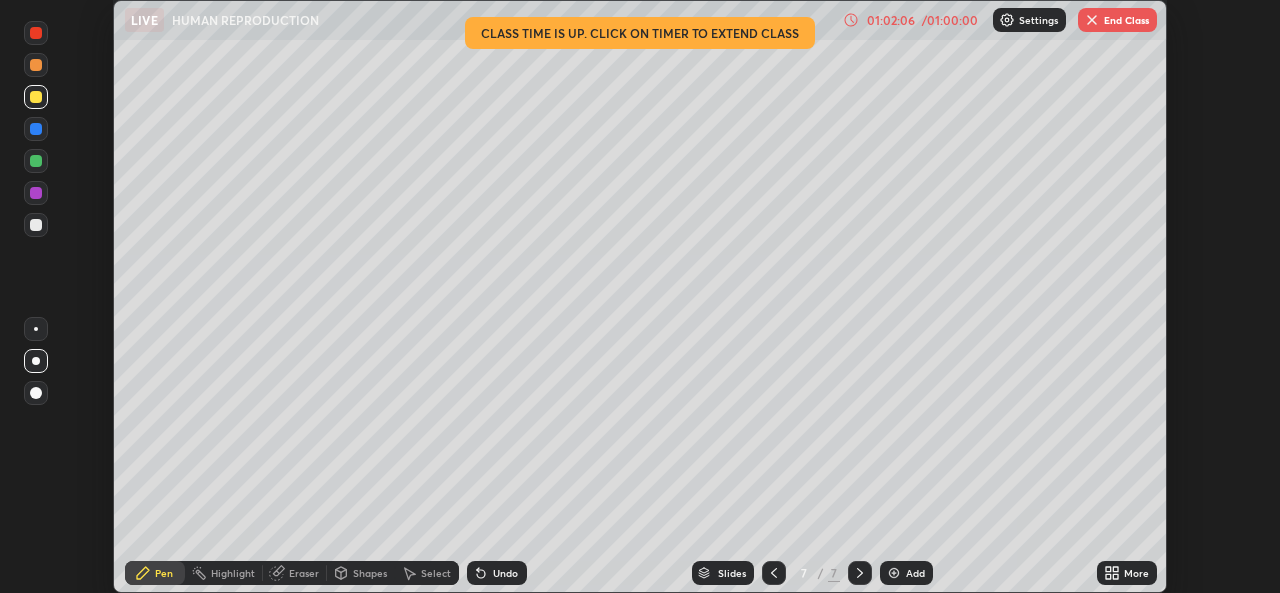 click at bounding box center [36, 129] 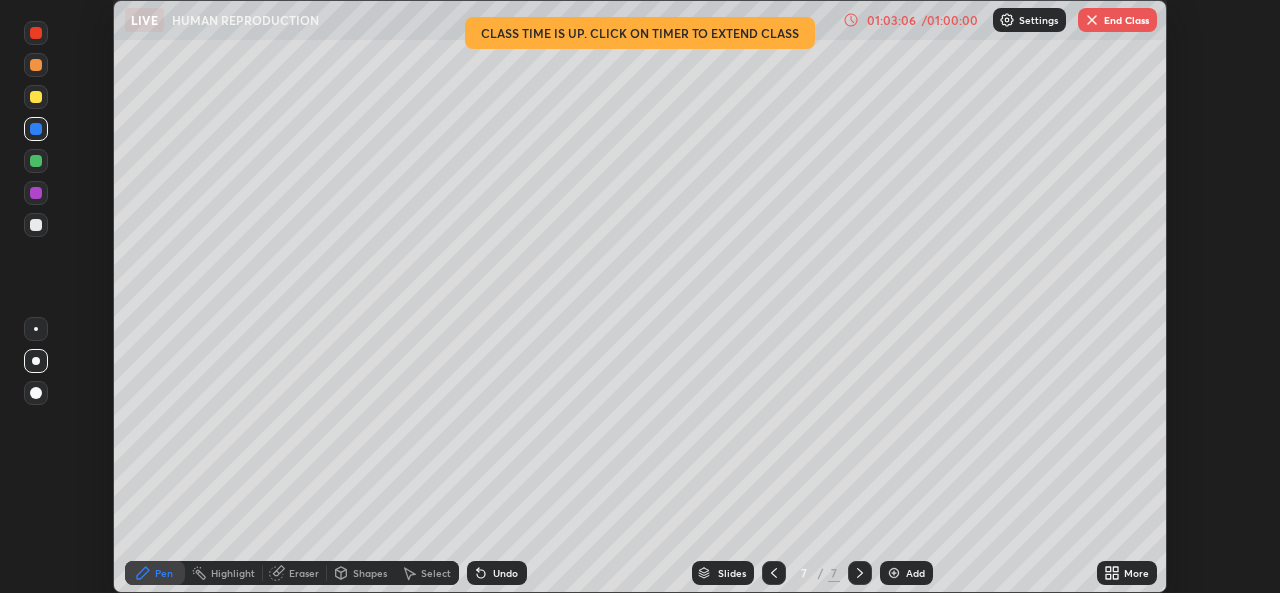 click at bounding box center [36, 97] 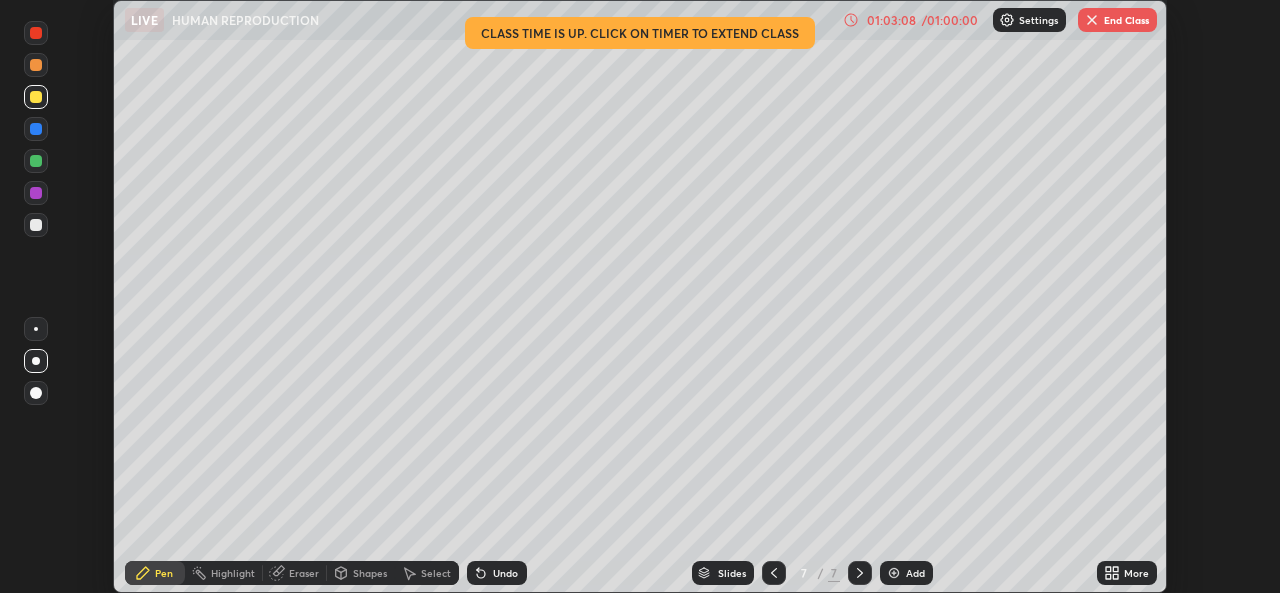 click at bounding box center (36, 225) 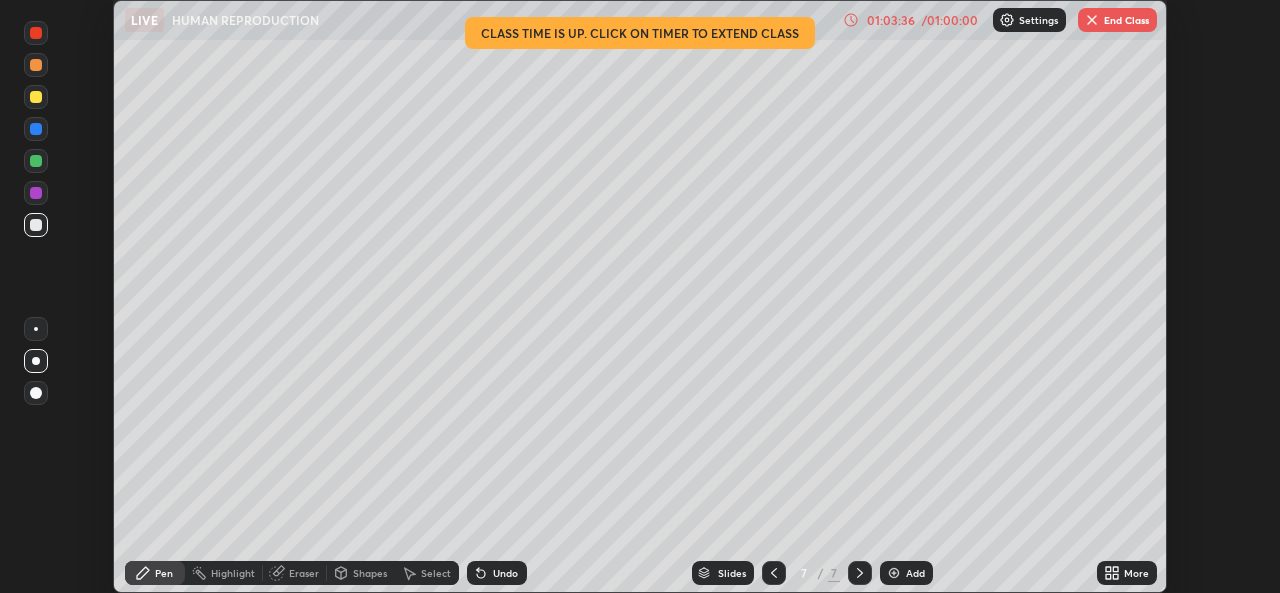 click on "Shapes" at bounding box center (370, 573) 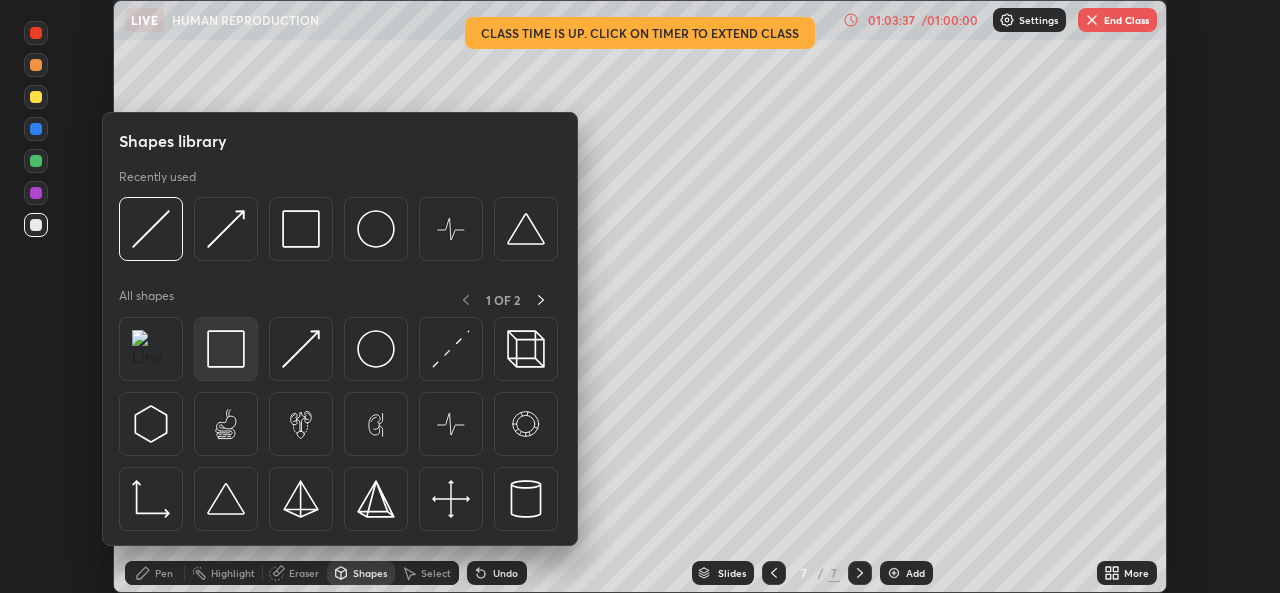 click at bounding box center [226, 349] 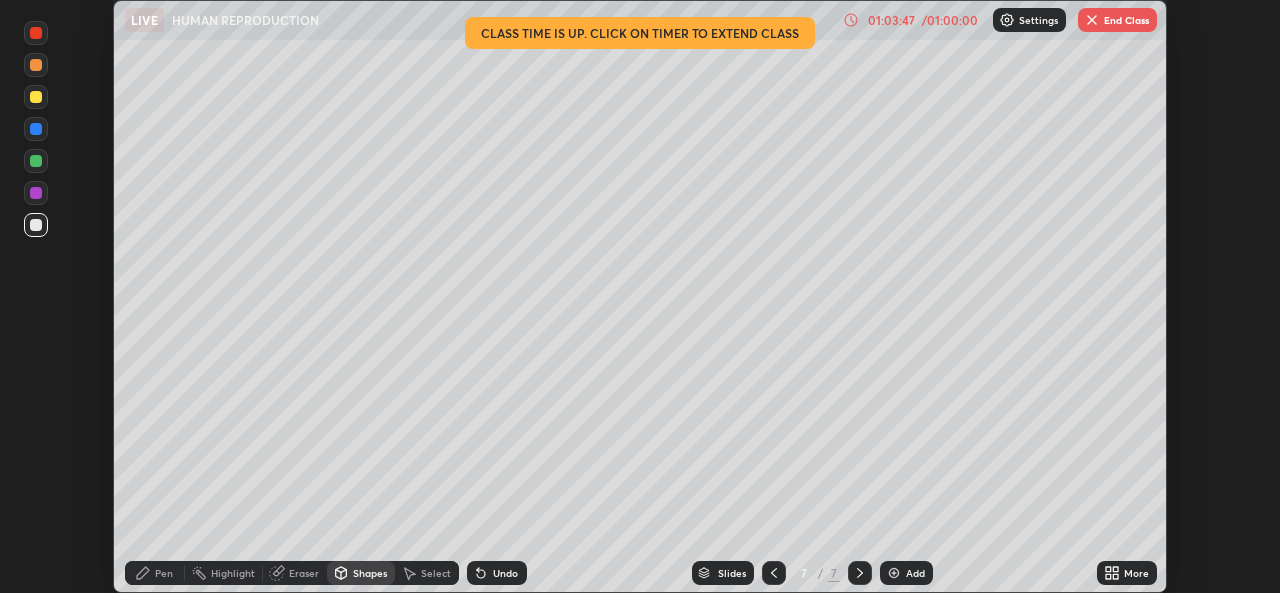 click on "Eraser" at bounding box center (304, 573) 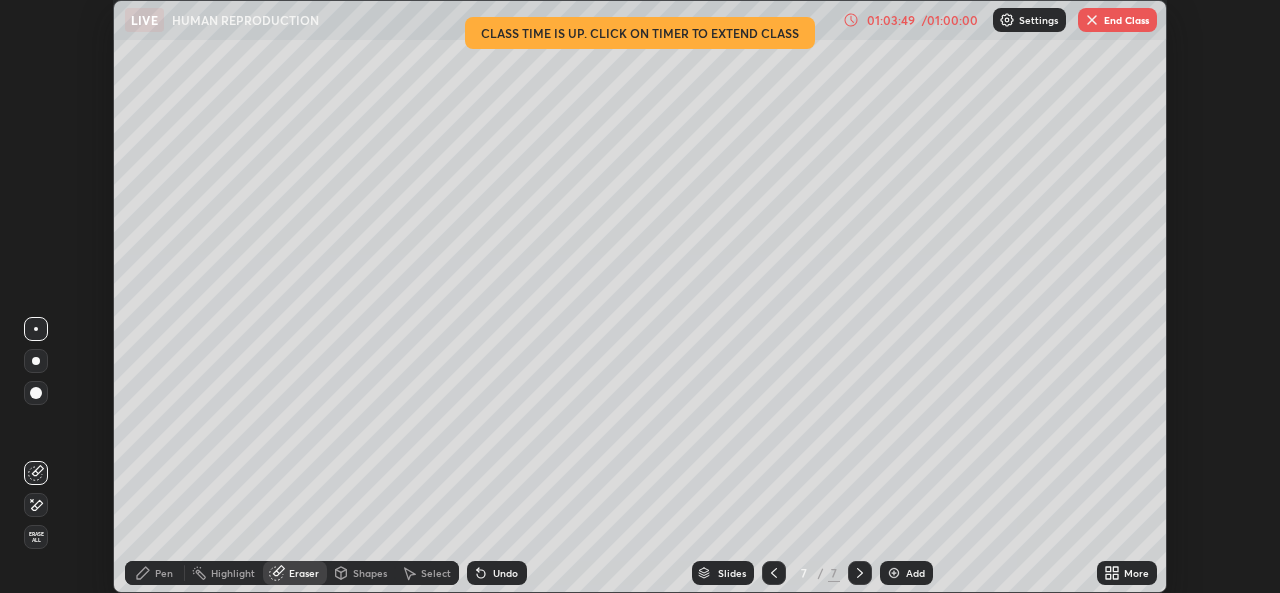 click on "Pen" at bounding box center [164, 573] 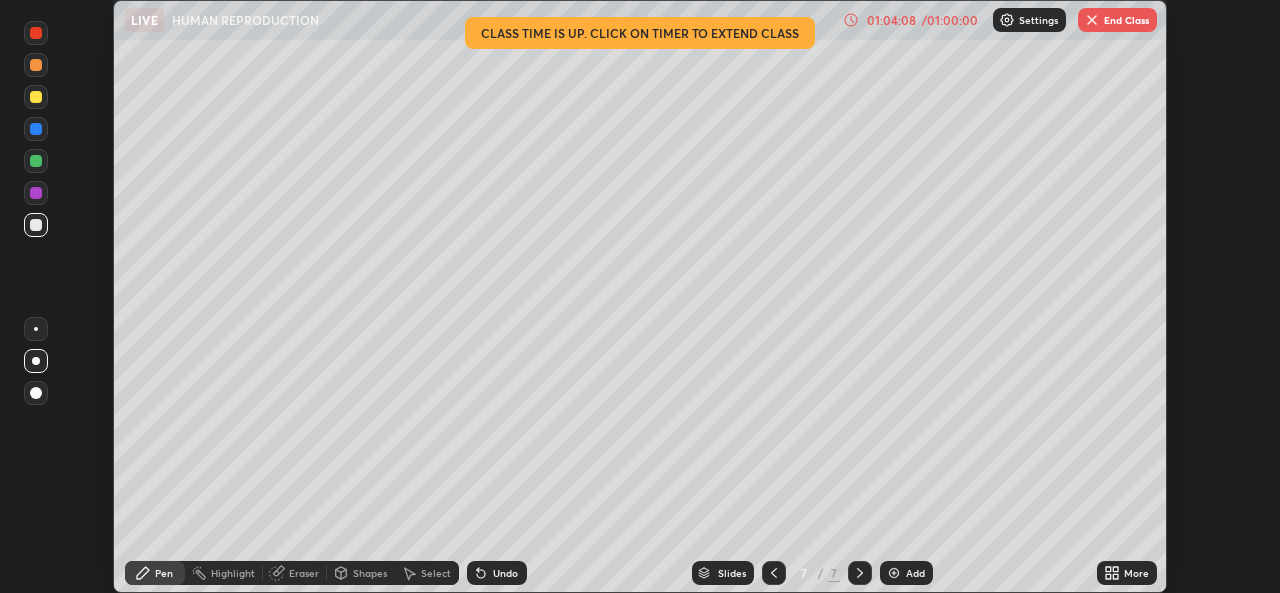 click on "Shapes" at bounding box center (370, 573) 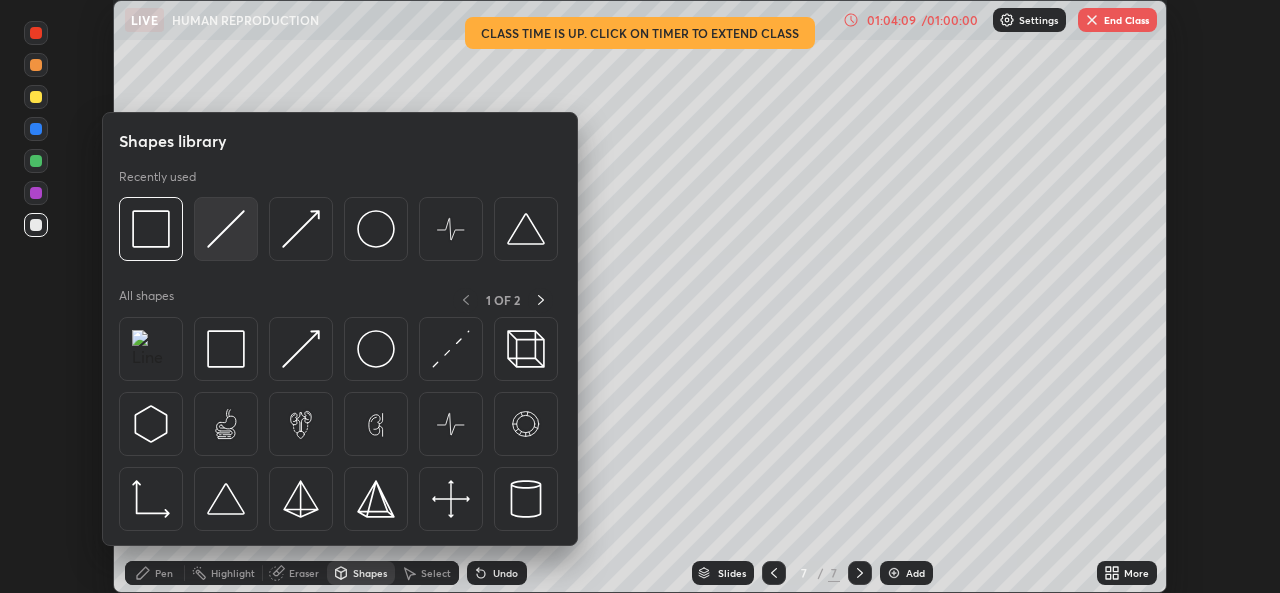 click at bounding box center [226, 229] 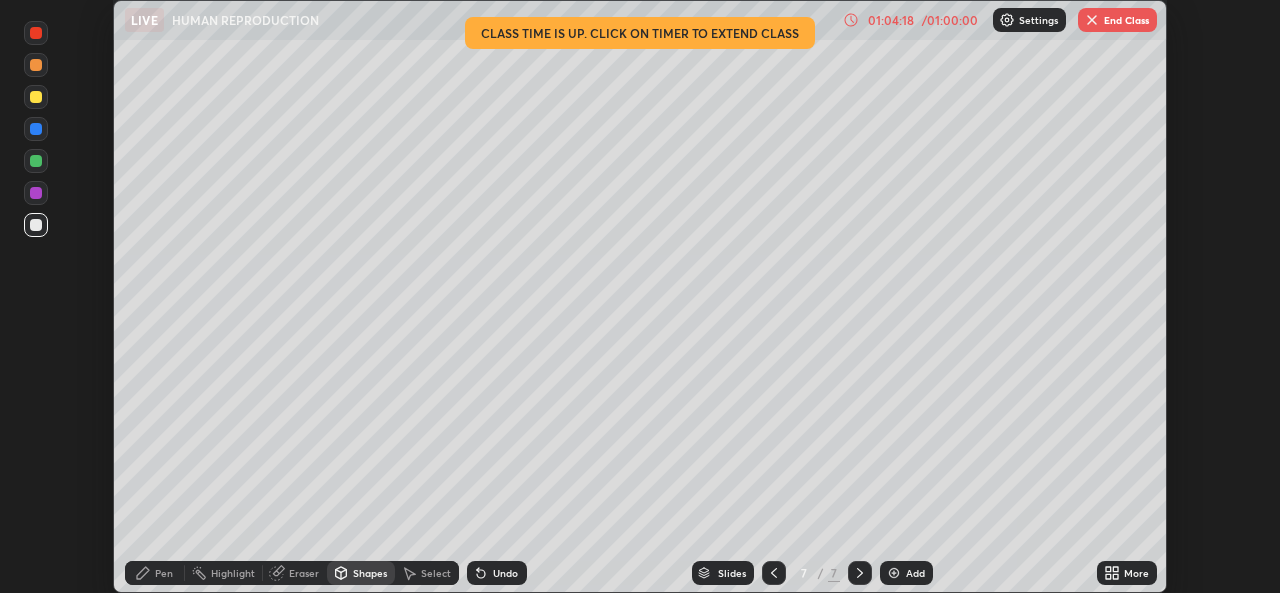 click on "Pen" at bounding box center (155, 573) 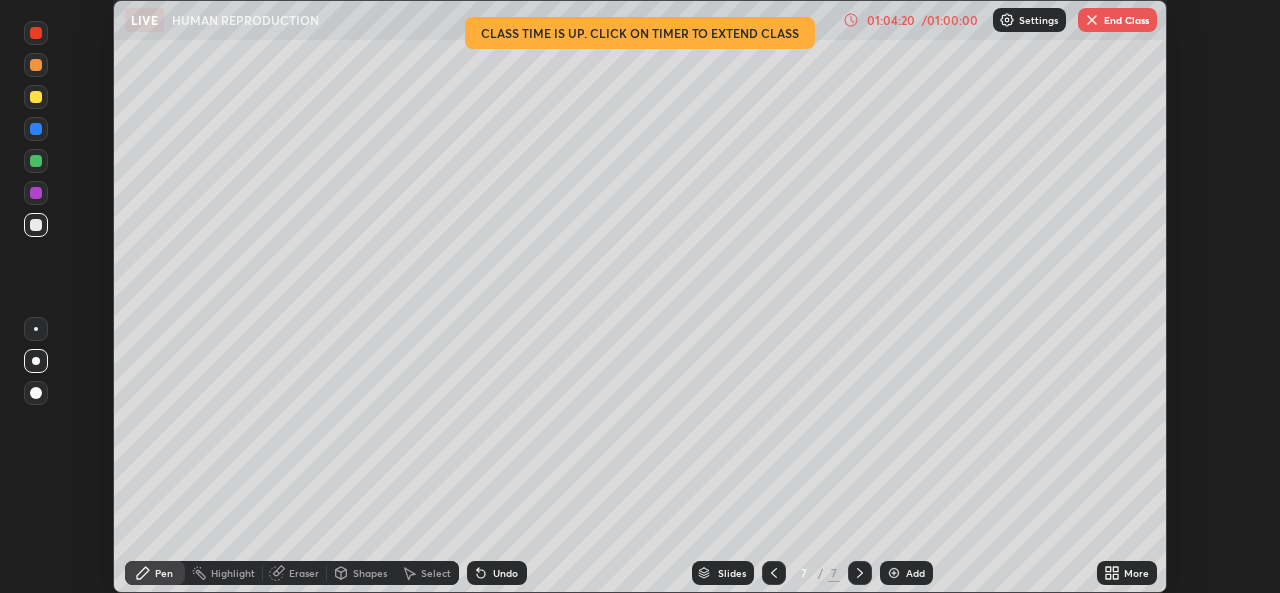 click 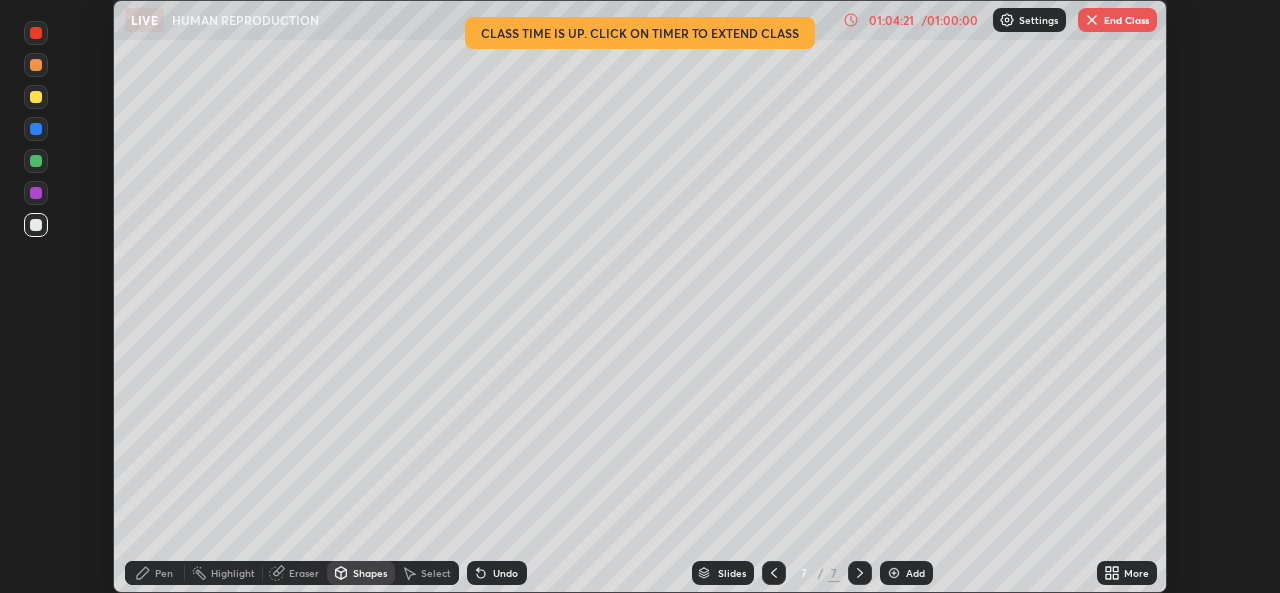 click at bounding box center [36, 65] 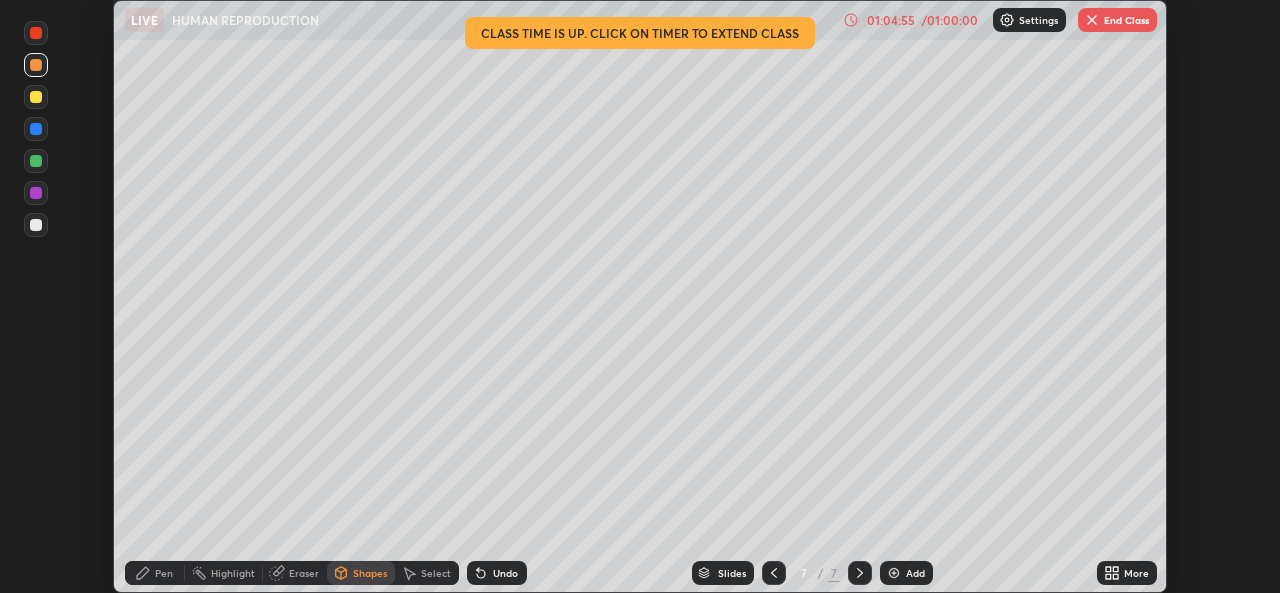 click on "Pen" at bounding box center (164, 573) 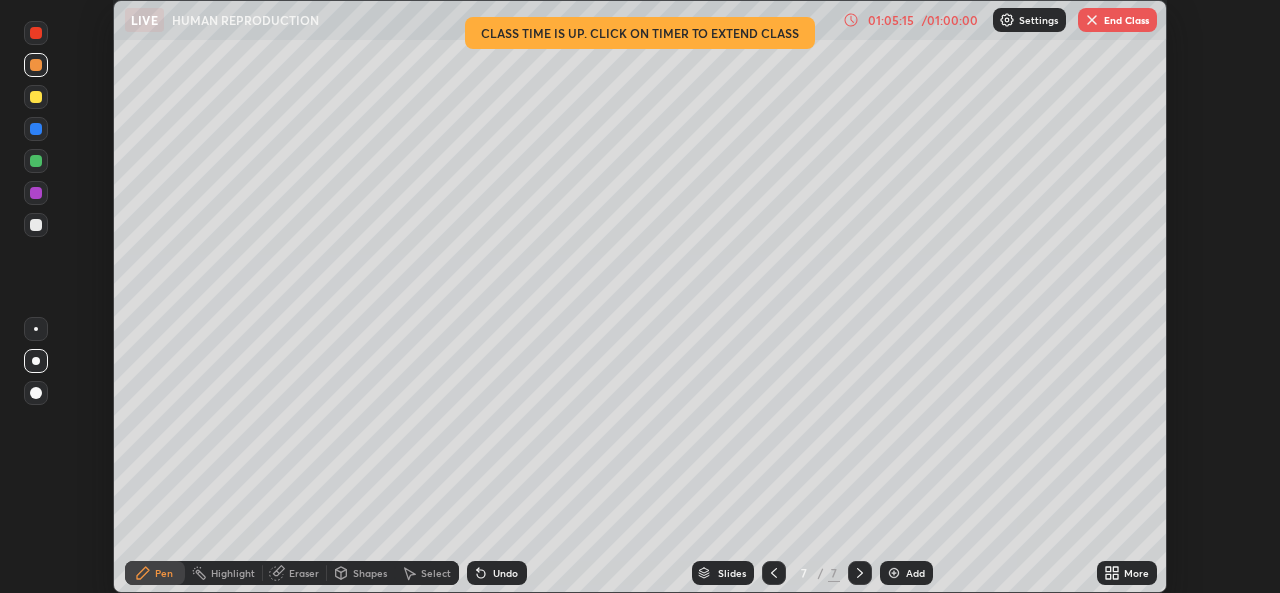 click on "End Class" at bounding box center (1117, 20) 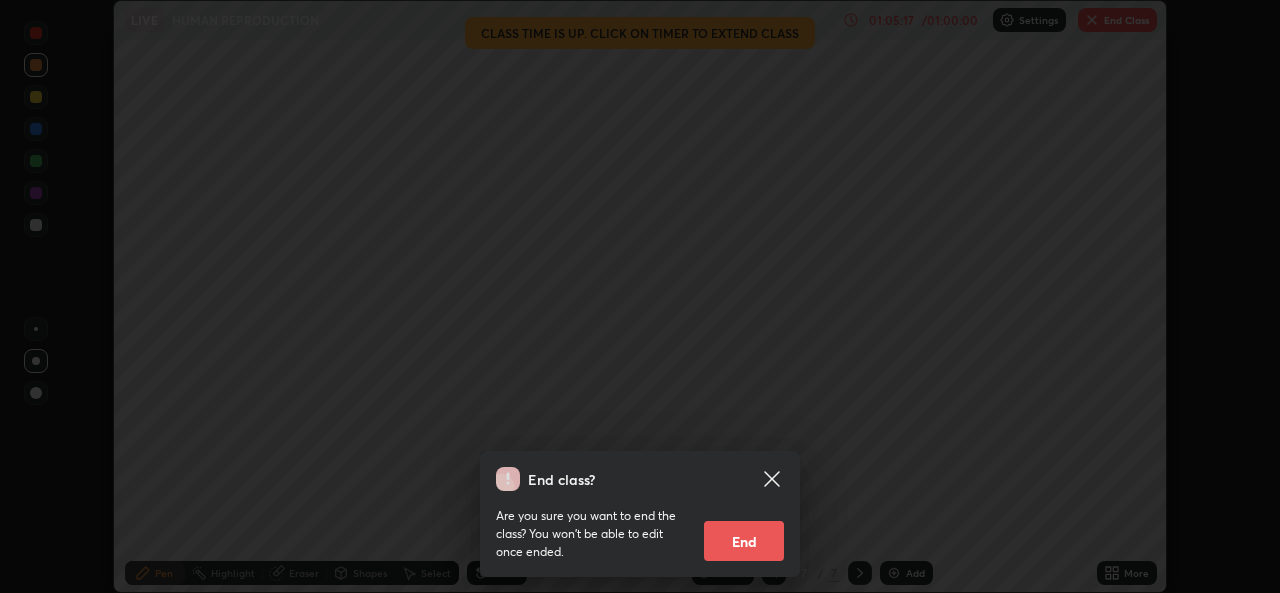 click on "End" at bounding box center [744, 541] 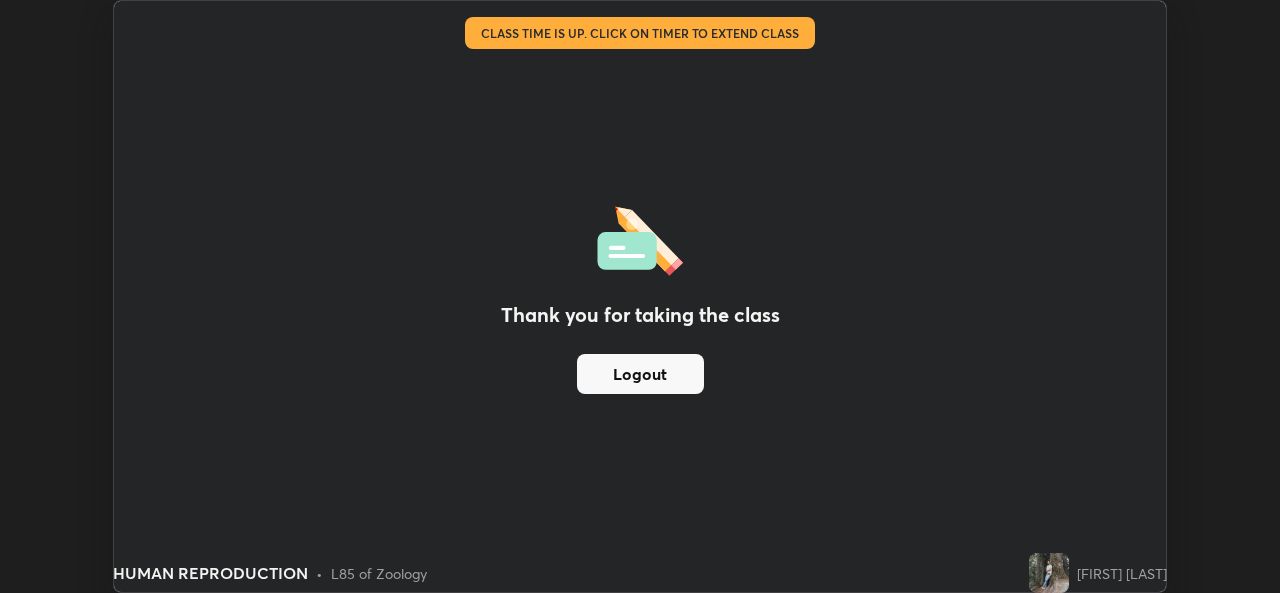click on "Logout" at bounding box center (640, 374) 